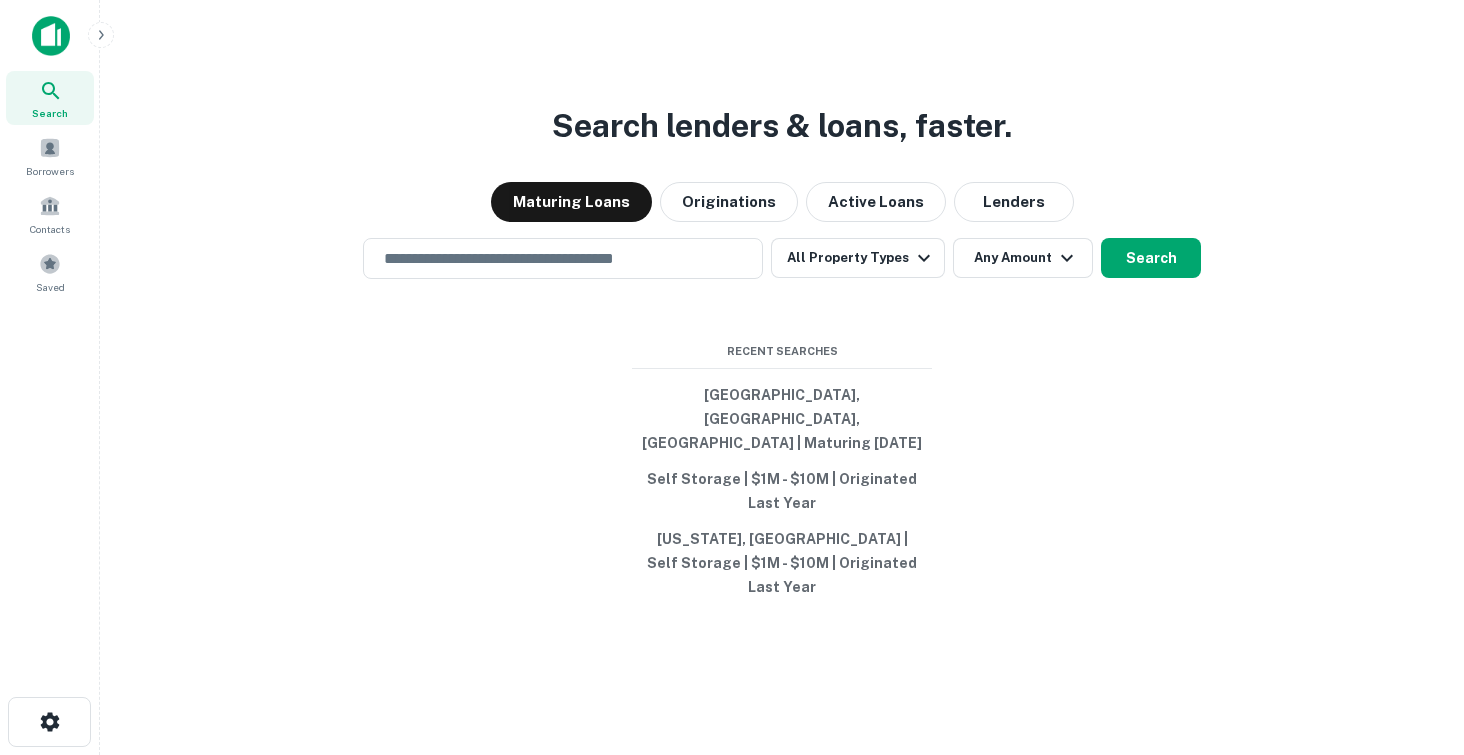 scroll, scrollTop: 0, scrollLeft: 0, axis: both 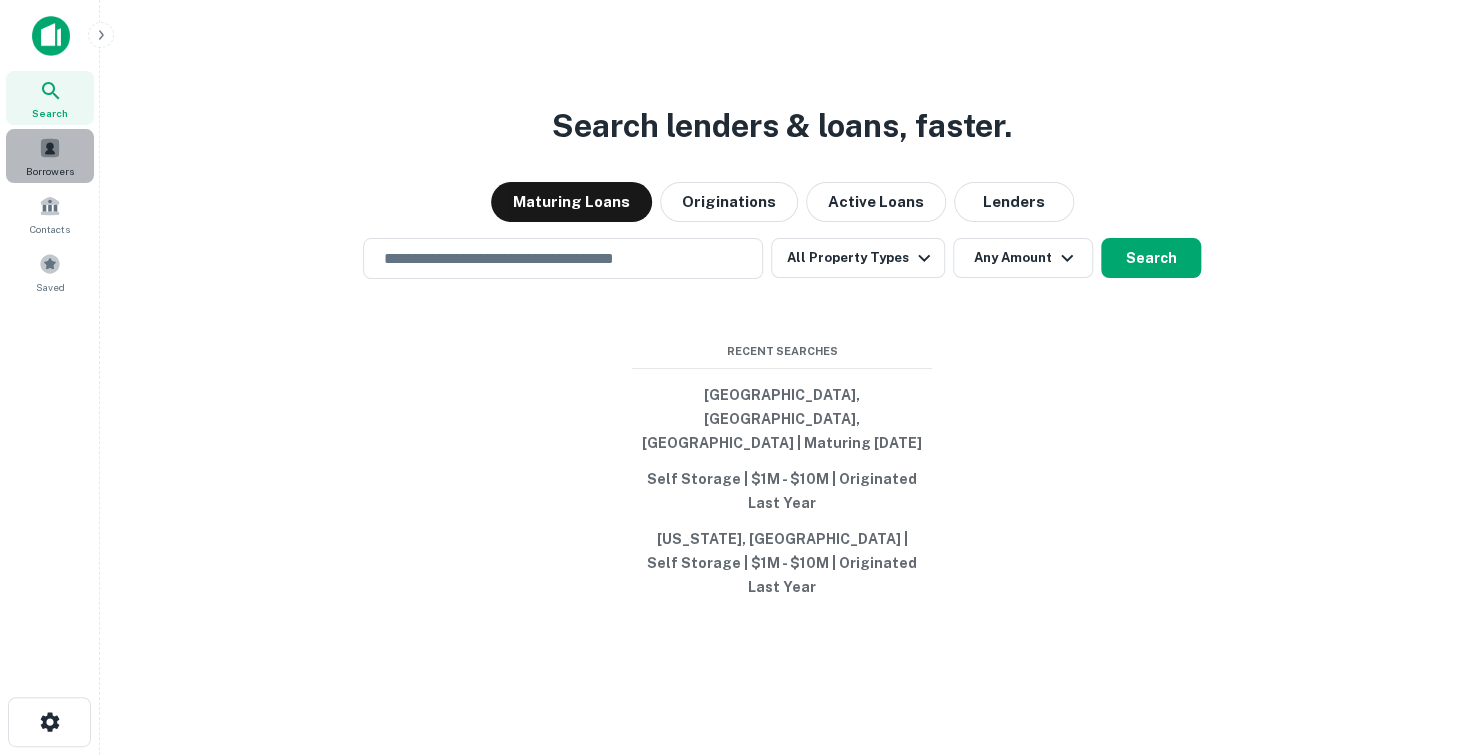 click on "Borrowers" at bounding box center (50, 171) 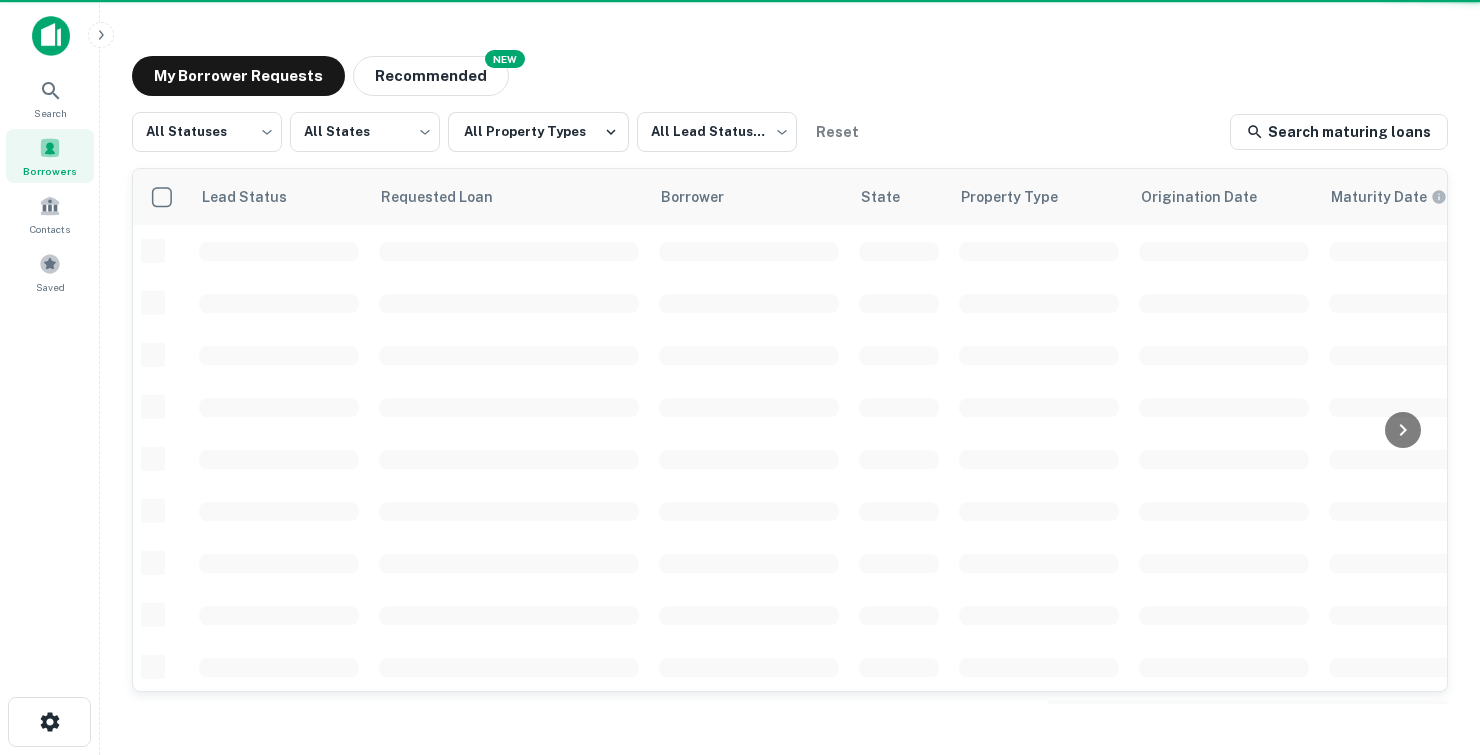 scroll, scrollTop: 0, scrollLeft: 0, axis: both 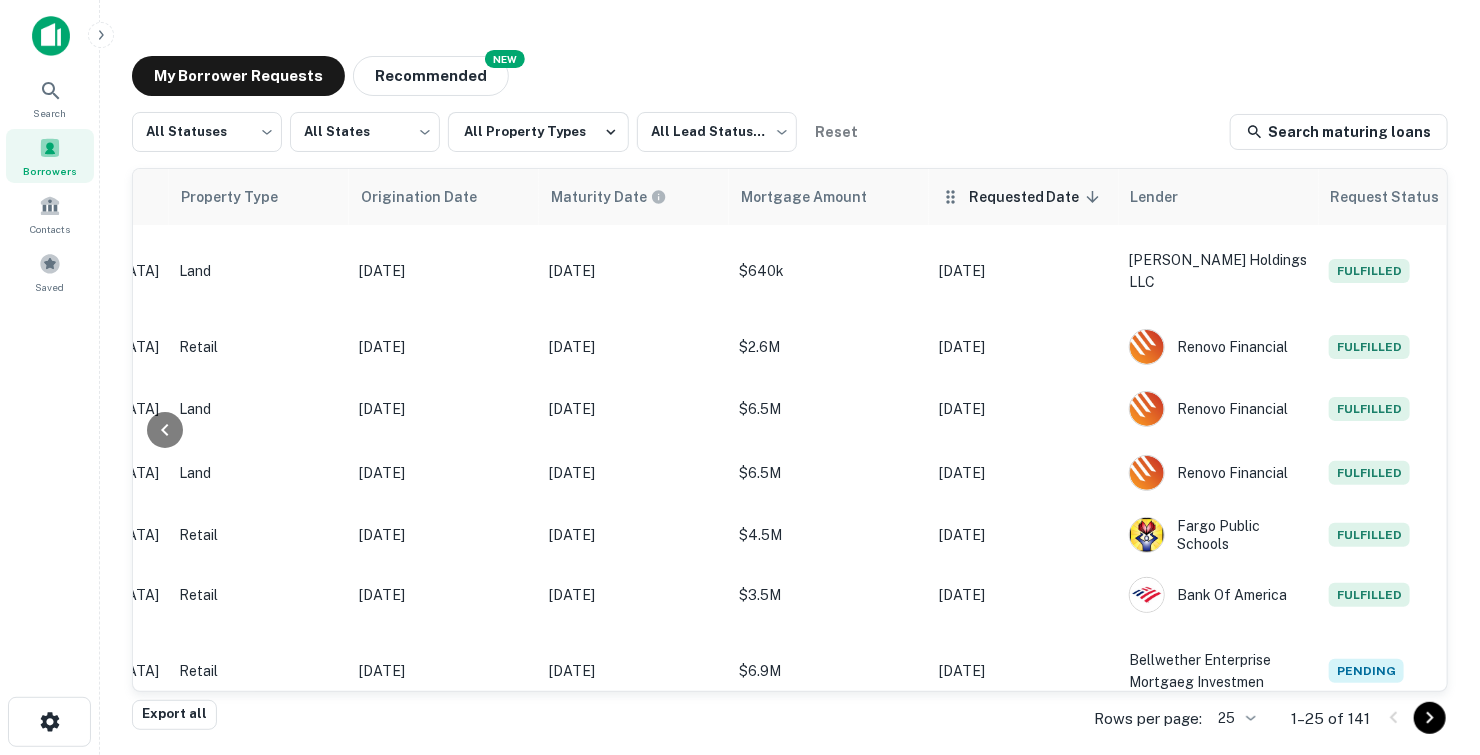 click on "Requested Date sorted descending" at bounding box center (1037, 197) 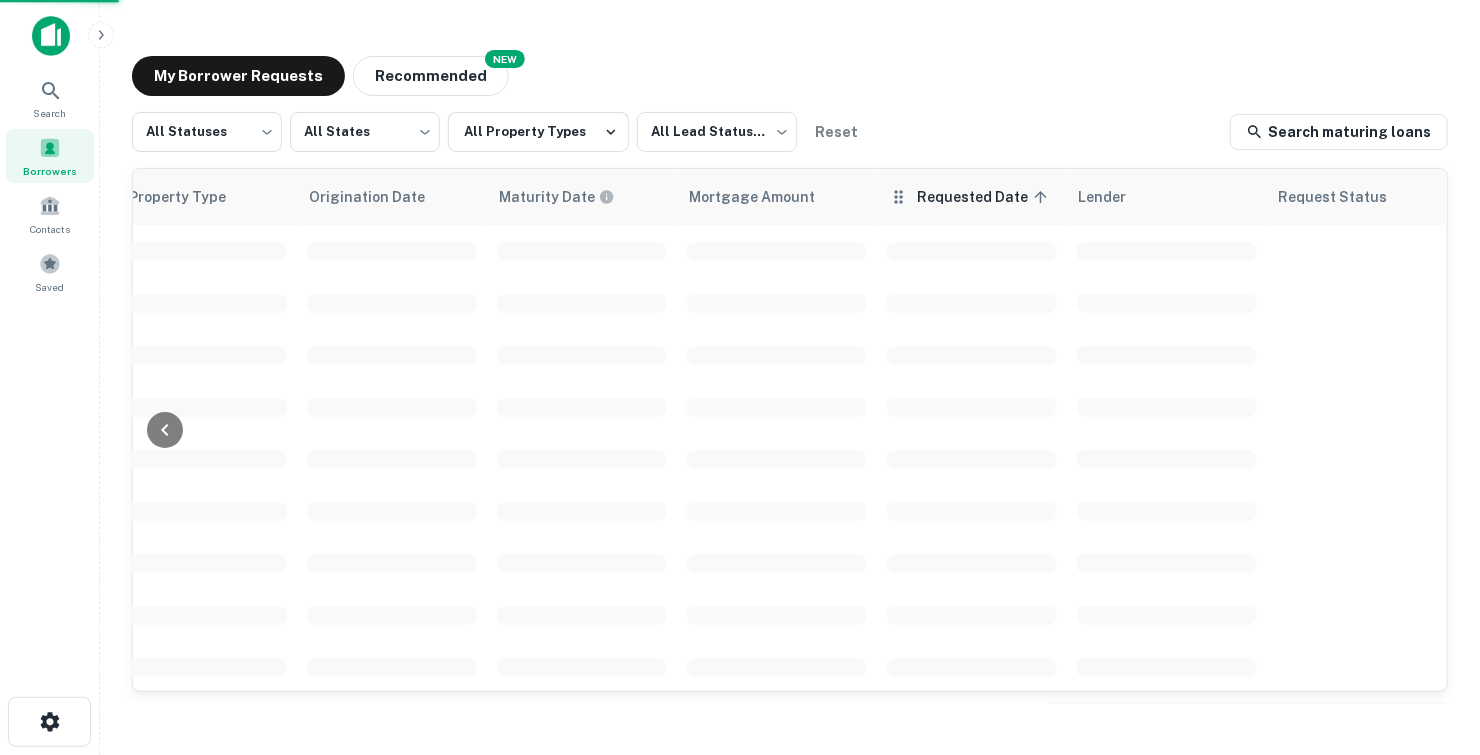 scroll, scrollTop: 0, scrollLeft: 848, axis: horizontal 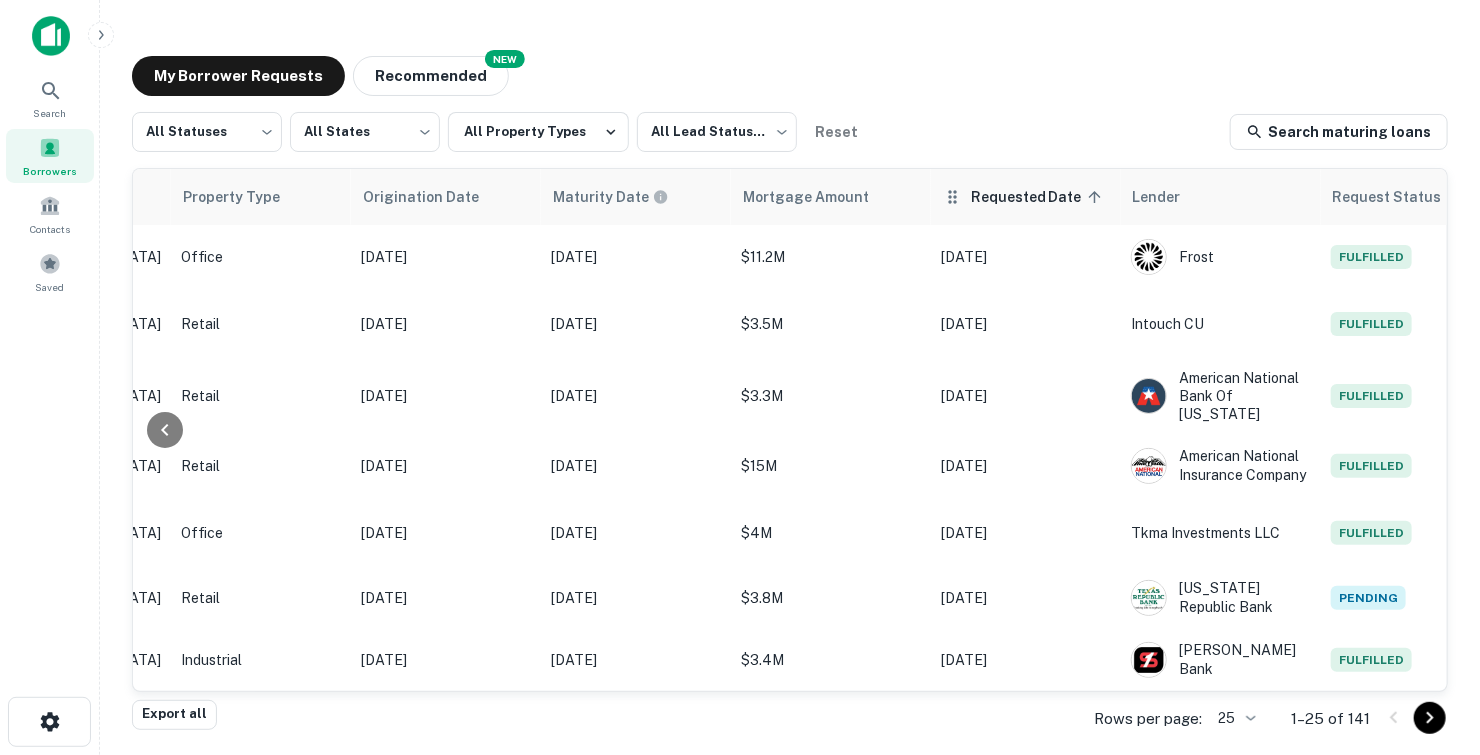 click on "Requested Date sorted ascending" at bounding box center [1039, 197] 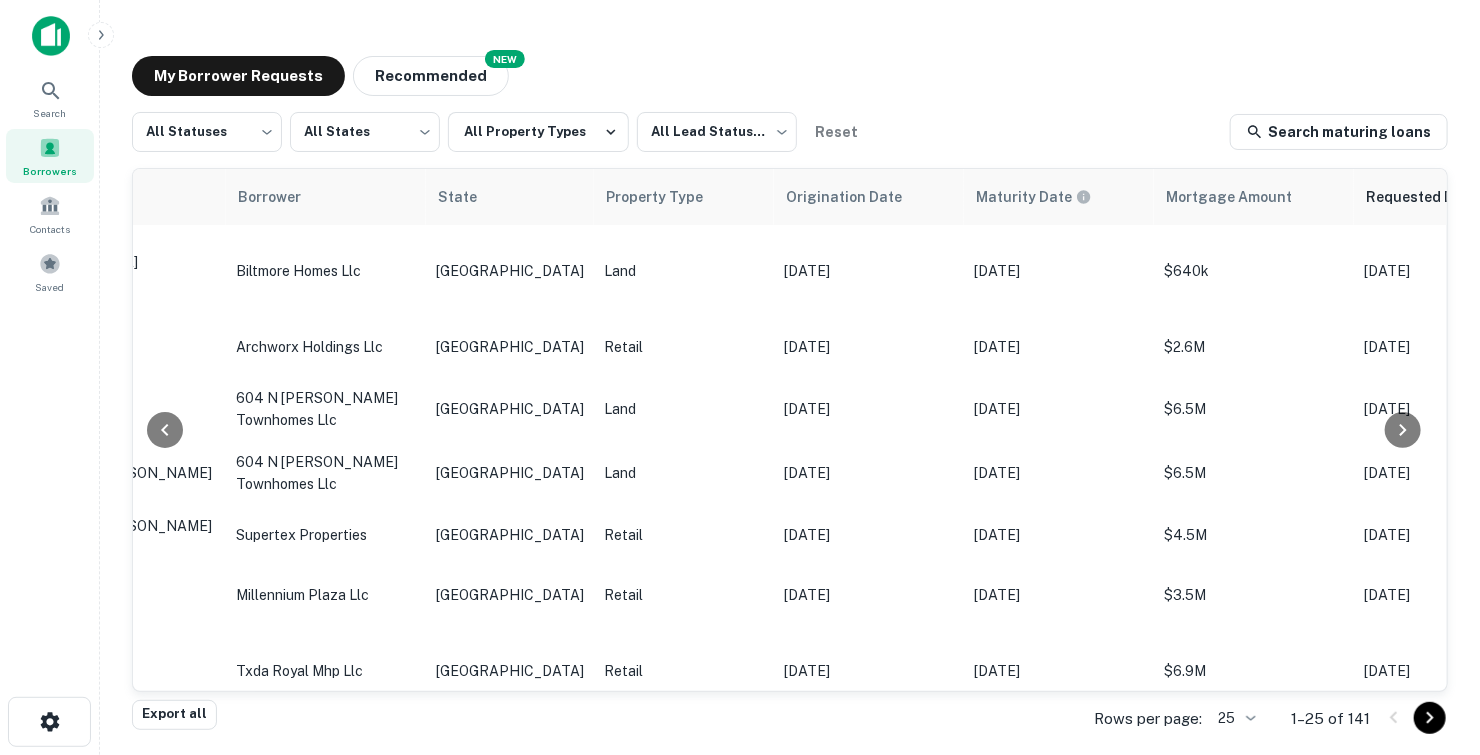 scroll, scrollTop: 0, scrollLeft: 0, axis: both 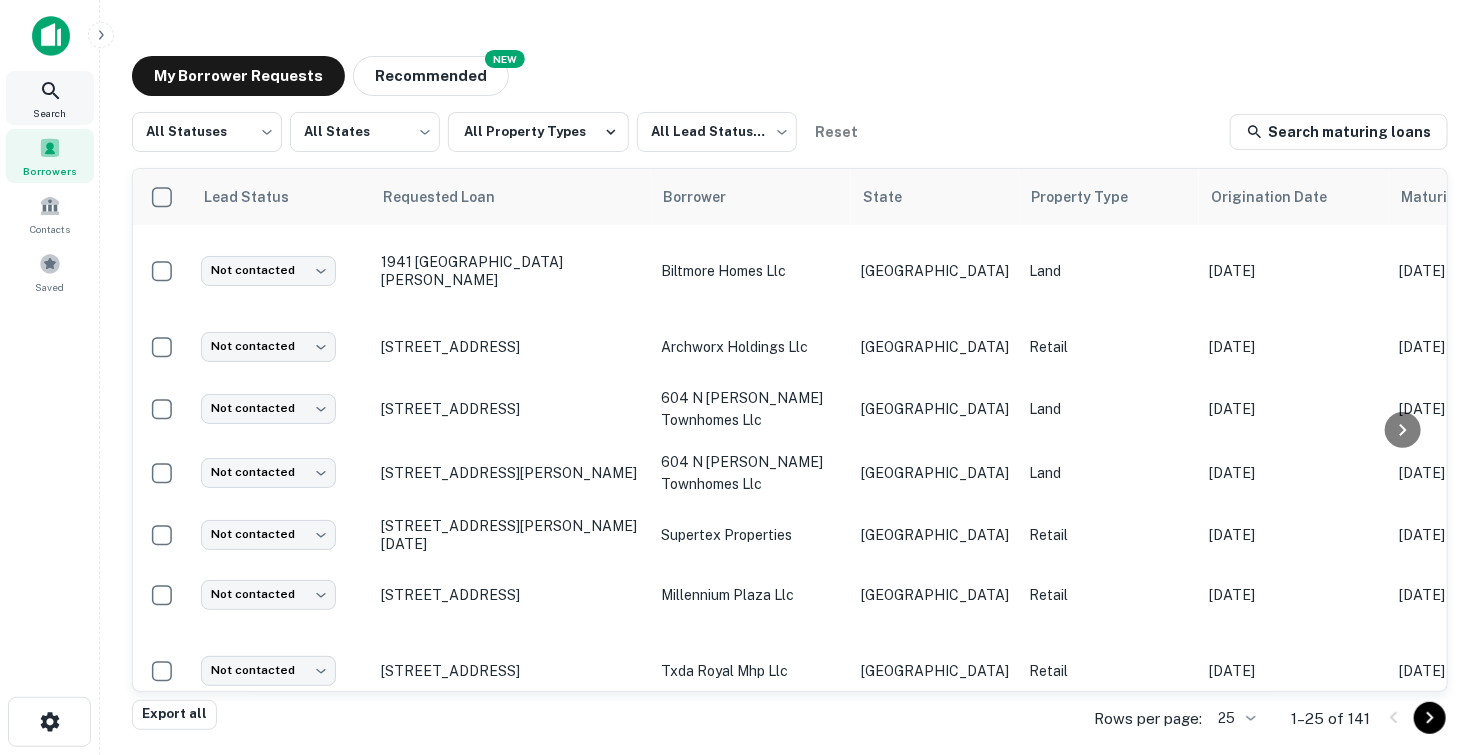click 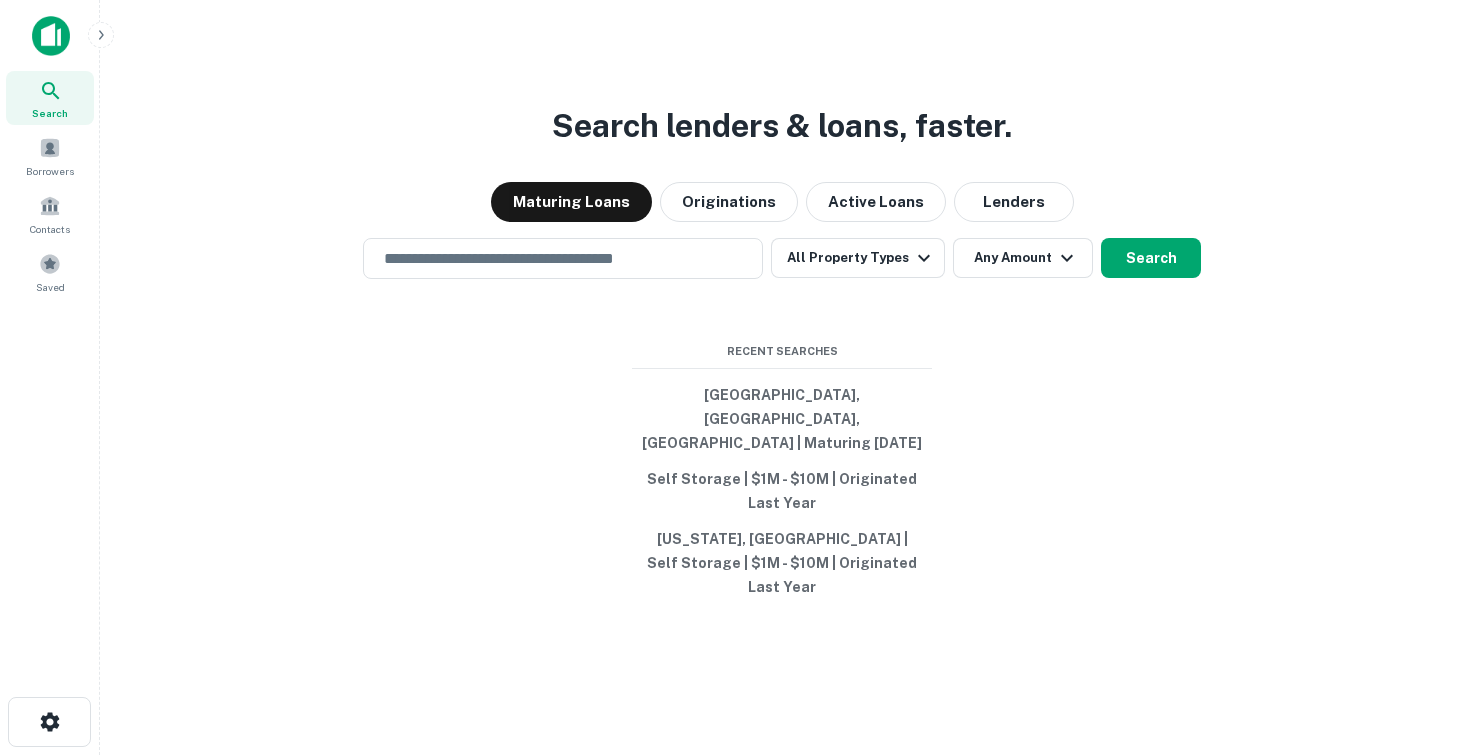 scroll, scrollTop: 0, scrollLeft: 0, axis: both 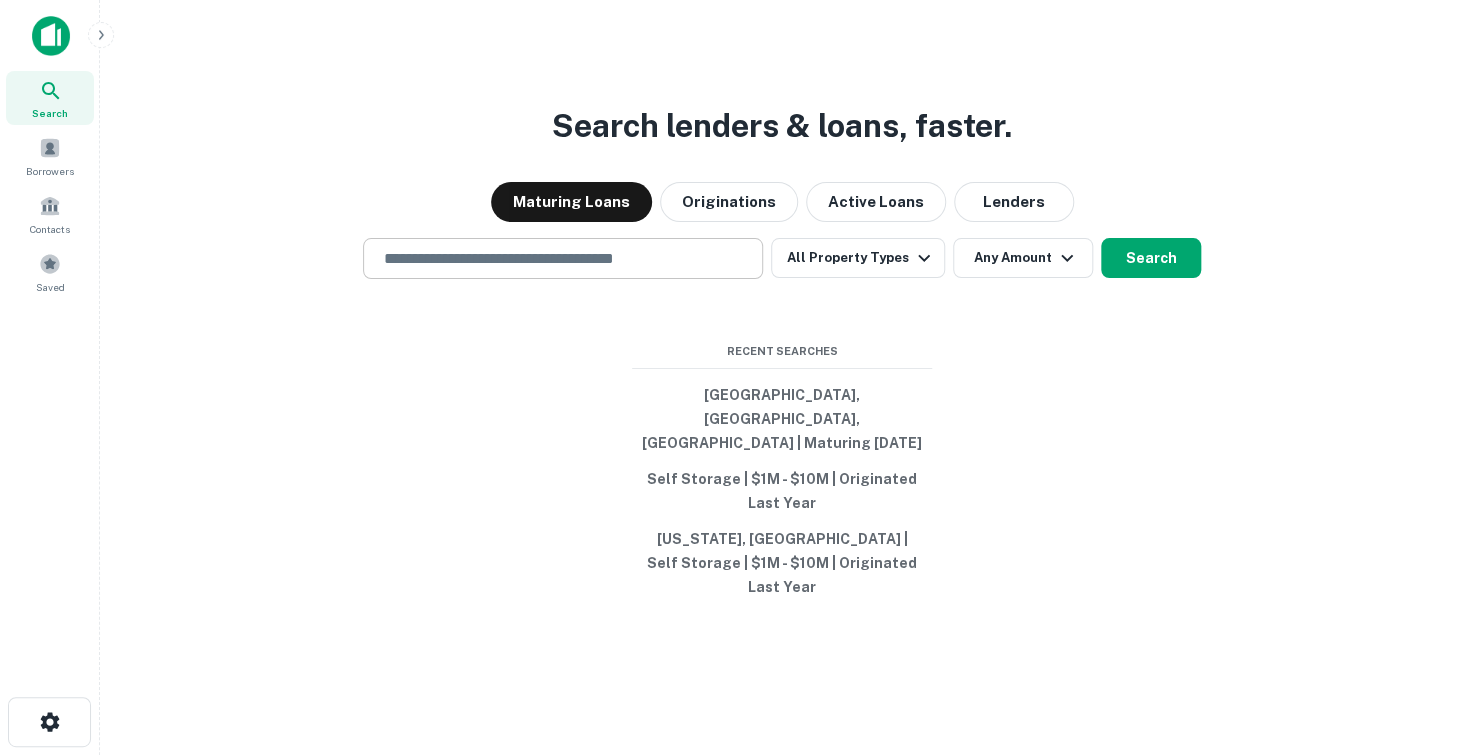 click at bounding box center [563, 258] 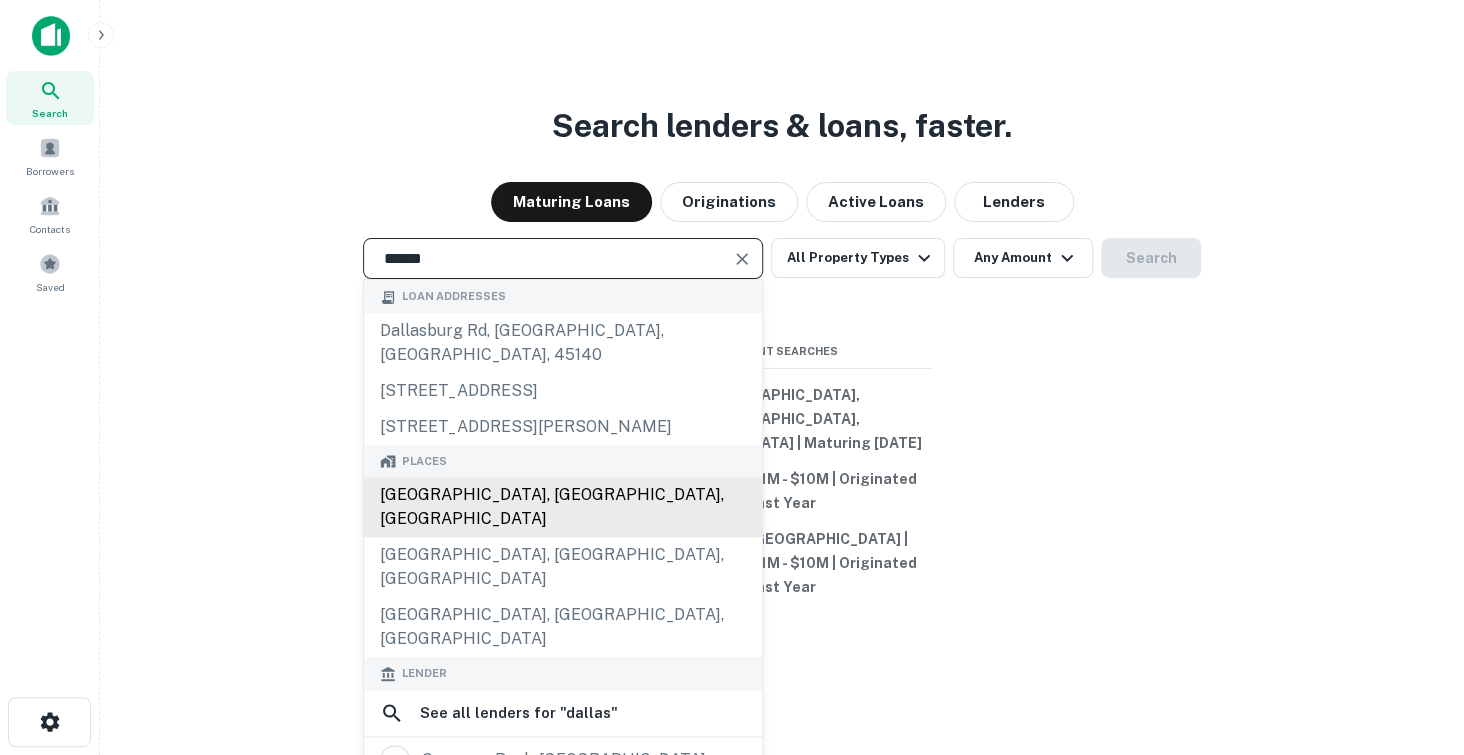 click on "Dallas, TX, USA" at bounding box center [563, 508] 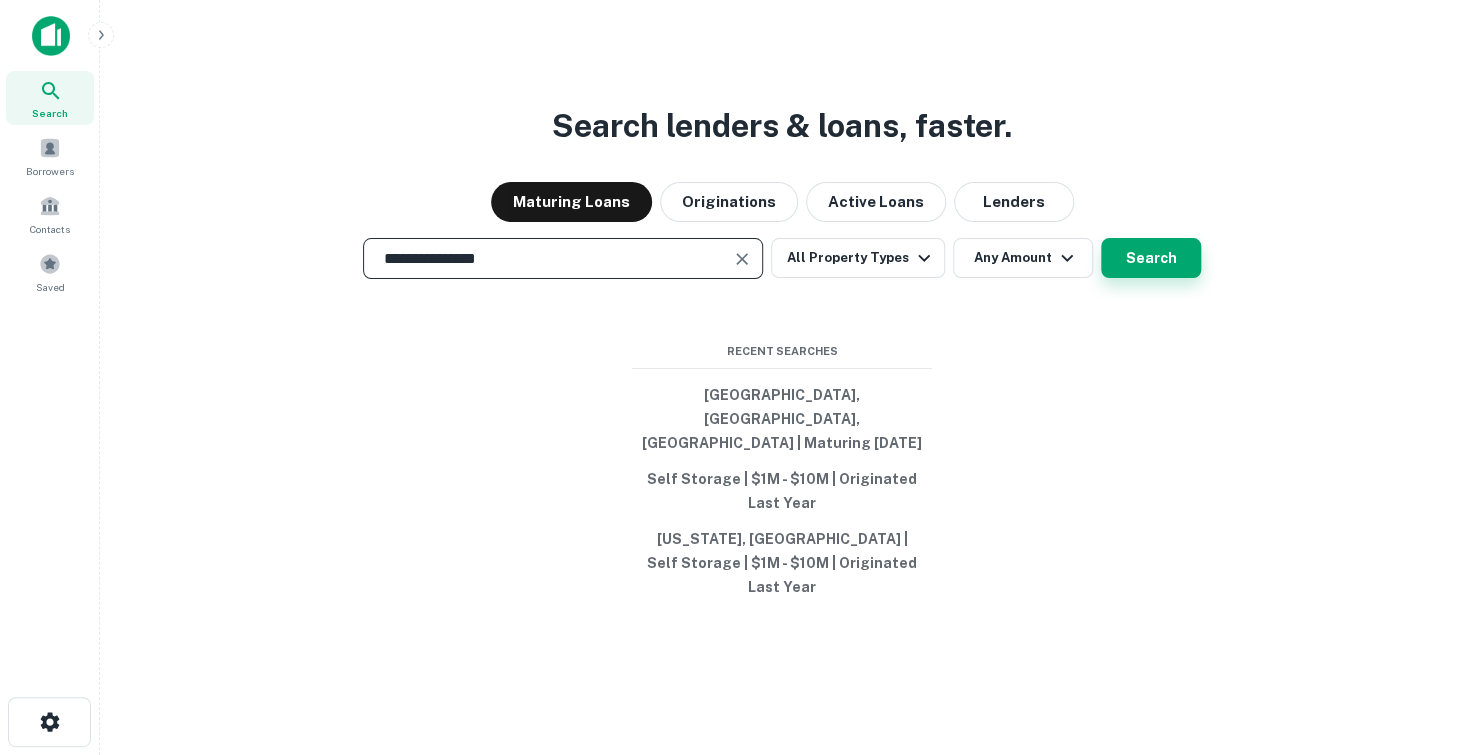 type on "**********" 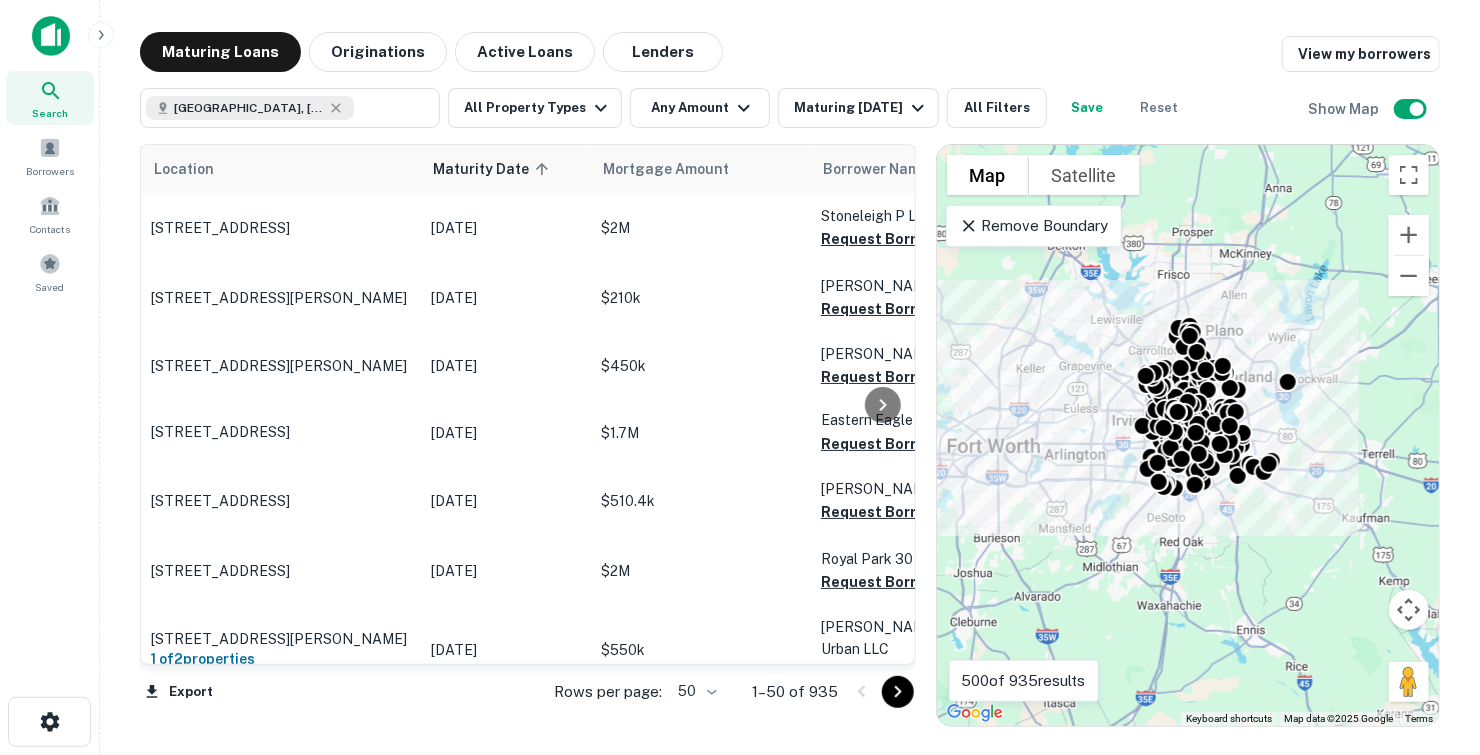 click on "Remove Boundary" at bounding box center [1033, 226] 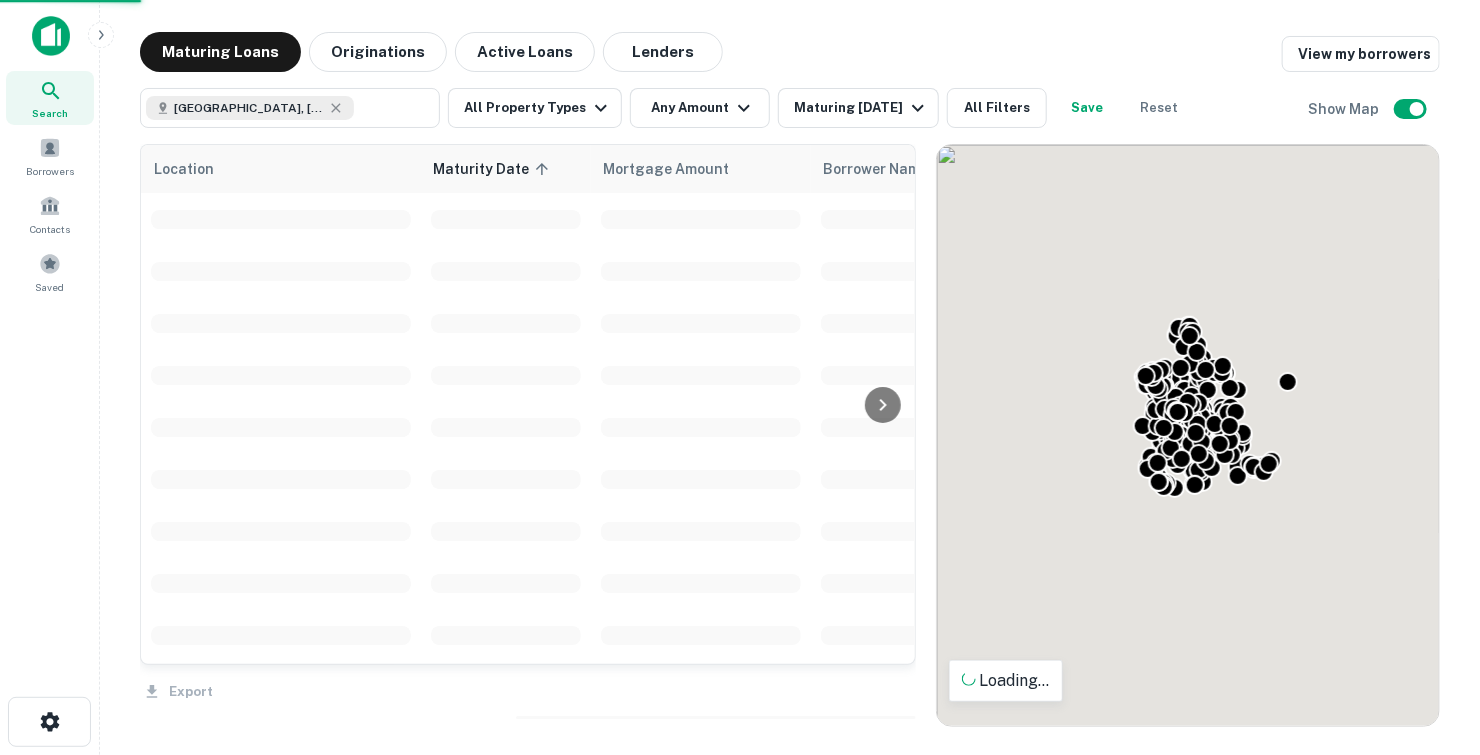click on "To navigate, press the arrow keys. To activate drag with keyboard, press Alt + Enter. Once in keyboard drag state, use the arrow keys to move the marker. To complete the drag, press the Enter key. To cancel, press Escape." at bounding box center (1188, 435) 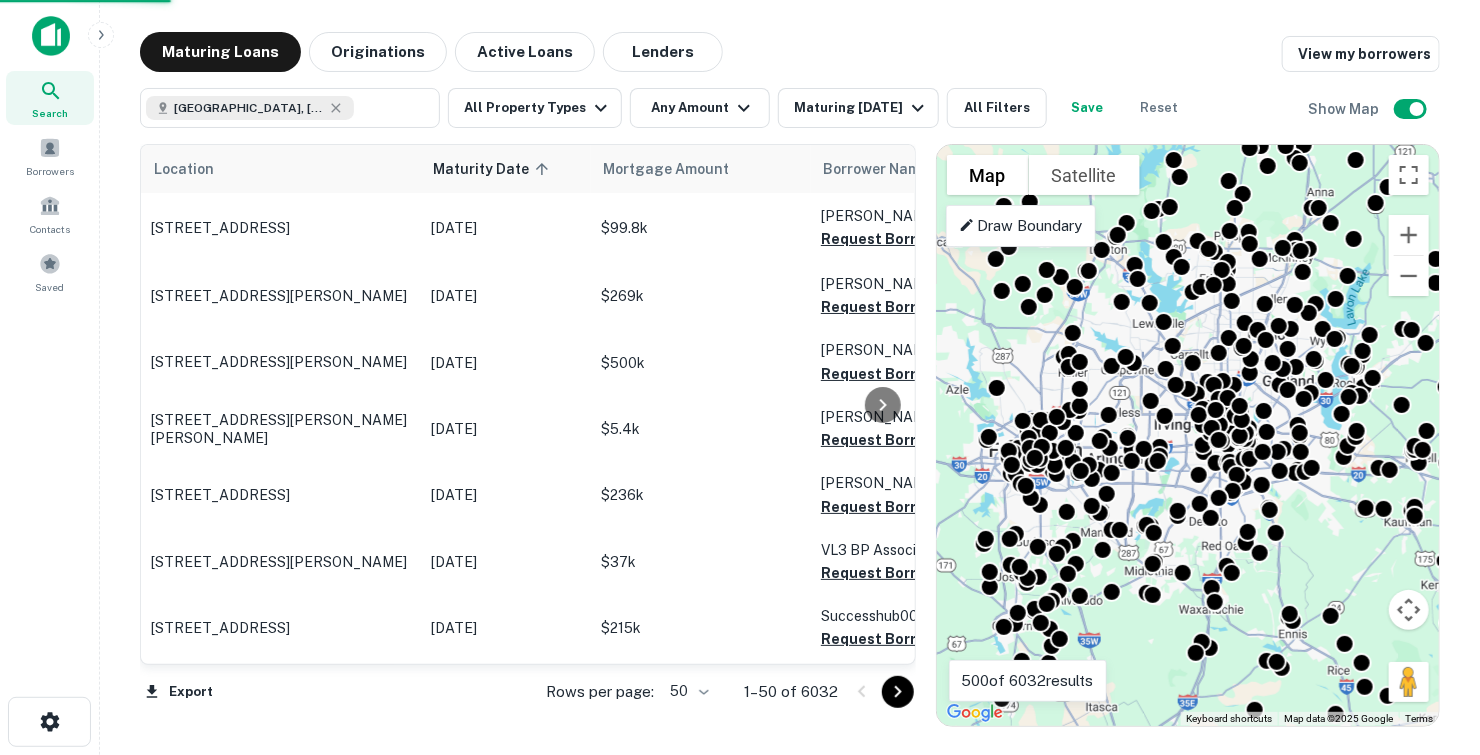 drag, startPoint x: 1106, startPoint y: 474, endPoint x: 1131, endPoint y: 477, distance: 25.179358 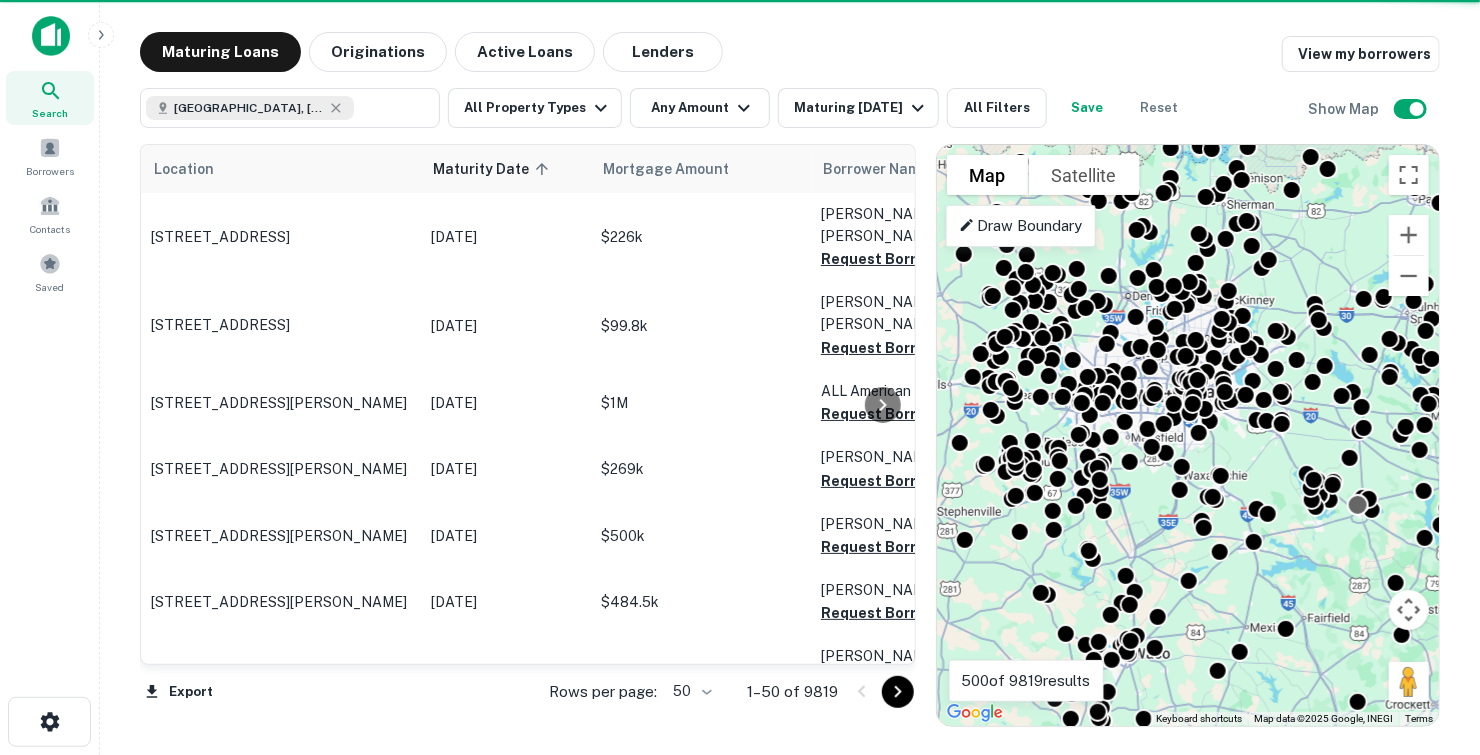 drag, startPoint x: 1293, startPoint y: 452, endPoint x: 1346, endPoint y: 490, distance: 65.21503 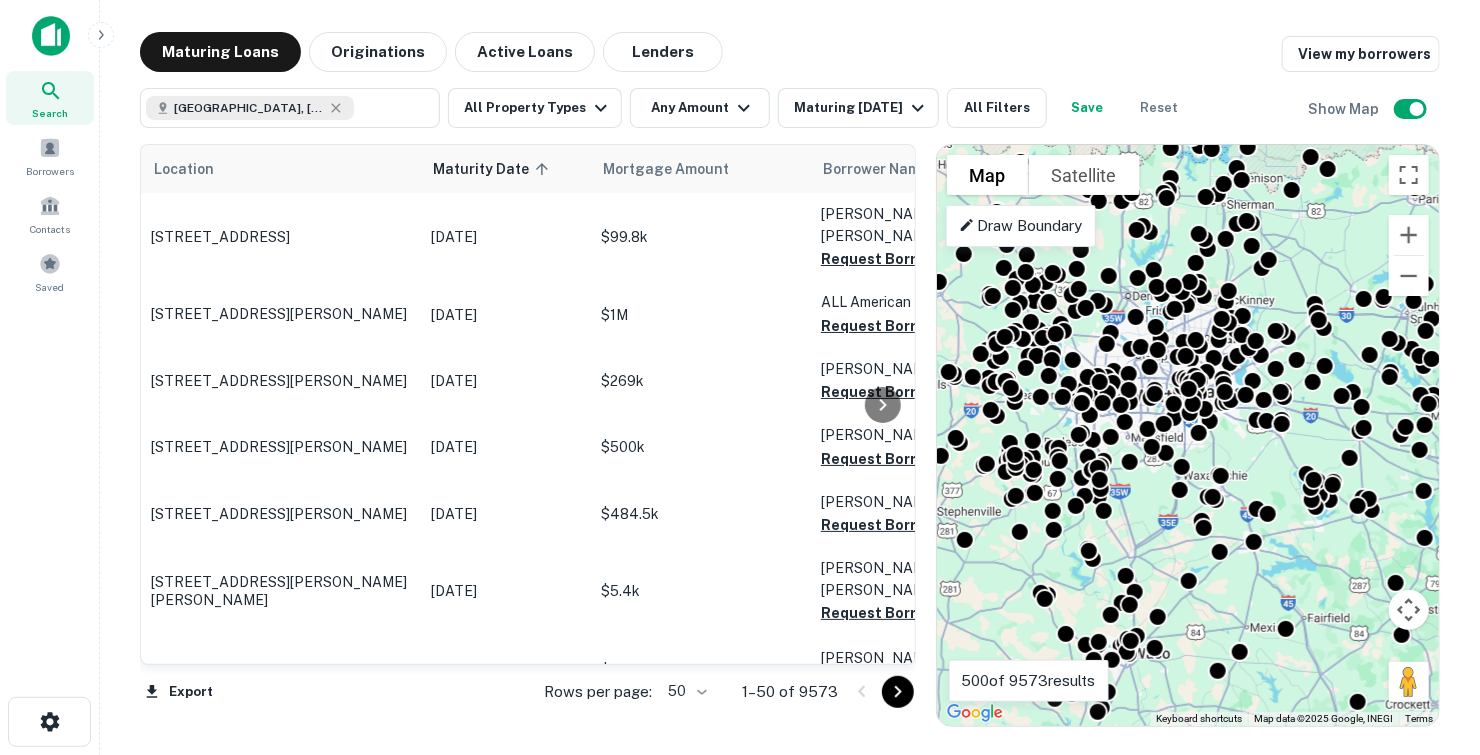 click on "Draw Boundary" at bounding box center [1020, 226] 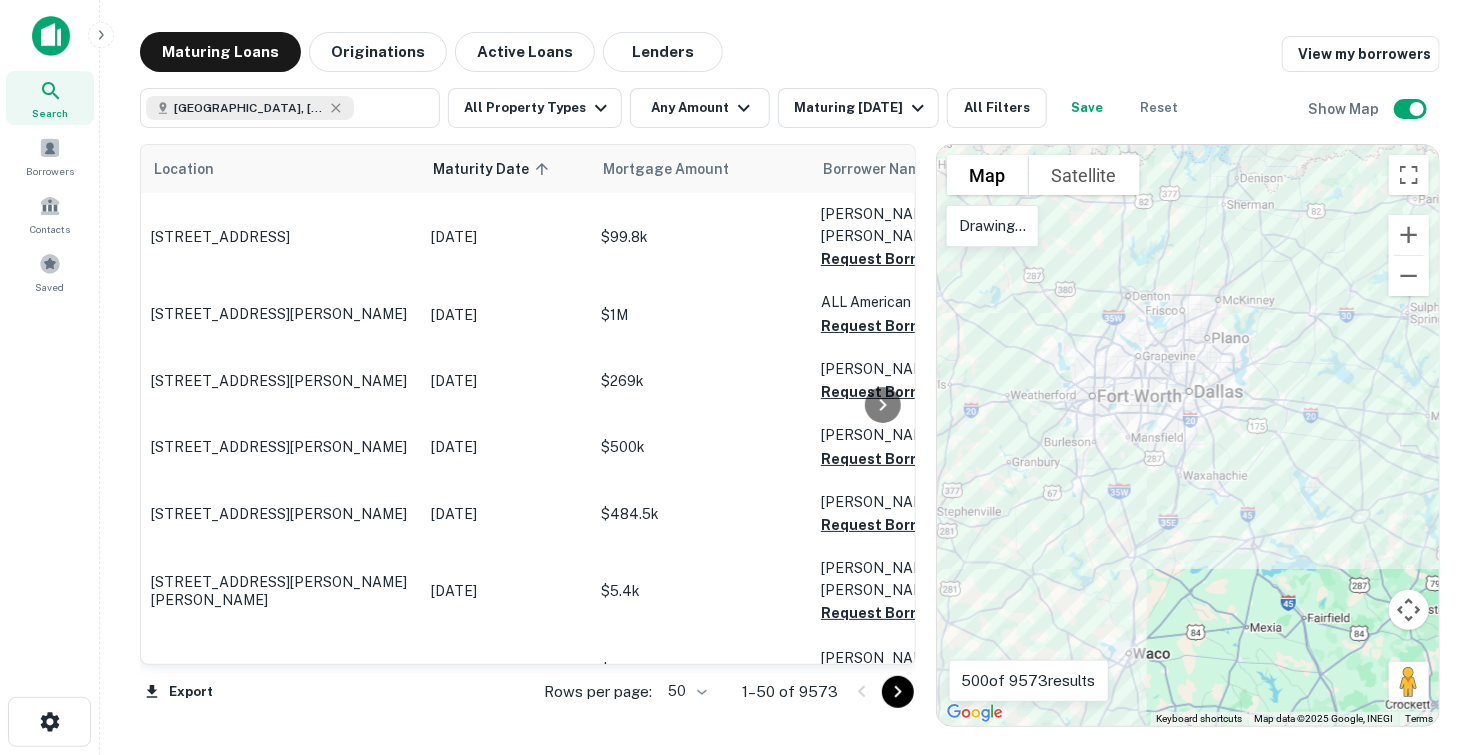 drag, startPoint x: 1179, startPoint y: 172, endPoint x: 1188, endPoint y: 160, distance: 15 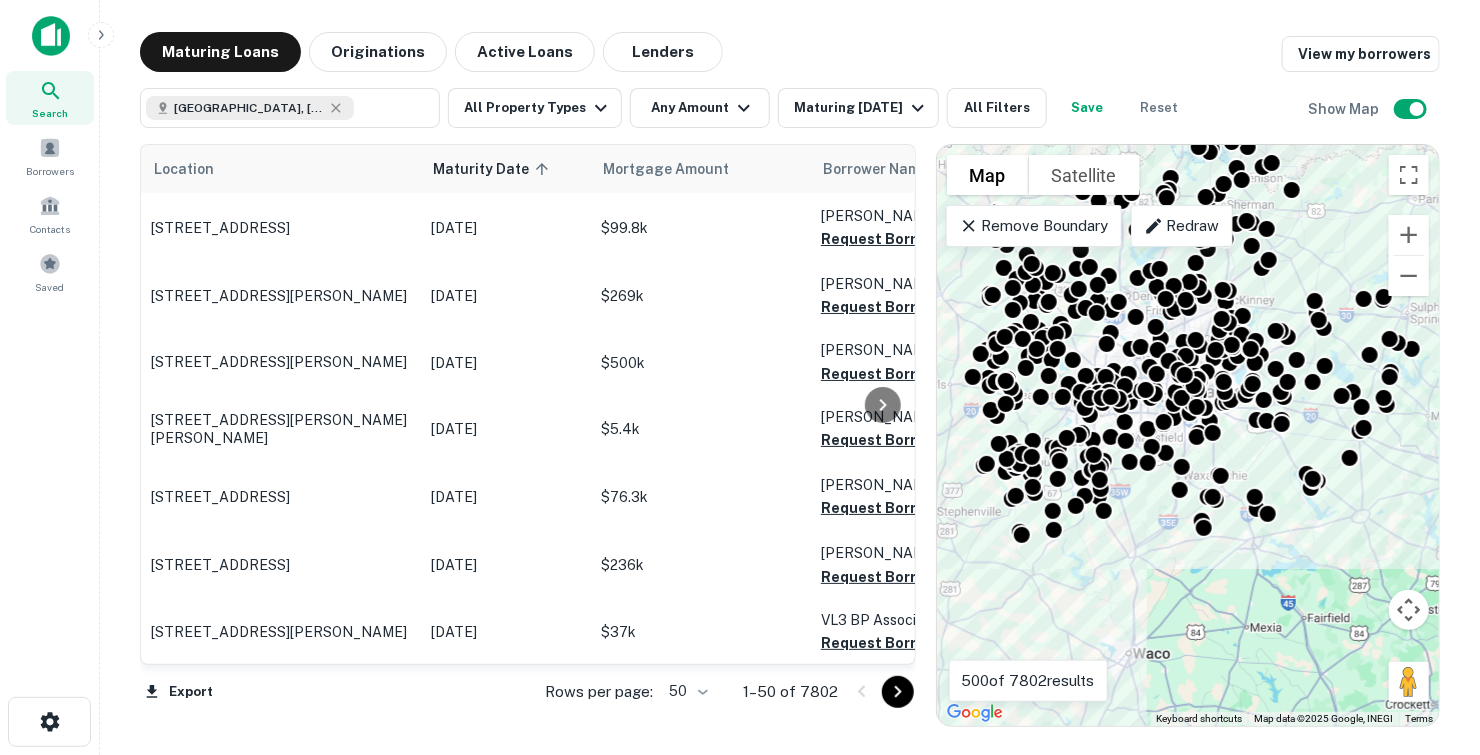 click on "Maturing Loans Originations Active Loans Lenders View my borrowers Dallas, TX, USA ​ All Property Types Any Amount Maturing In 1 Year All Filters Save Reset Show Map Location Maturity Date sorted ascending Mortgage Amount Borrower Name Lender Purpose Type Lender Type Sale Amount LTV Year Built Unit Count 1713 Ne County Road 0070 Corsicana, TX75109  Jul 07, 2025 $99.8k Gonzalez Luis C Carrasco Request Borrower Info Haynie Kent Hervey Etal Sale Agricultural / Rural Individual $124.7k 79.99% 1993 - 19143 County Road 243 Terrell, TX75160  Jul 07, 2025 $269k Broshous Michael Request Borrower Info Wells Fargo Sale Retail Bank $336.3k 79.99% 2001 - 1070 Broadhead Rd Waxahachie, TX75165  Jul 07, 2025 $500k Tinning Robert Request Borrower Info M   L MAC Lending INC Sale Agricultural / Rural Private Money $625k 80.00% 2008 - 309 Saint Andrews Ct Crandall, TX75114  Jul 07, 2025 $5.4k Garcia Yasbed Leonardo Duron Request Borrower Info BNY Sale Retail Bank - - 2004 - 3537 County Road 3307 Greenville, TX75402  $76.3k - -" at bounding box center (790, 377) 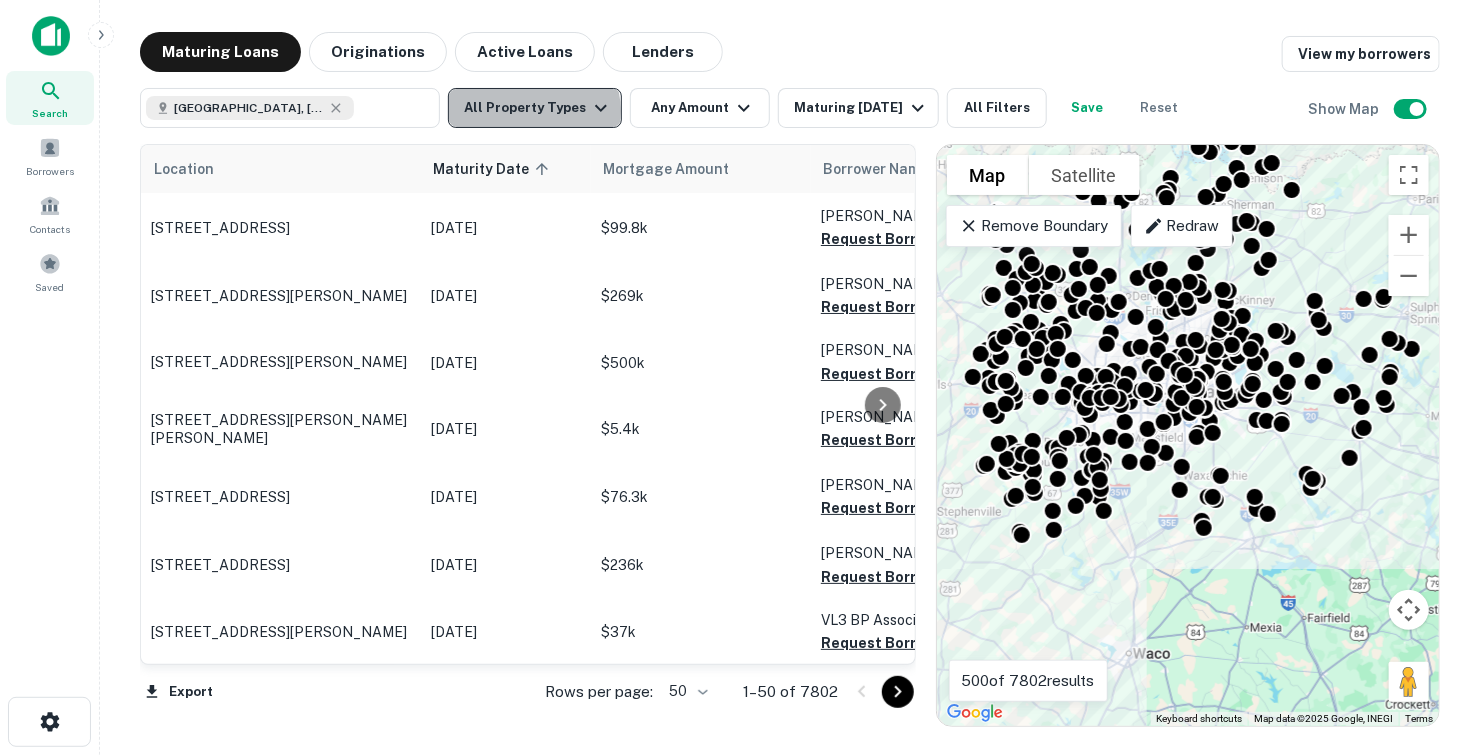 click on "All Property Types" at bounding box center [535, 108] 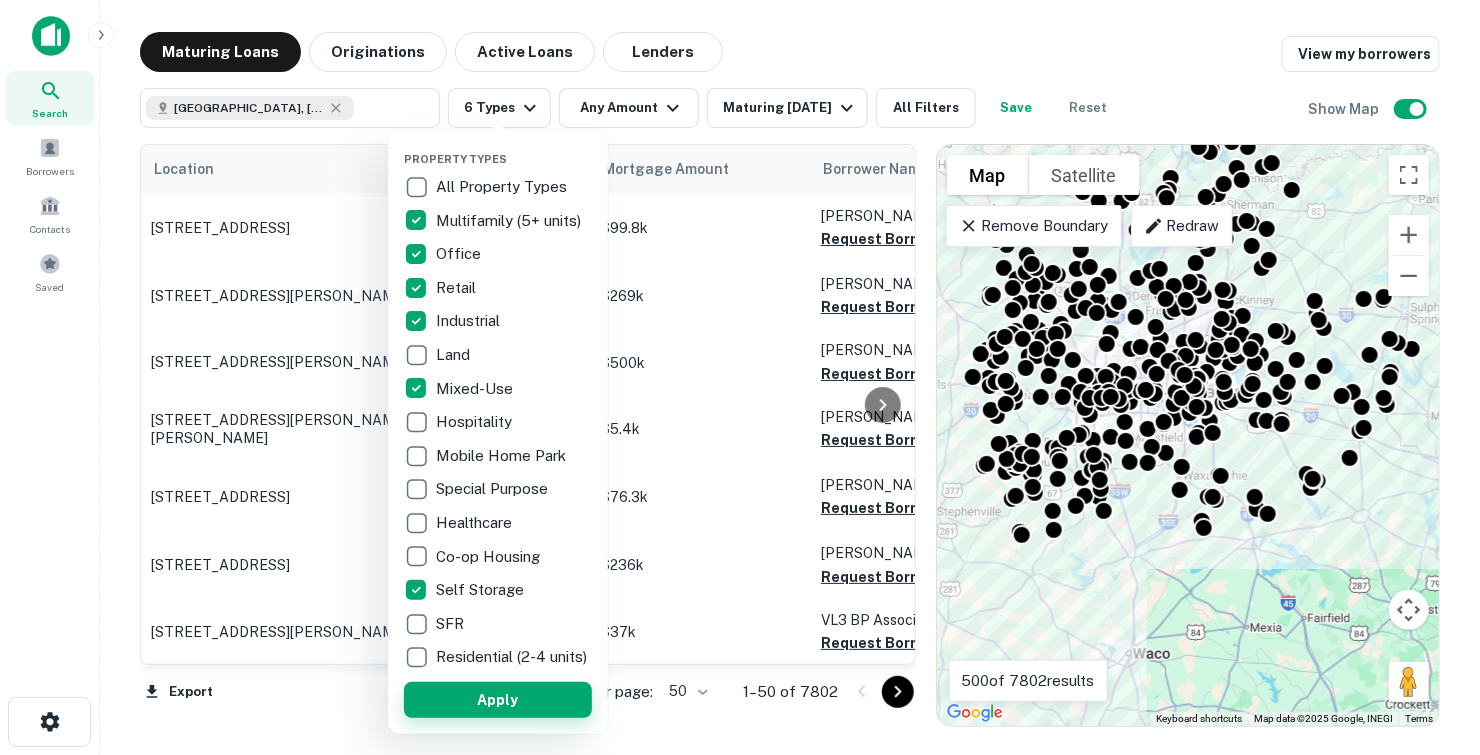 click on "Apply" at bounding box center [498, 700] 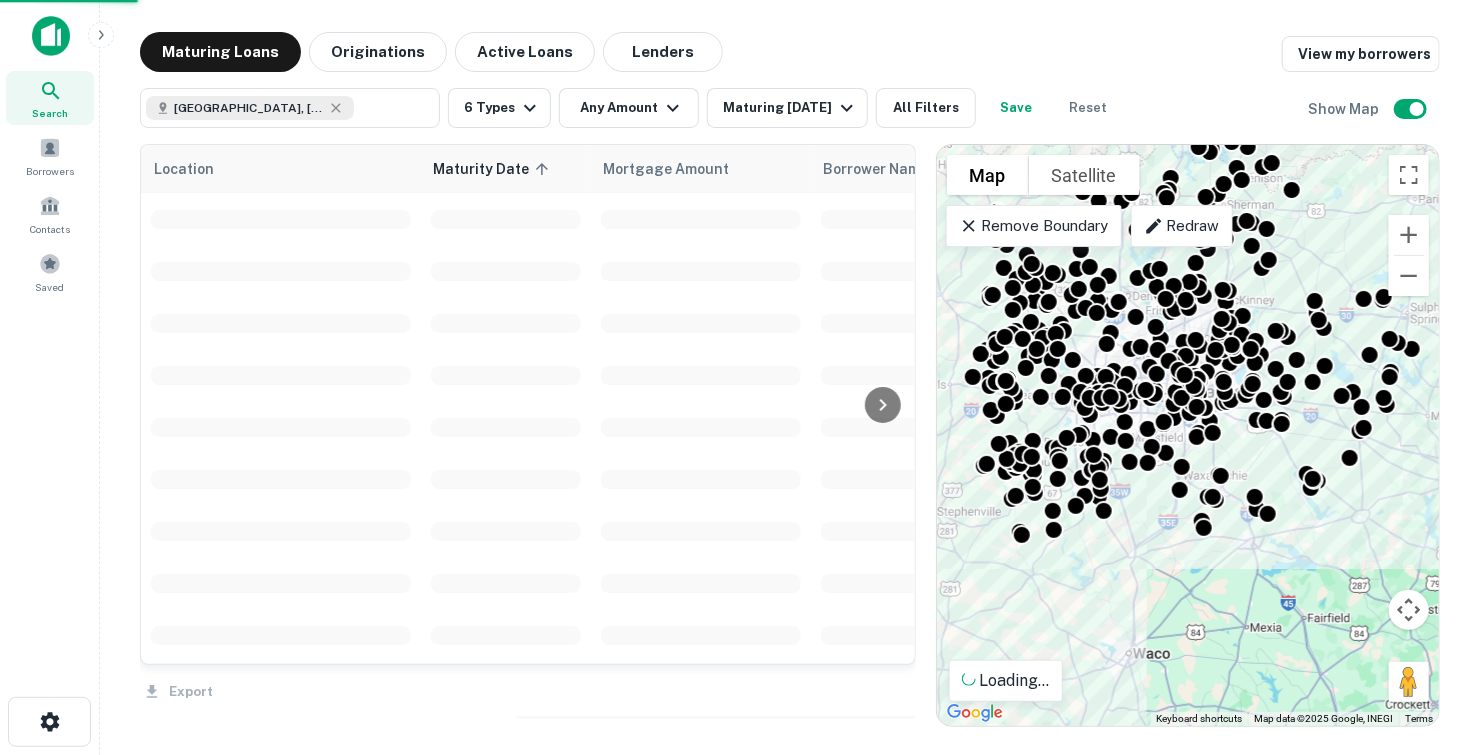 click on "Property Types All Property Types Multifamily (5+ units) Office Retail Industrial Land Mixed-Use Hospitality Mobile Home Park Special Purpose Healthcare Co-op Housing Self Storage SFR Residential (2-4 units) Apply" at bounding box center [740, 377] 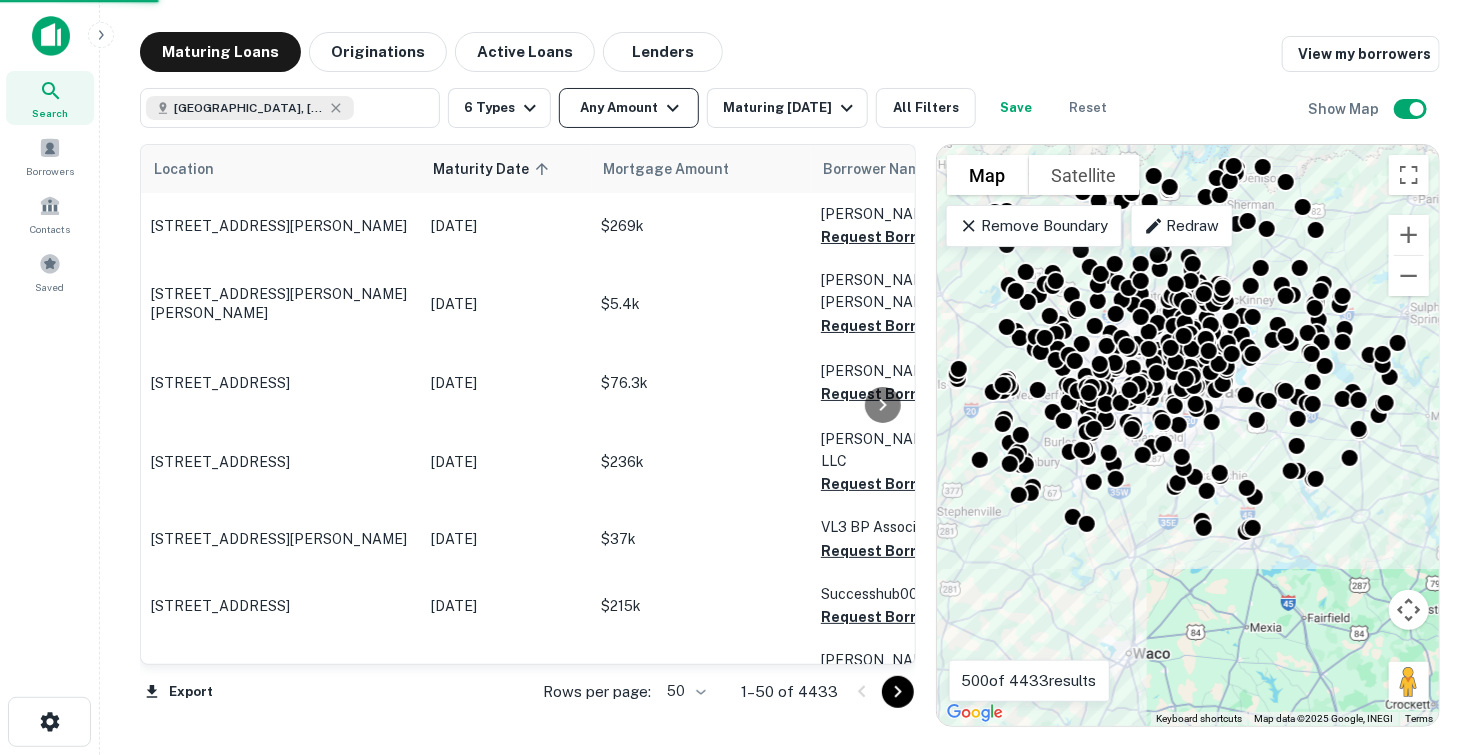 click 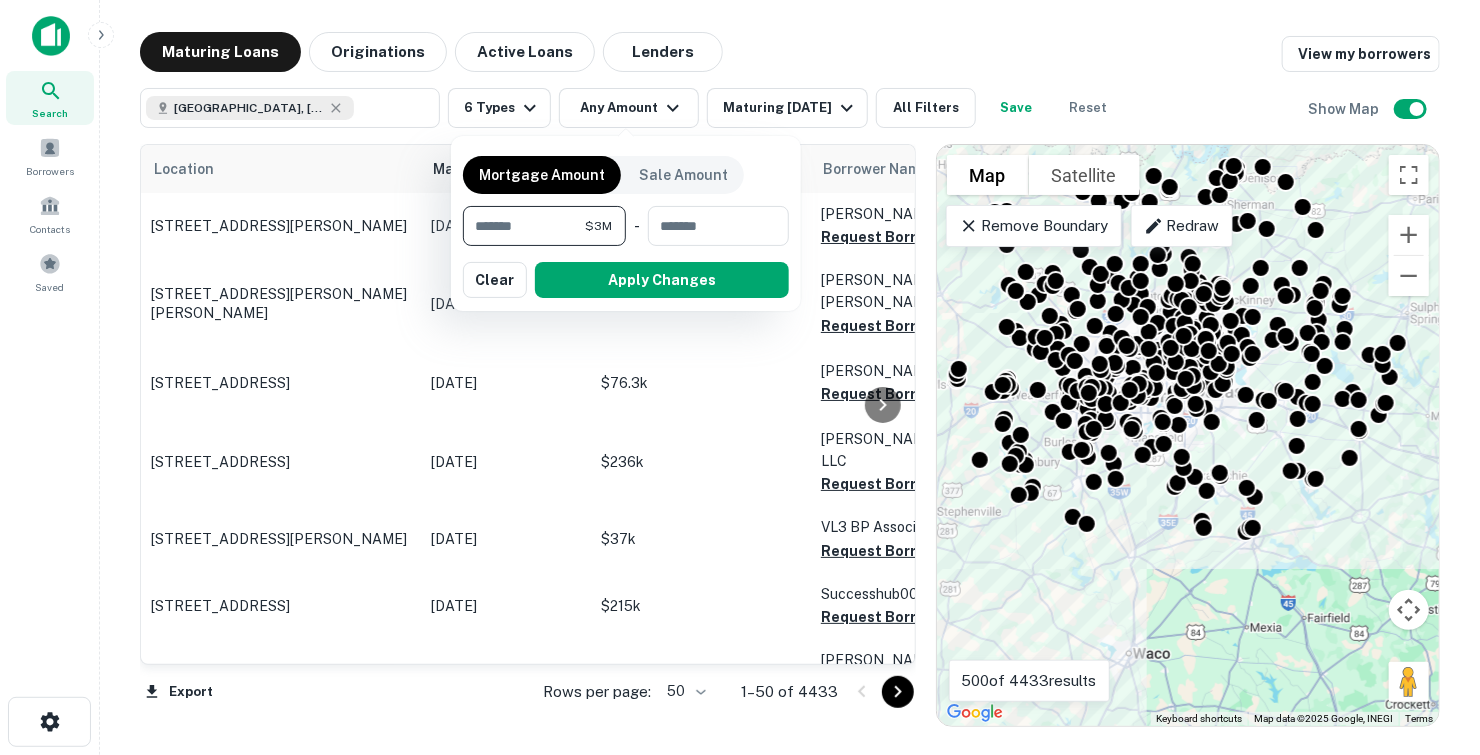 type on "*******" 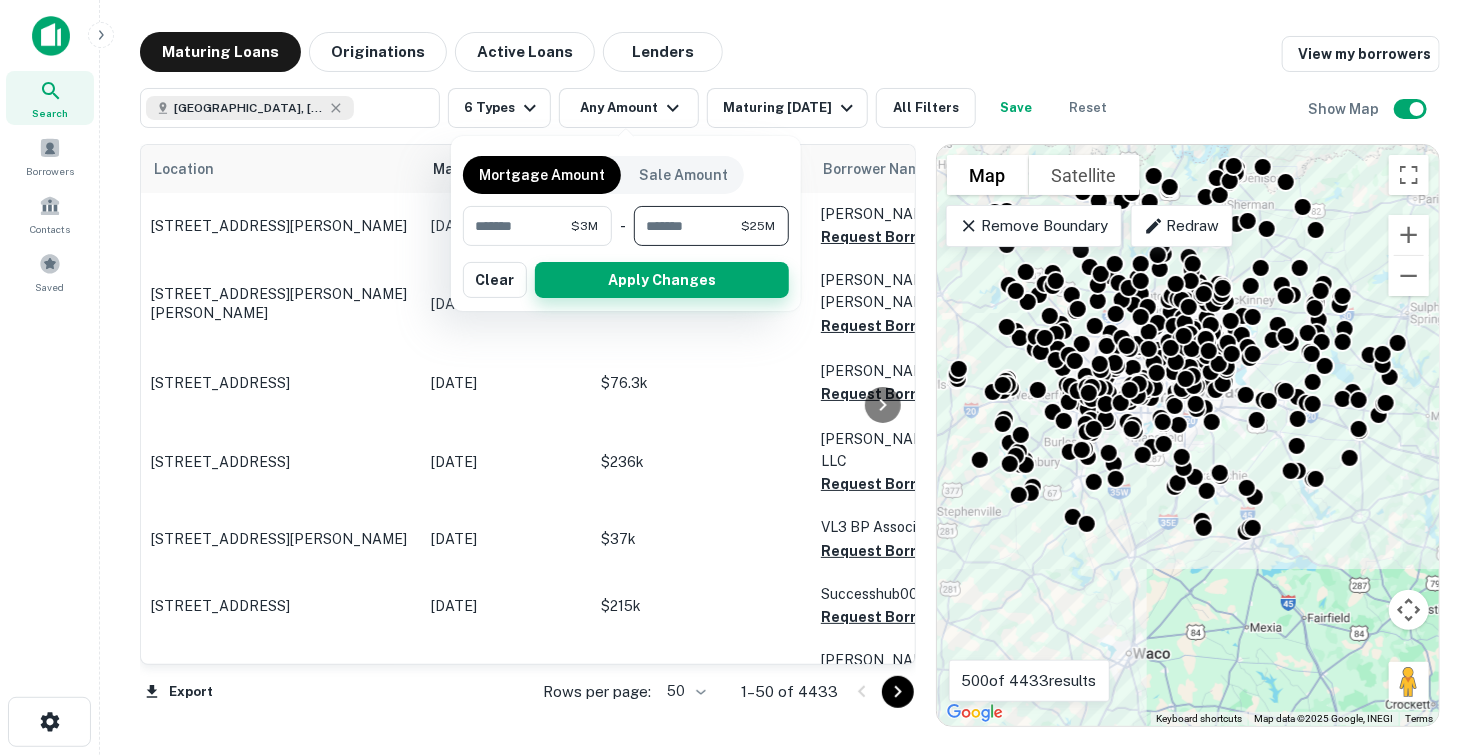 type on "********" 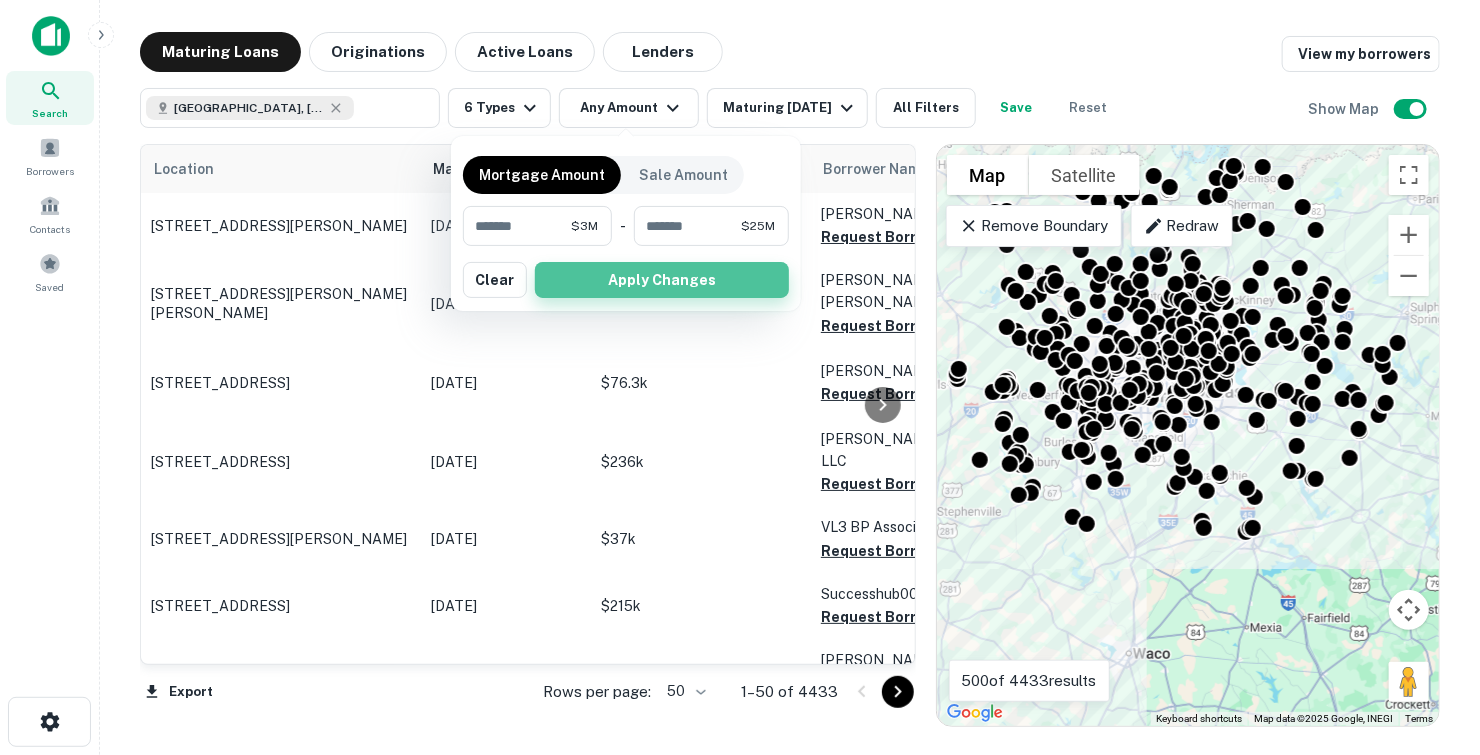 click on "Apply Changes" at bounding box center (662, 280) 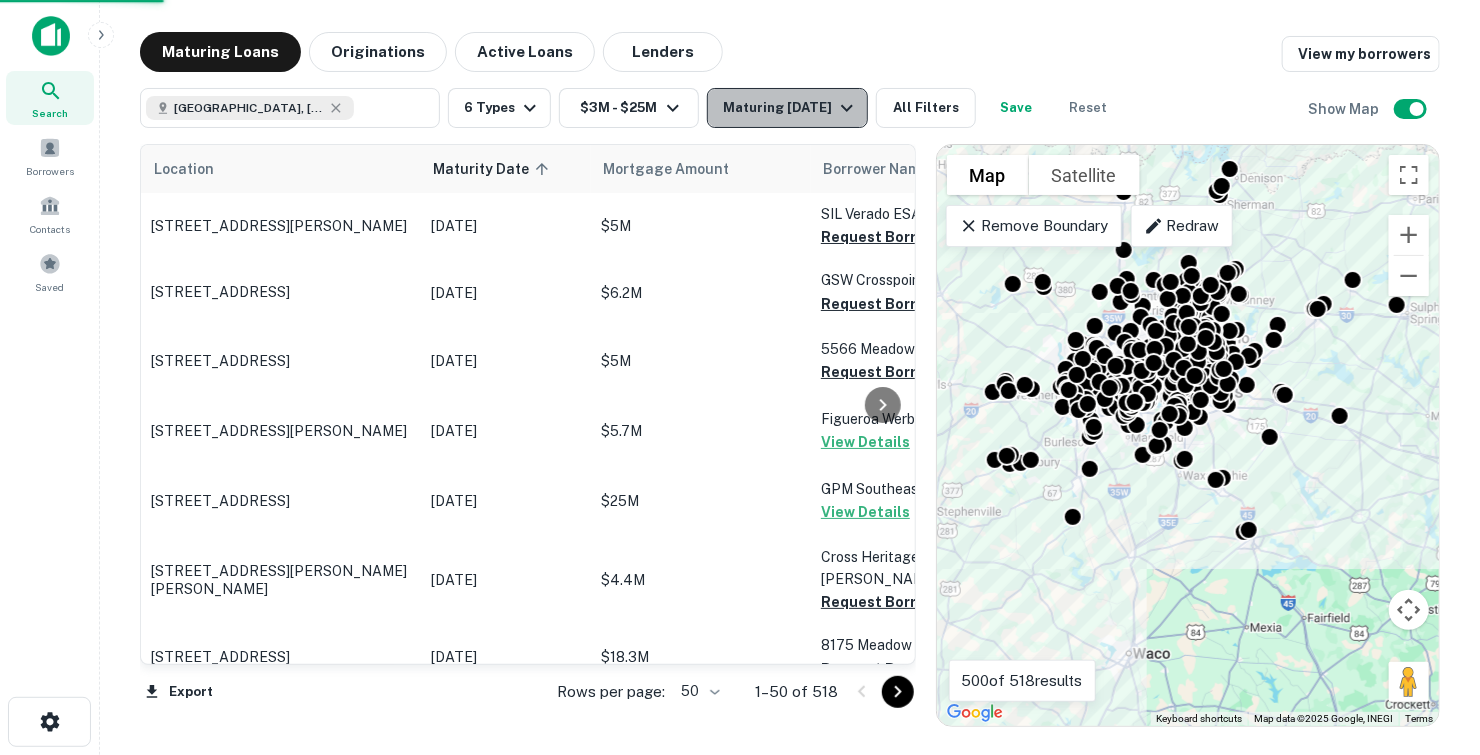 click on "Maturing In 1 Year" at bounding box center (791, 108) 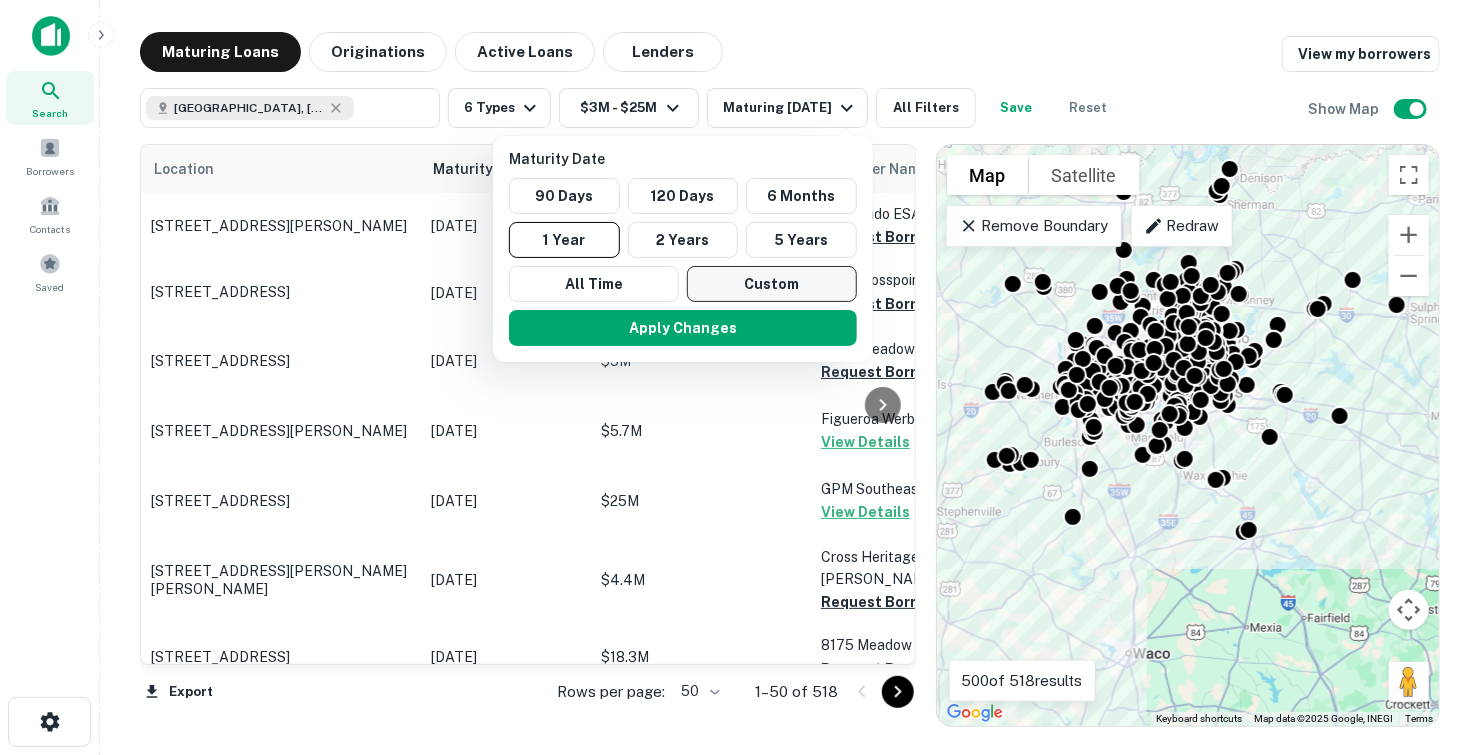 click on "Custom" at bounding box center [772, 284] 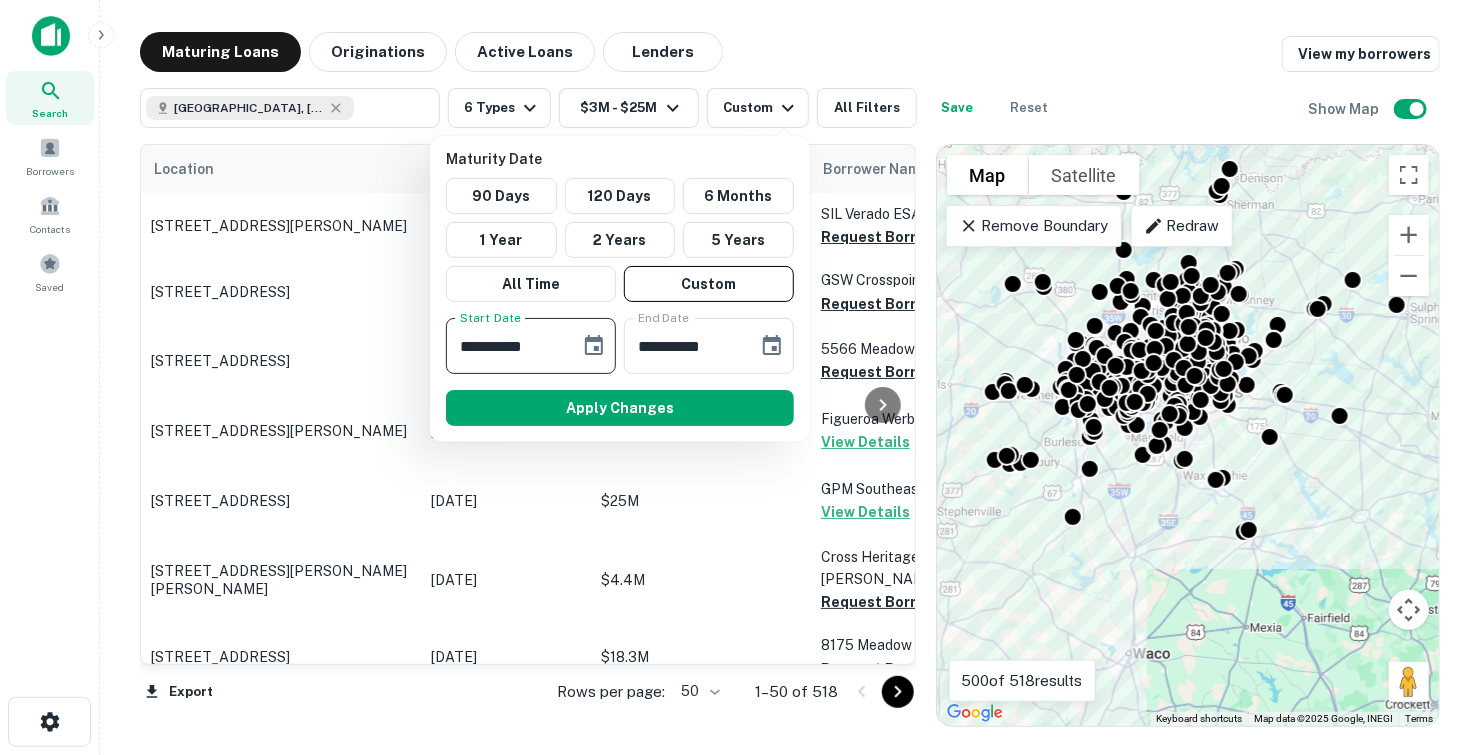 drag, startPoint x: 555, startPoint y: 343, endPoint x: 437, endPoint y: 337, distance: 118.15244 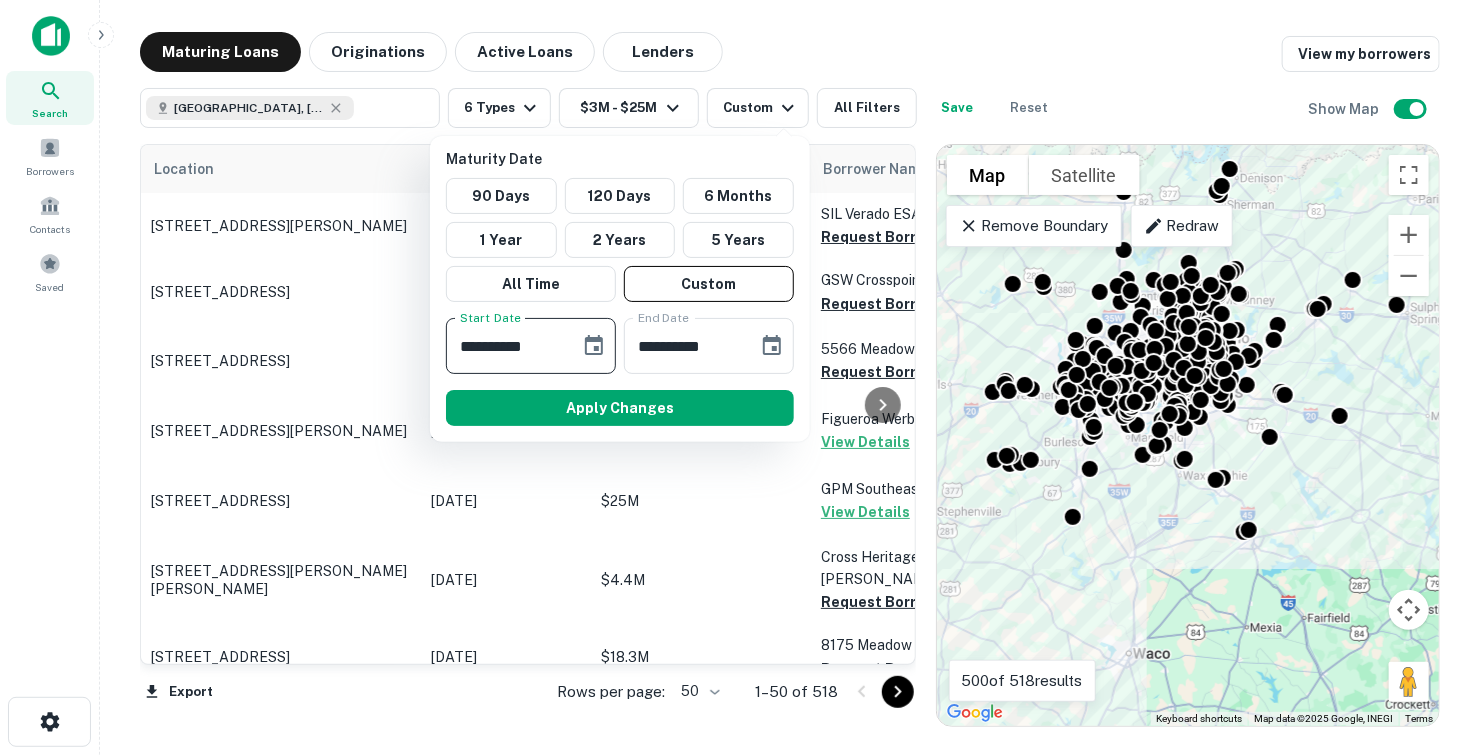 click on "**********" at bounding box center [620, 289] 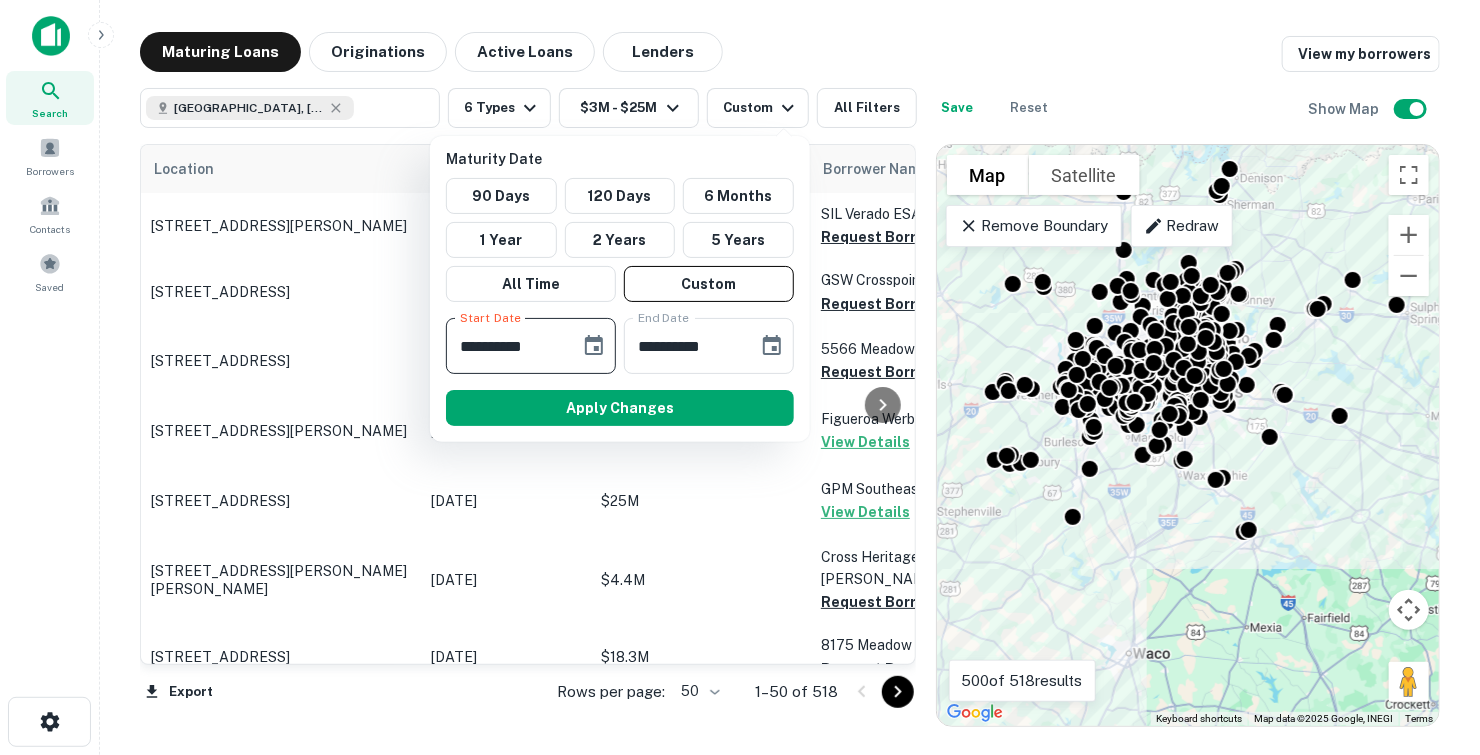 type on "**********" 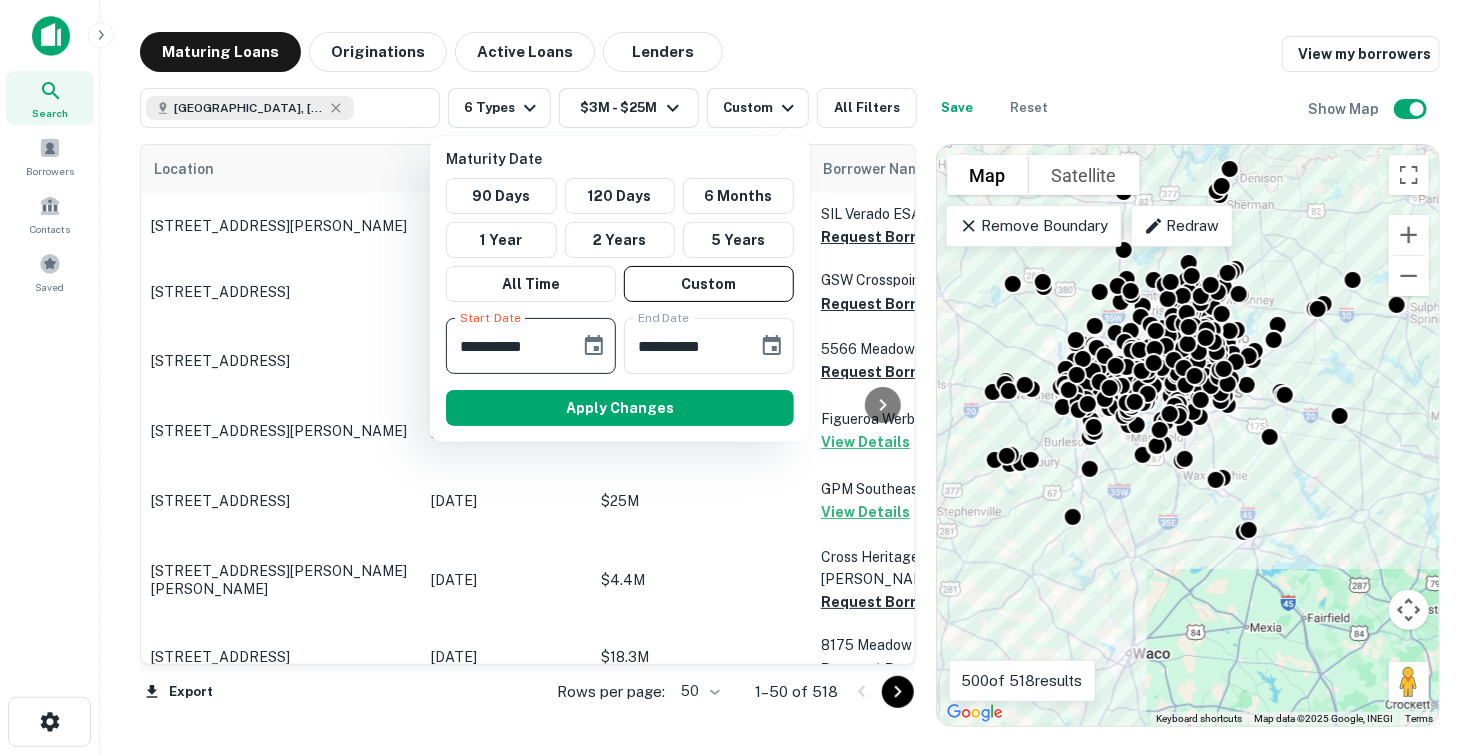 type 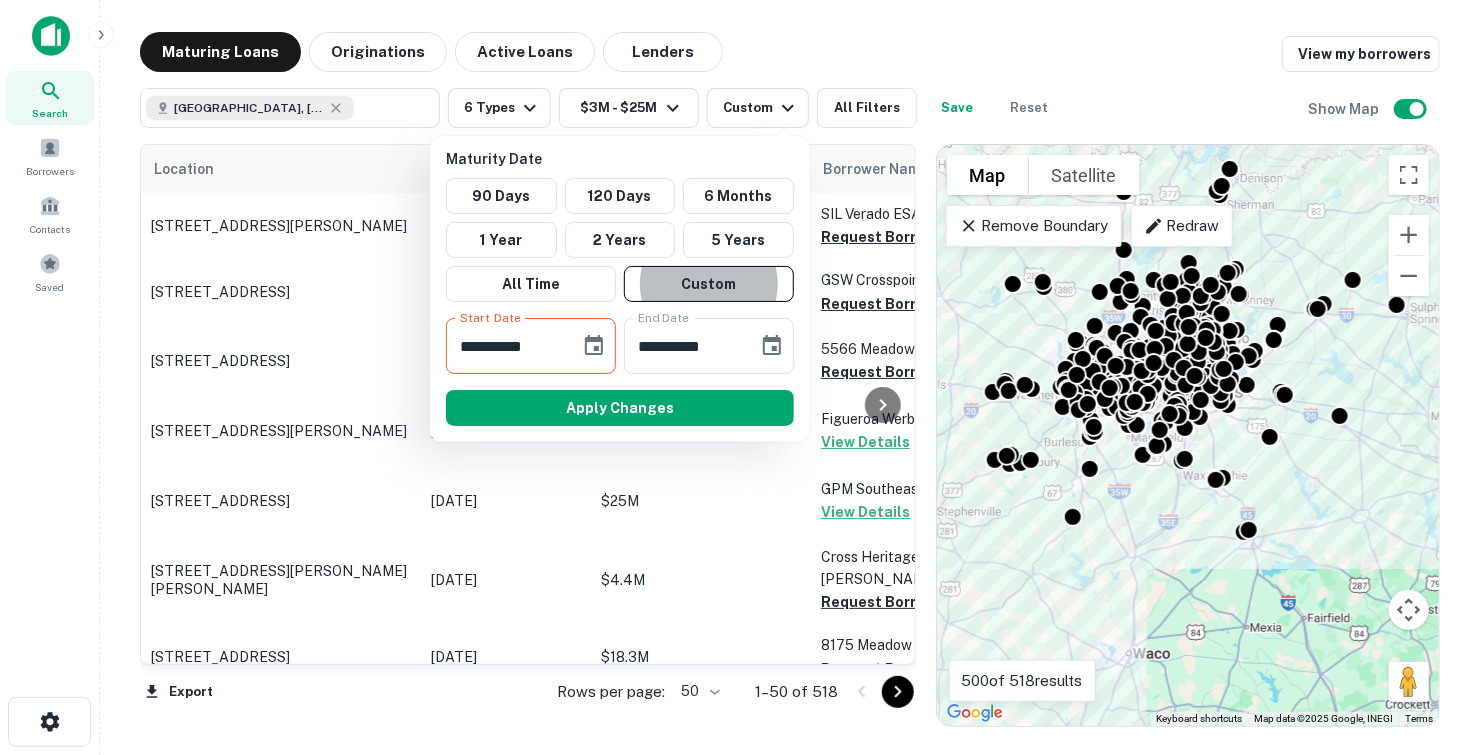 click at bounding box center (594, 346) 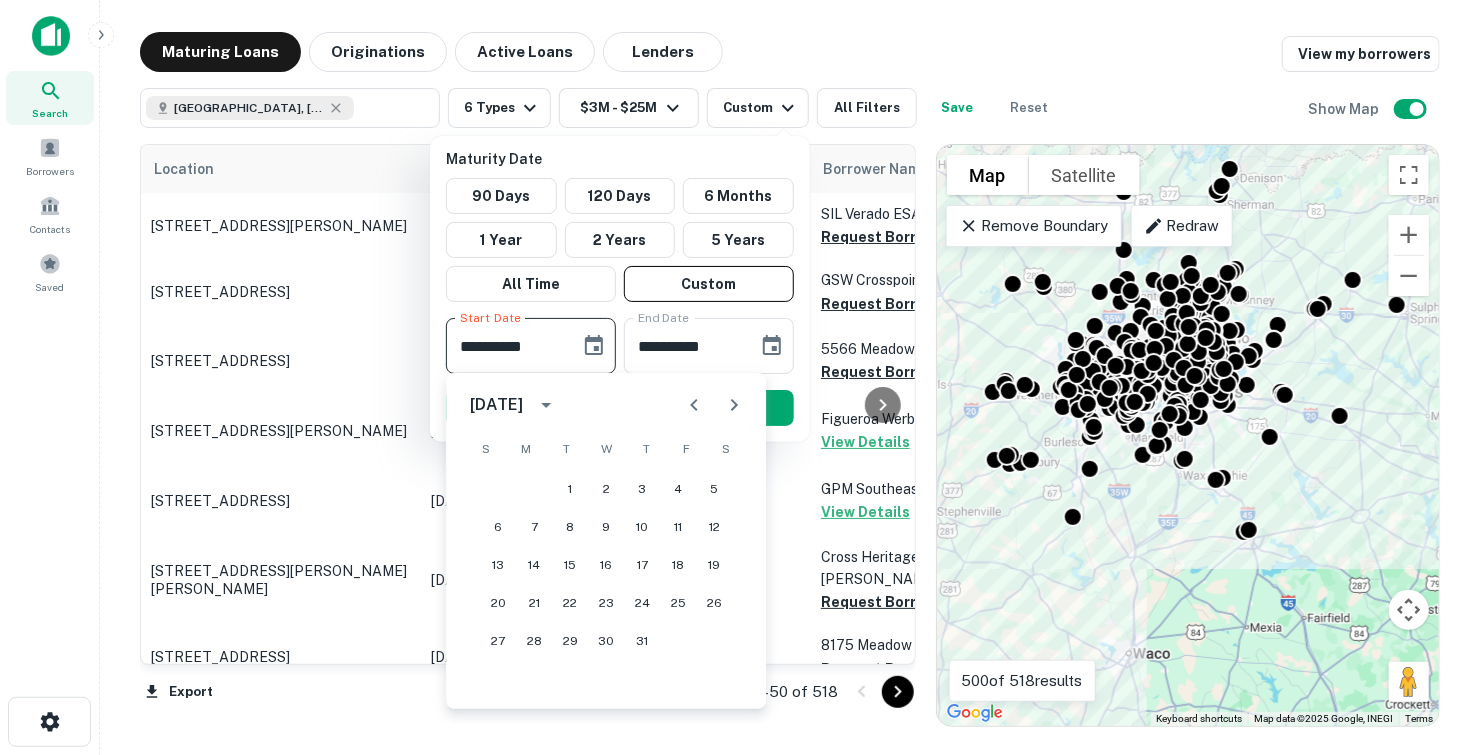 click 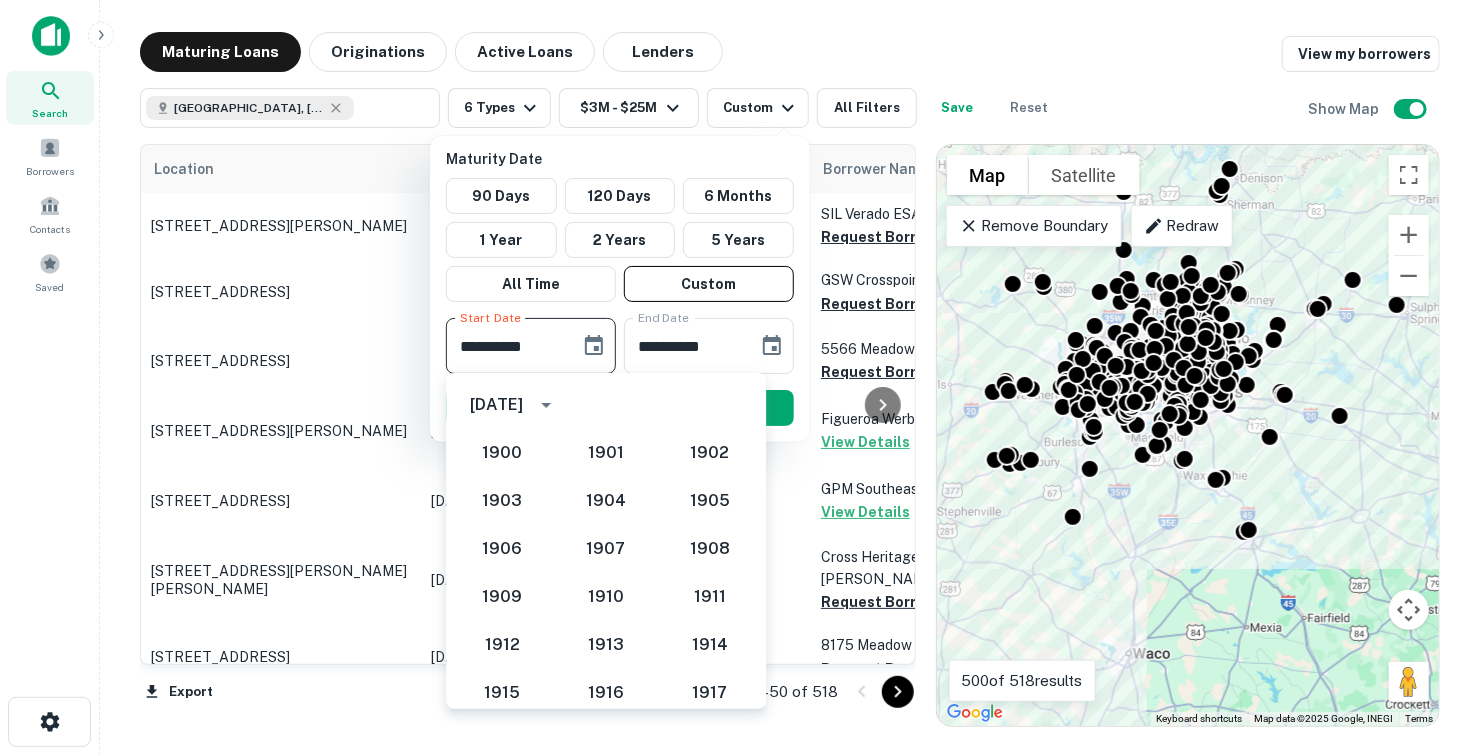 scroll, scrollTop: 1851, scrollLeft: 0, axis: vertical 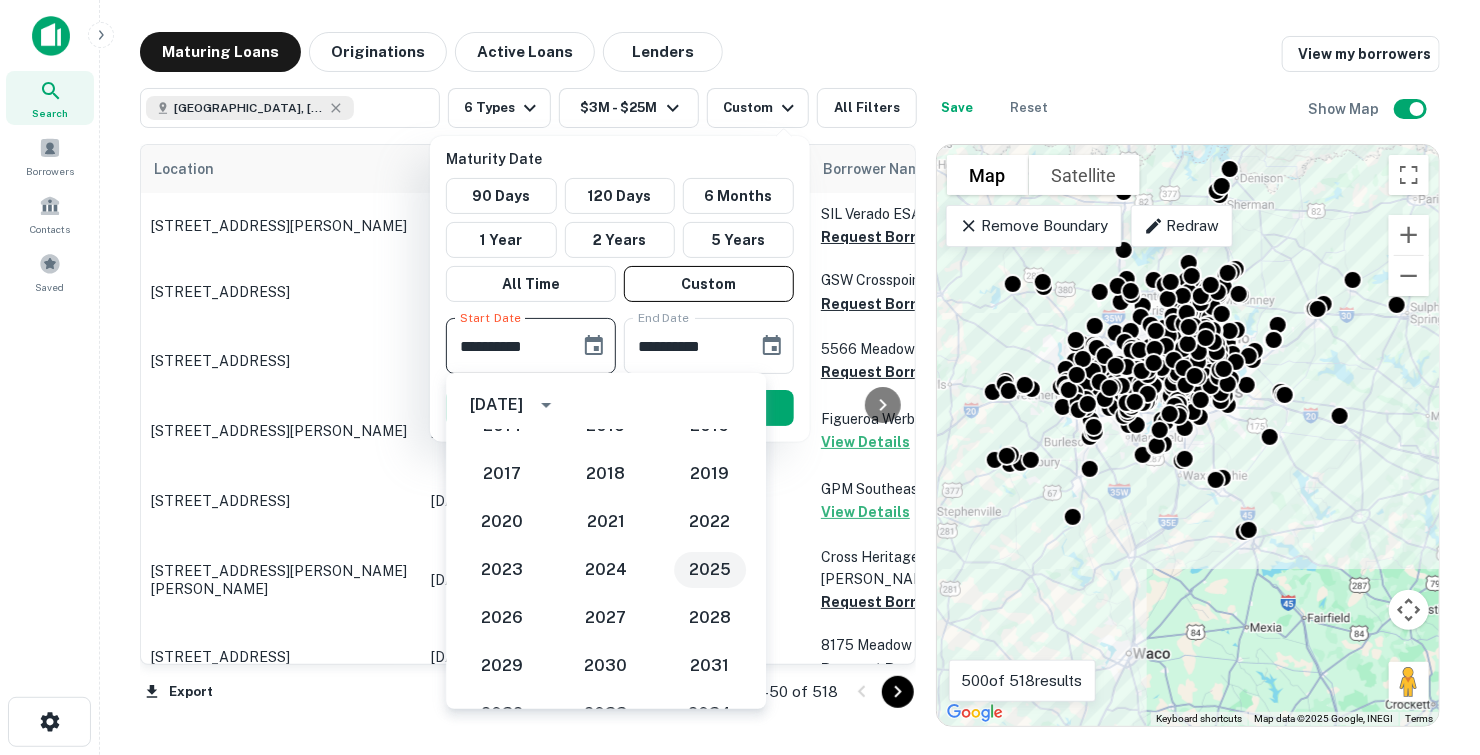 click on "2025" at bounding box center [710, 570] 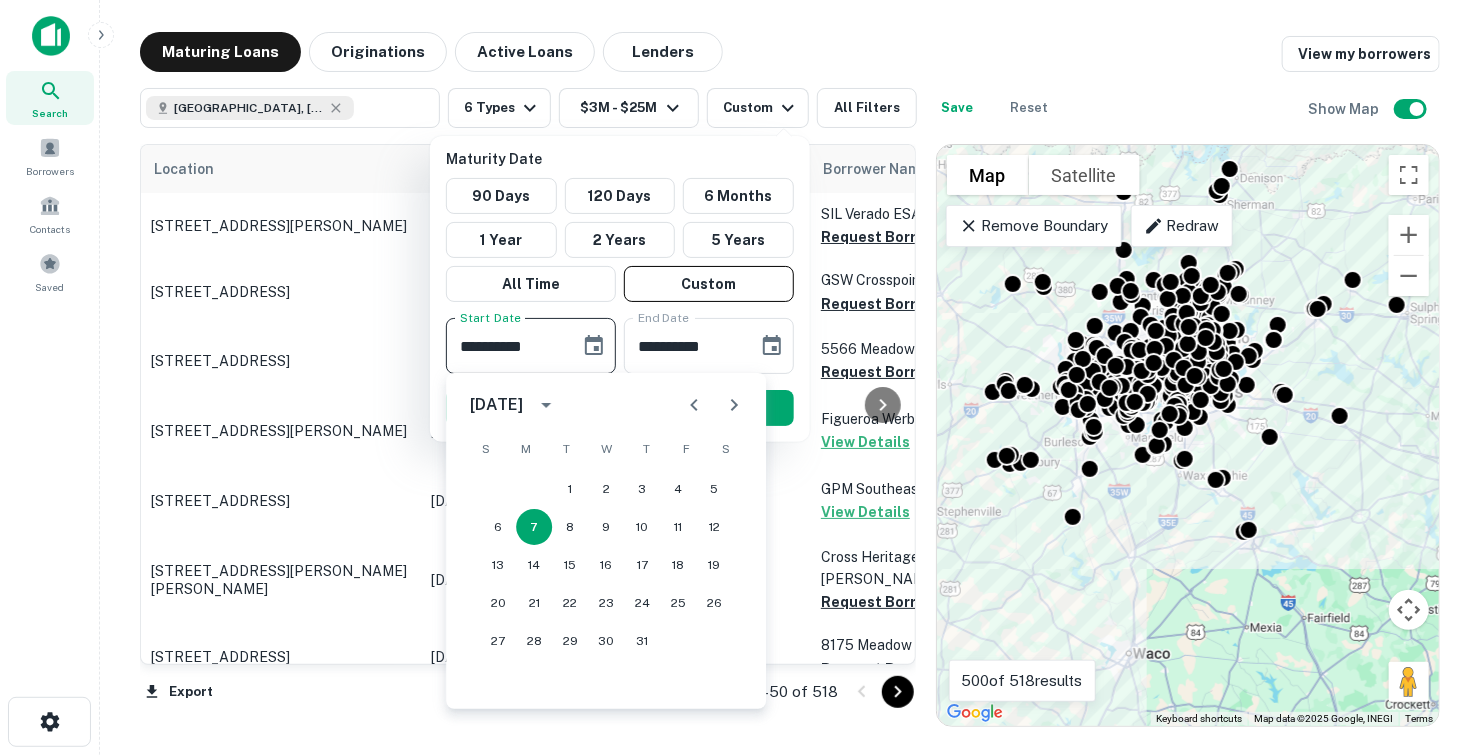 click 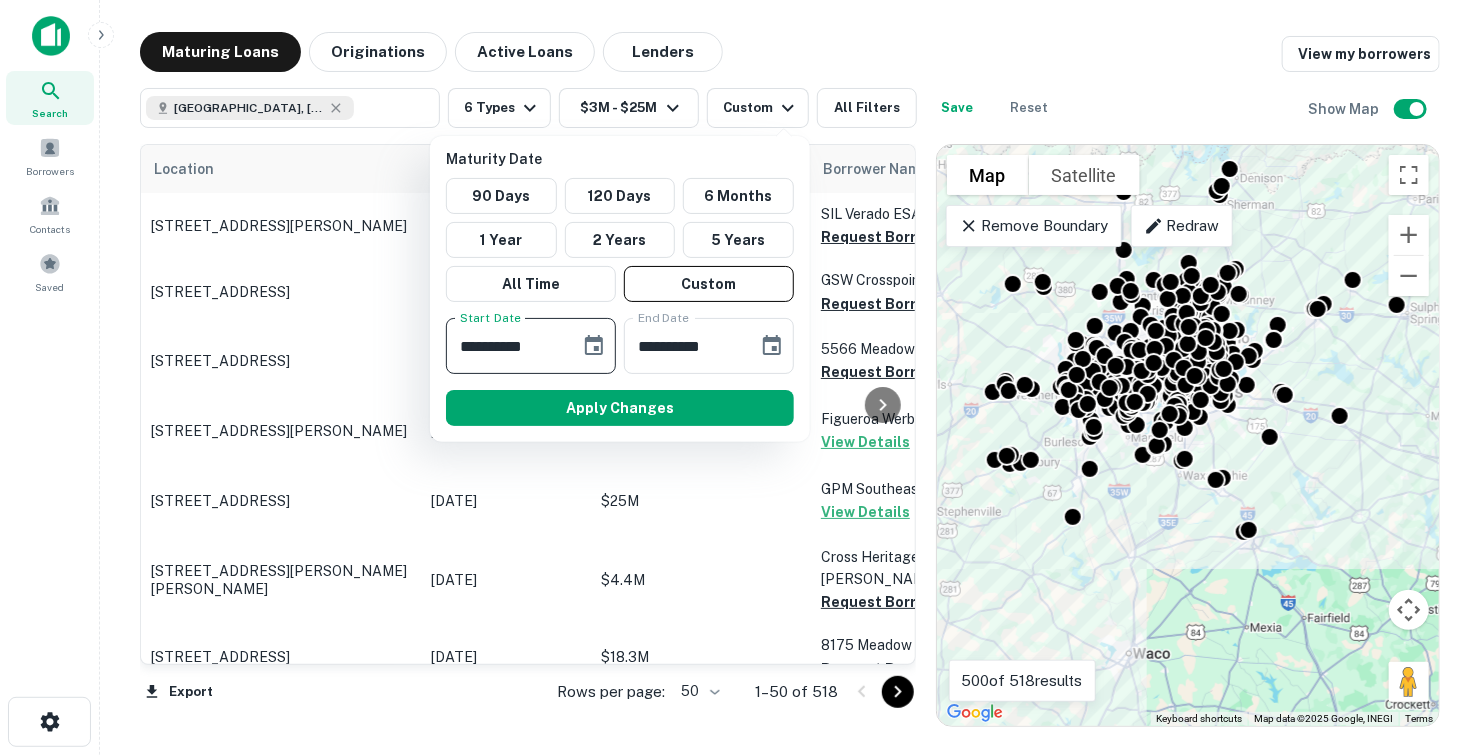 click on "**********" at bounding box center (506, 346) 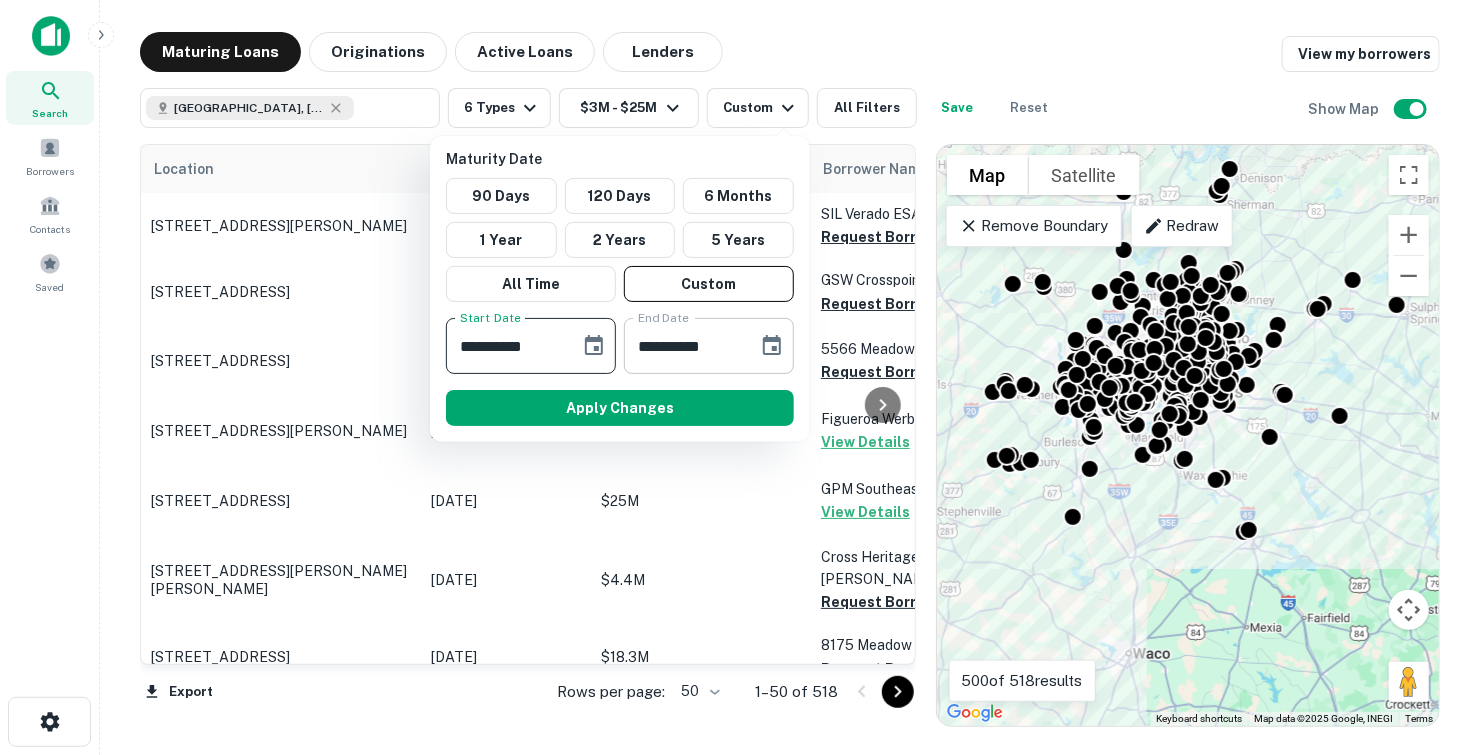 type on "**********" 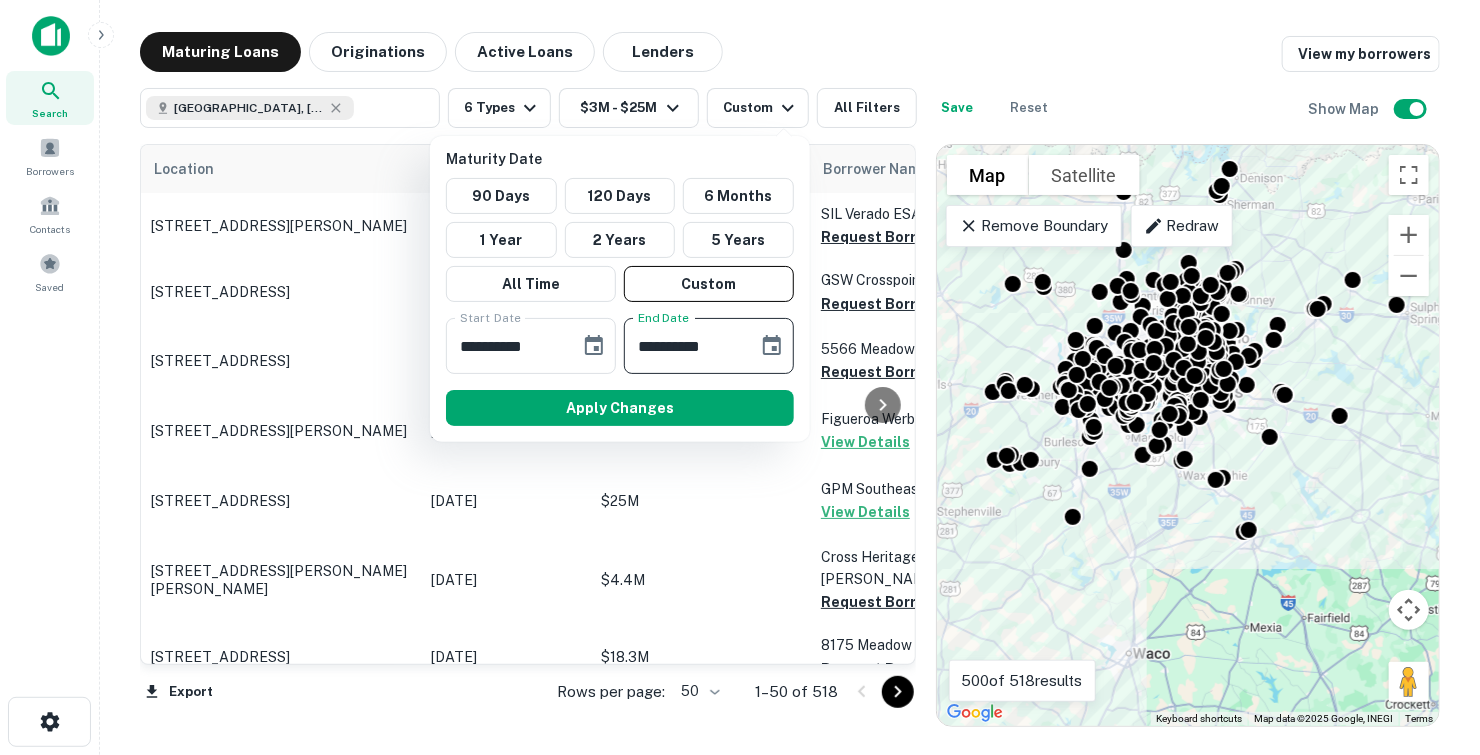 click on "**********" at bounding box center (684, 346) 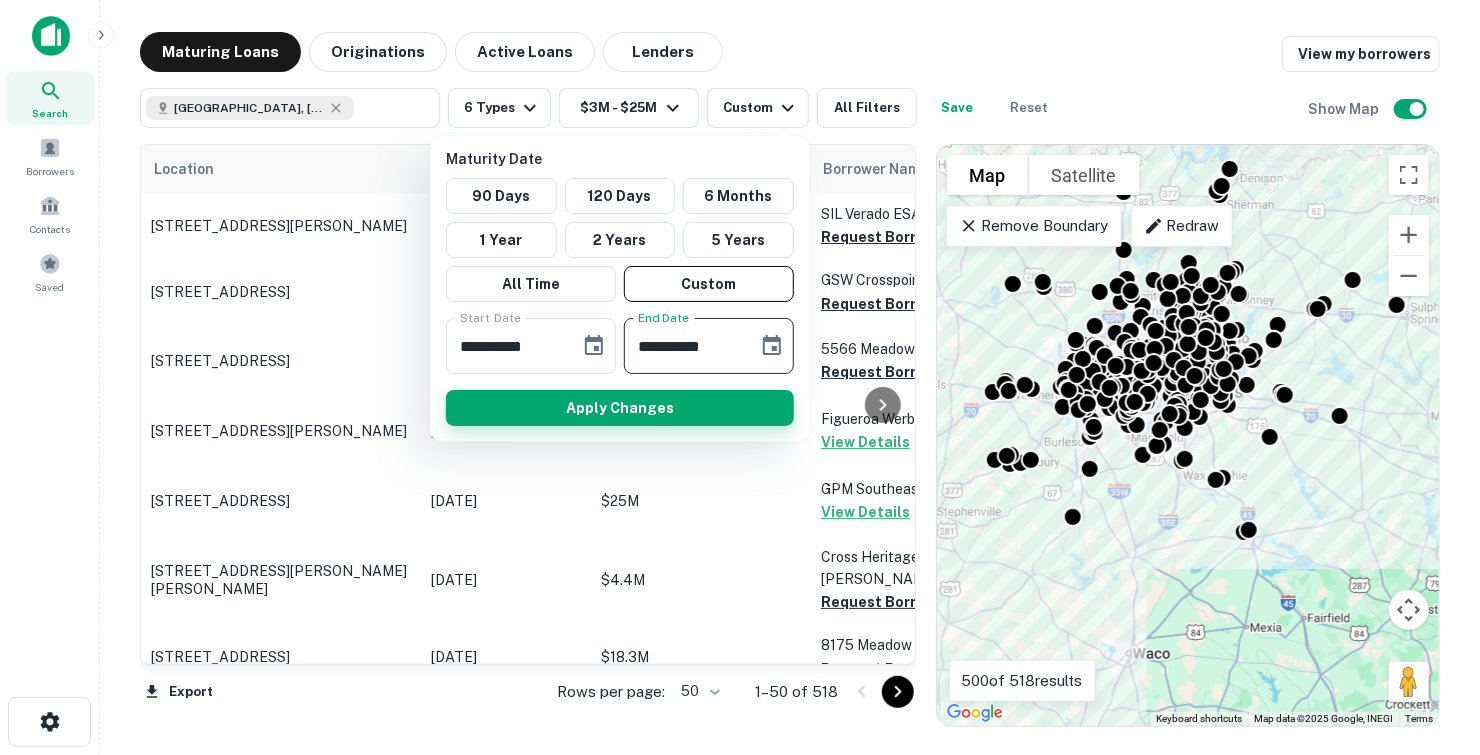 type on "**********" 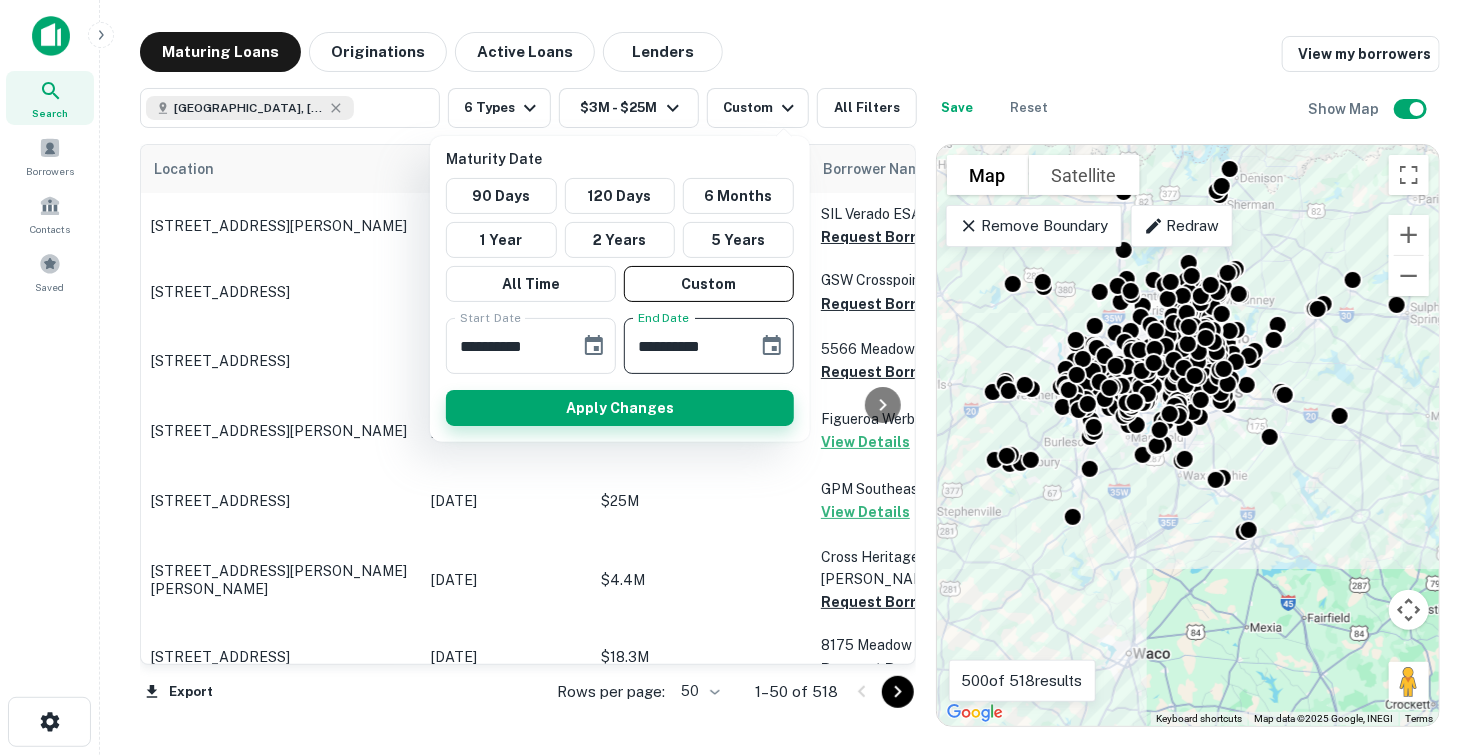 type 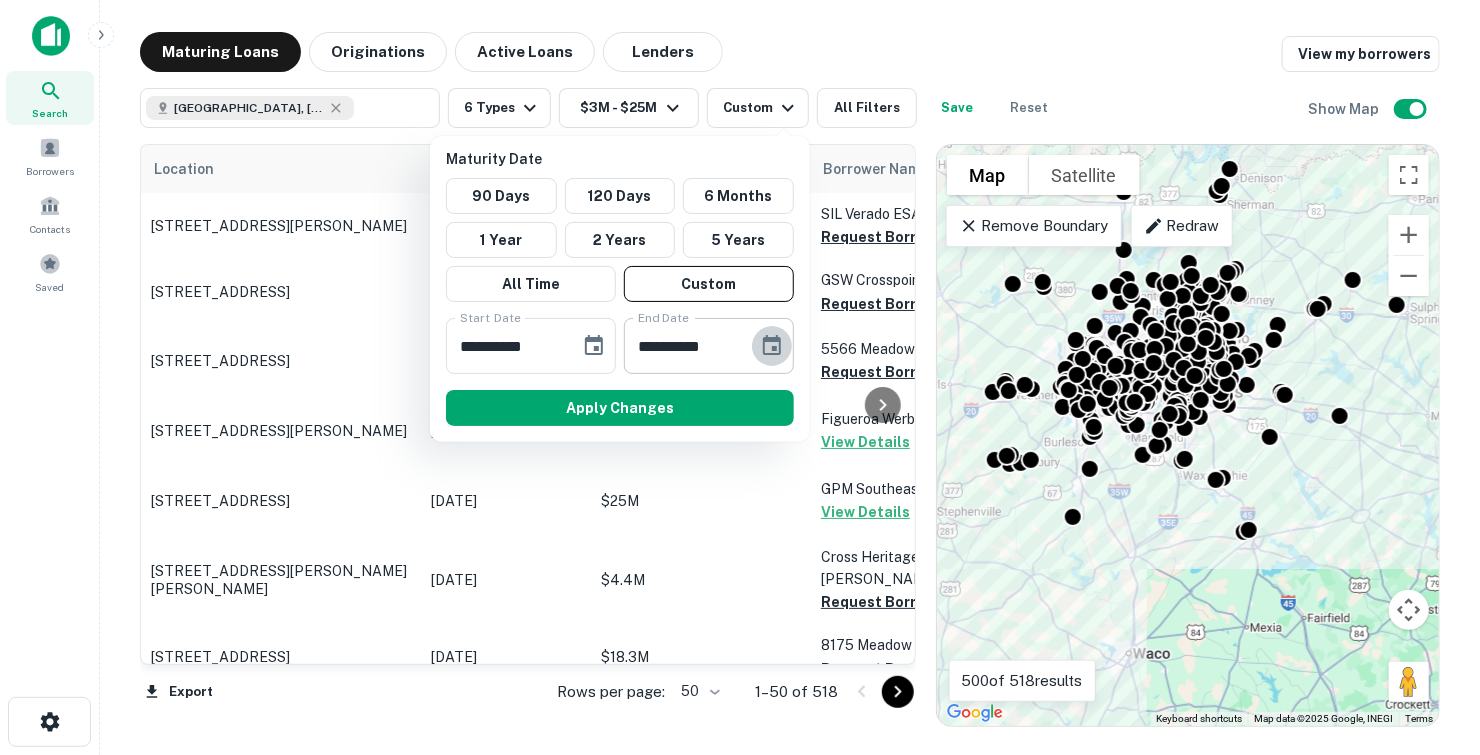 click on "**********" at bounding box center [684, 346] 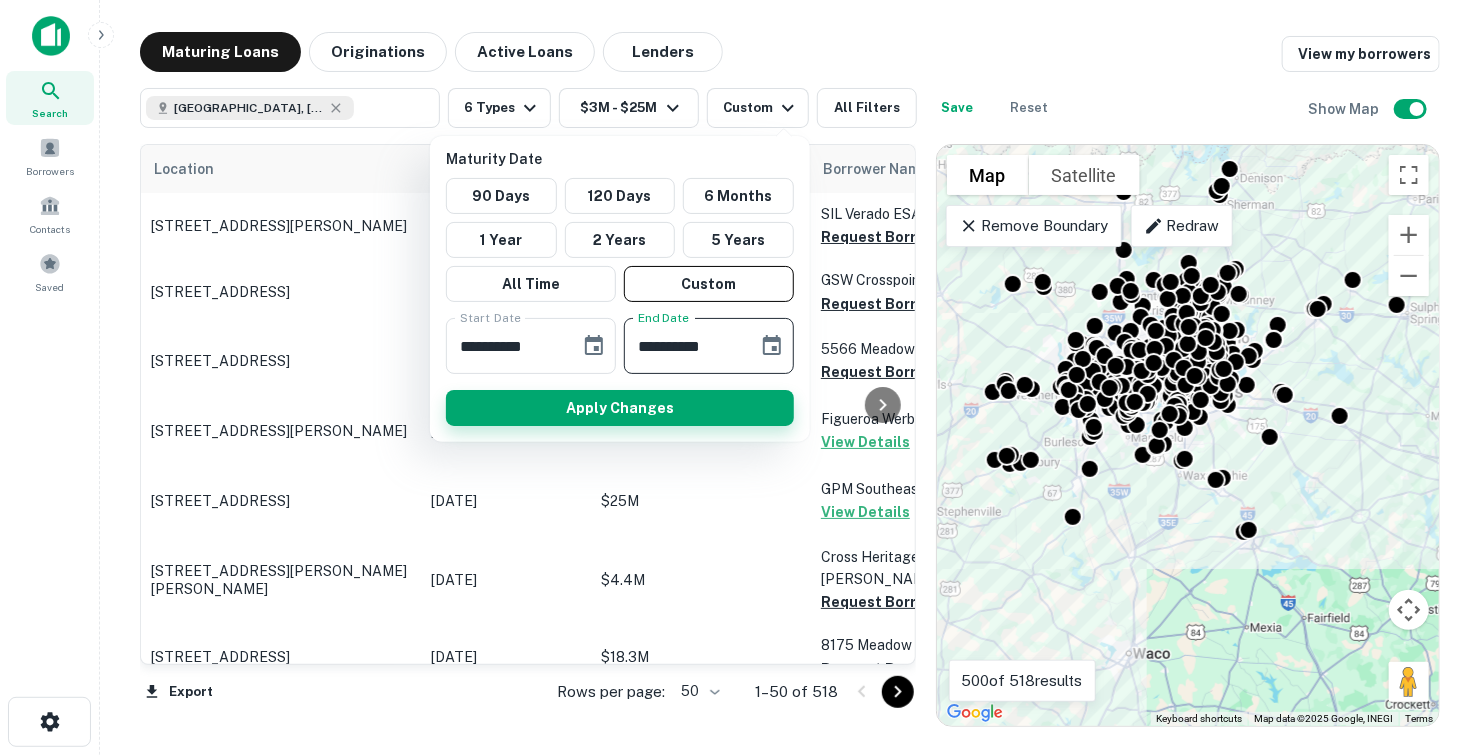 type on "**********" 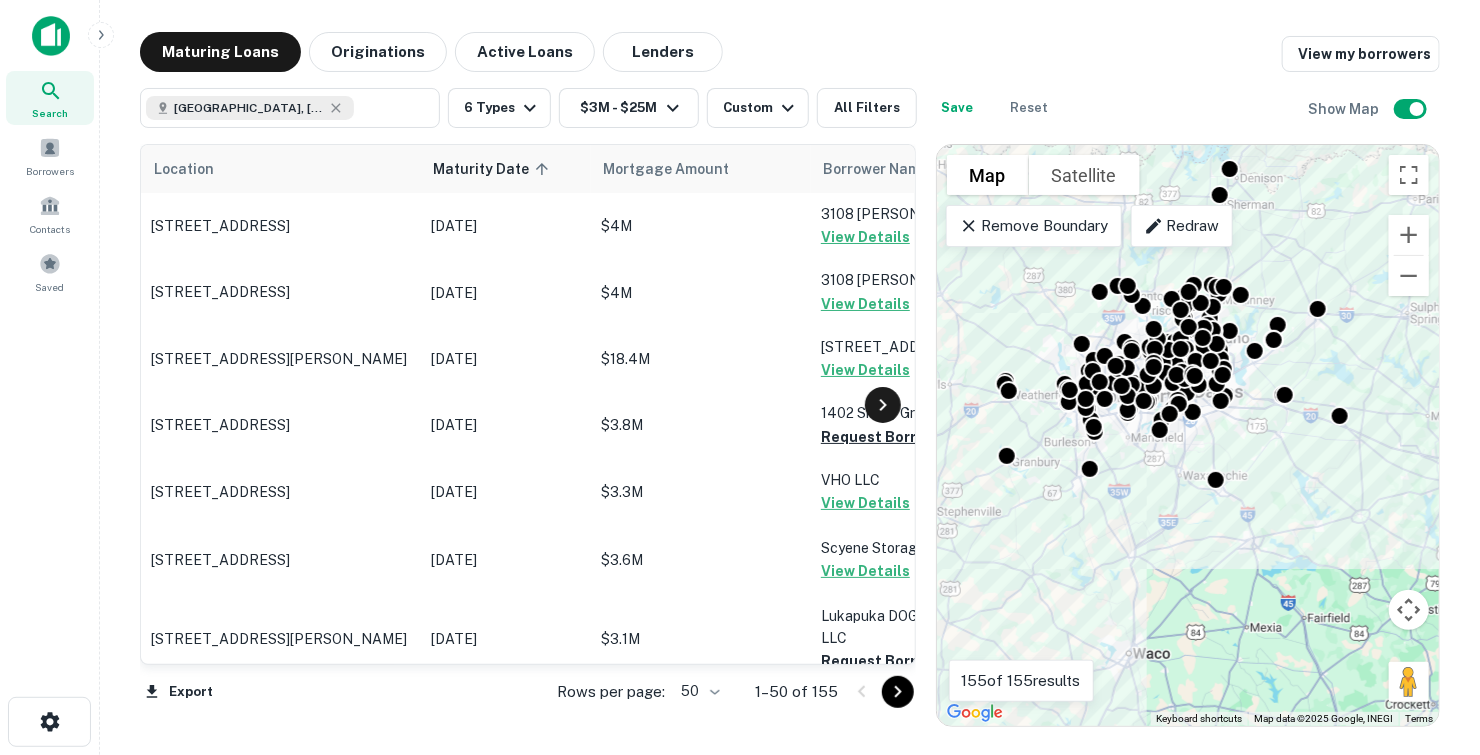click 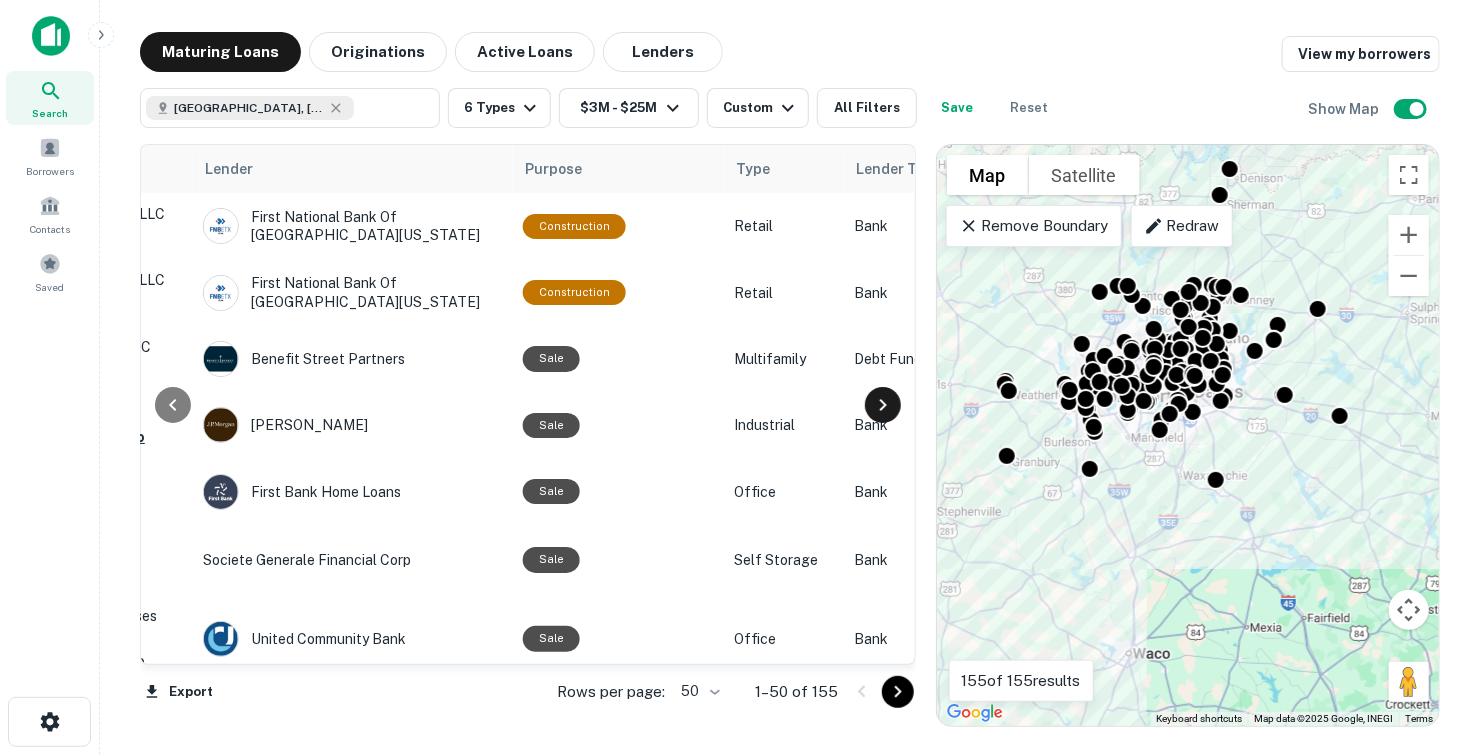 scroll, scrollTop: 0, scrollLeft: 839, axis: horizontal 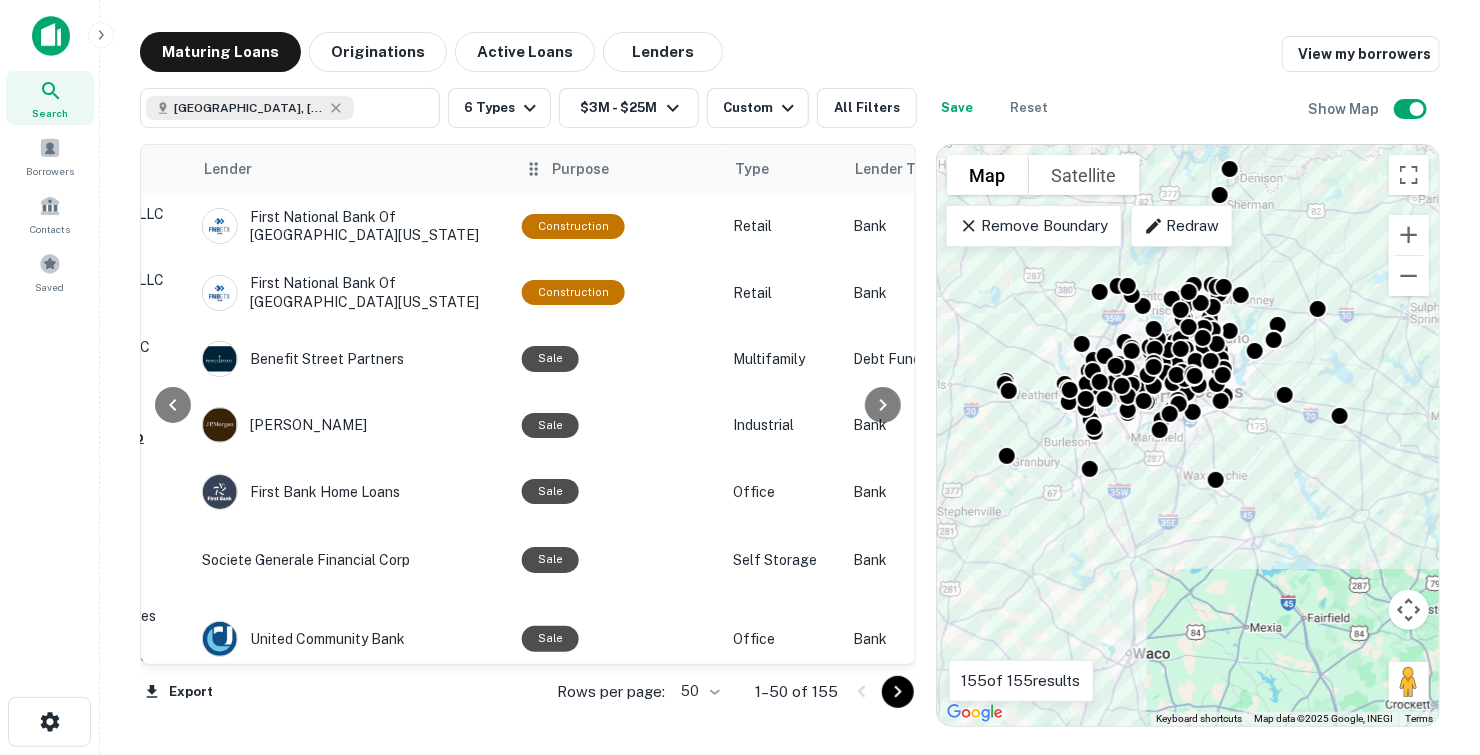click on "Purpose" at bounding box center (580, 169) 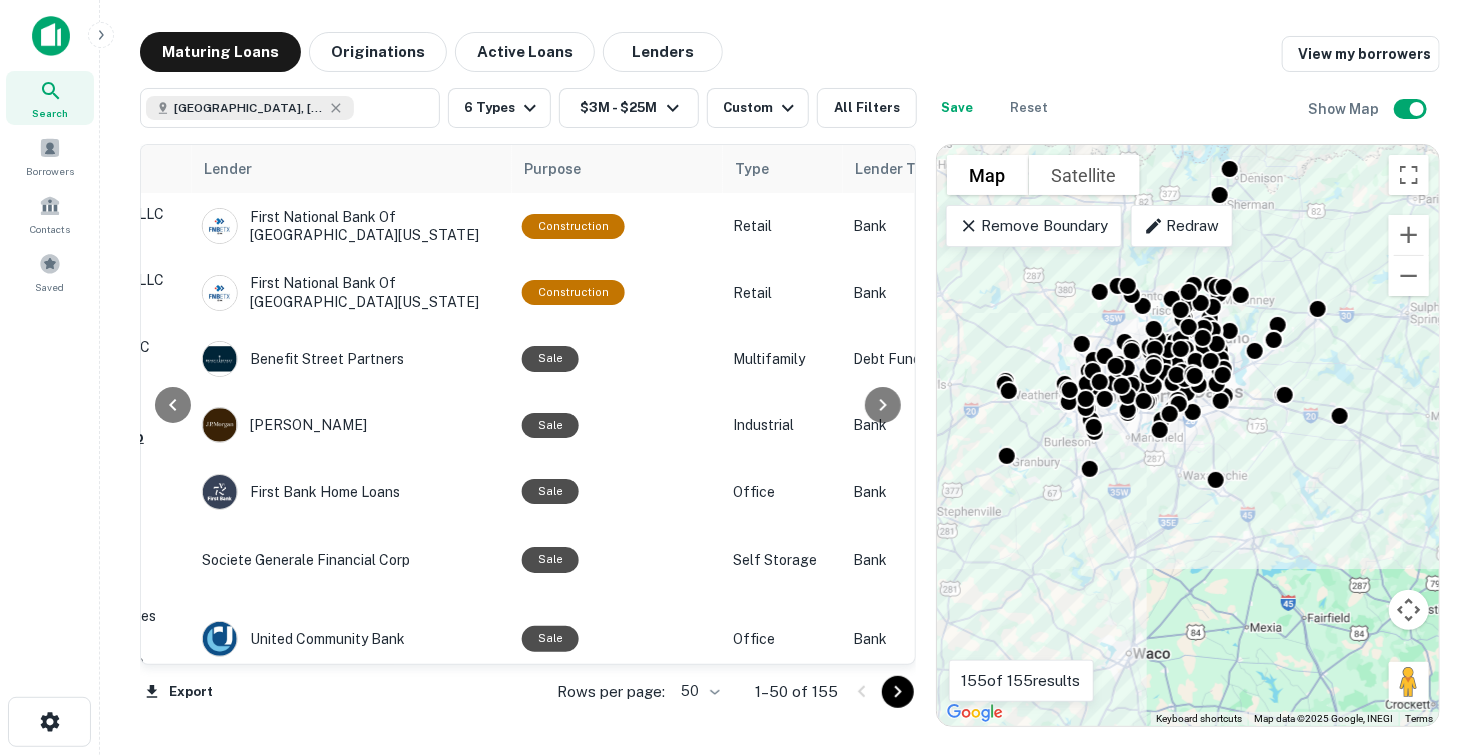 click on "Save" at bounding box center [957, 108] 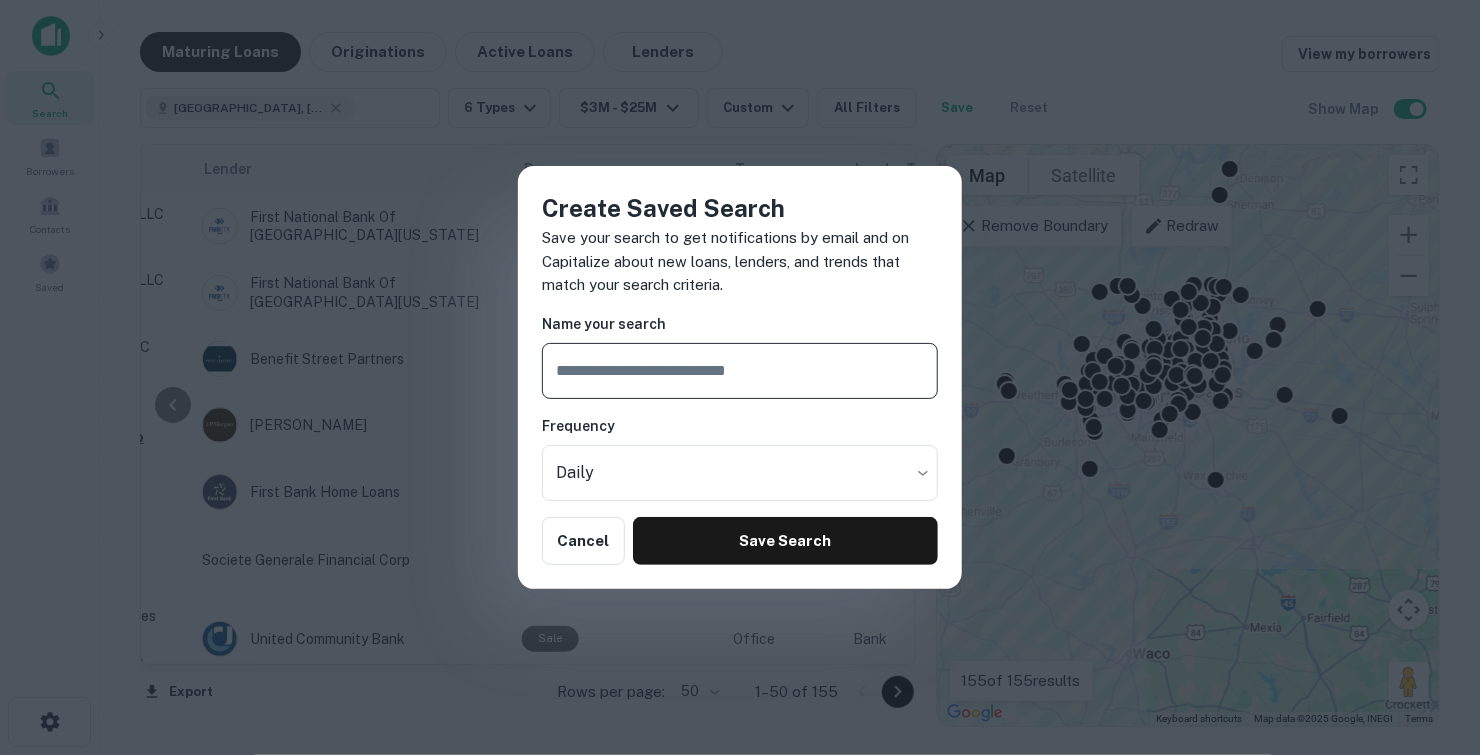 click at bounding box center [740, 371] 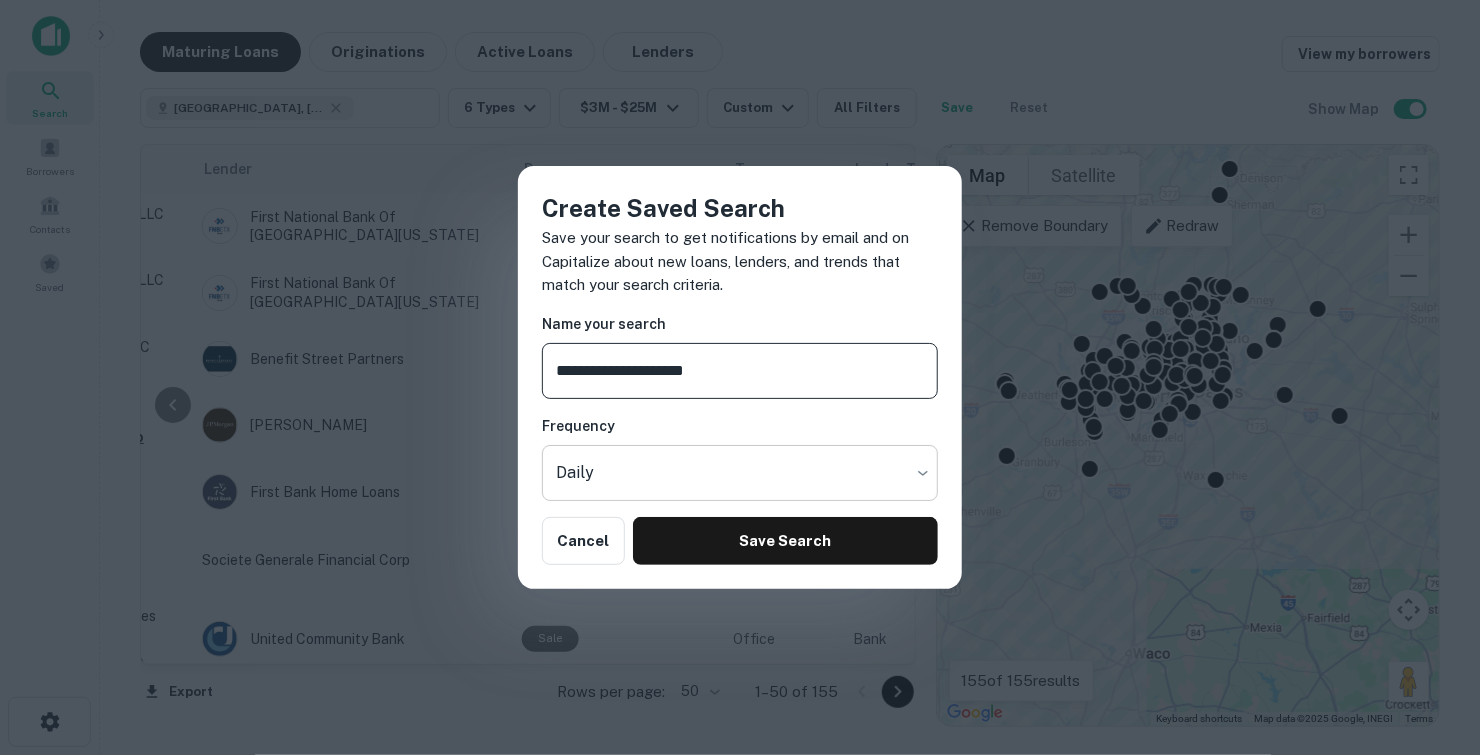 type on "**********" 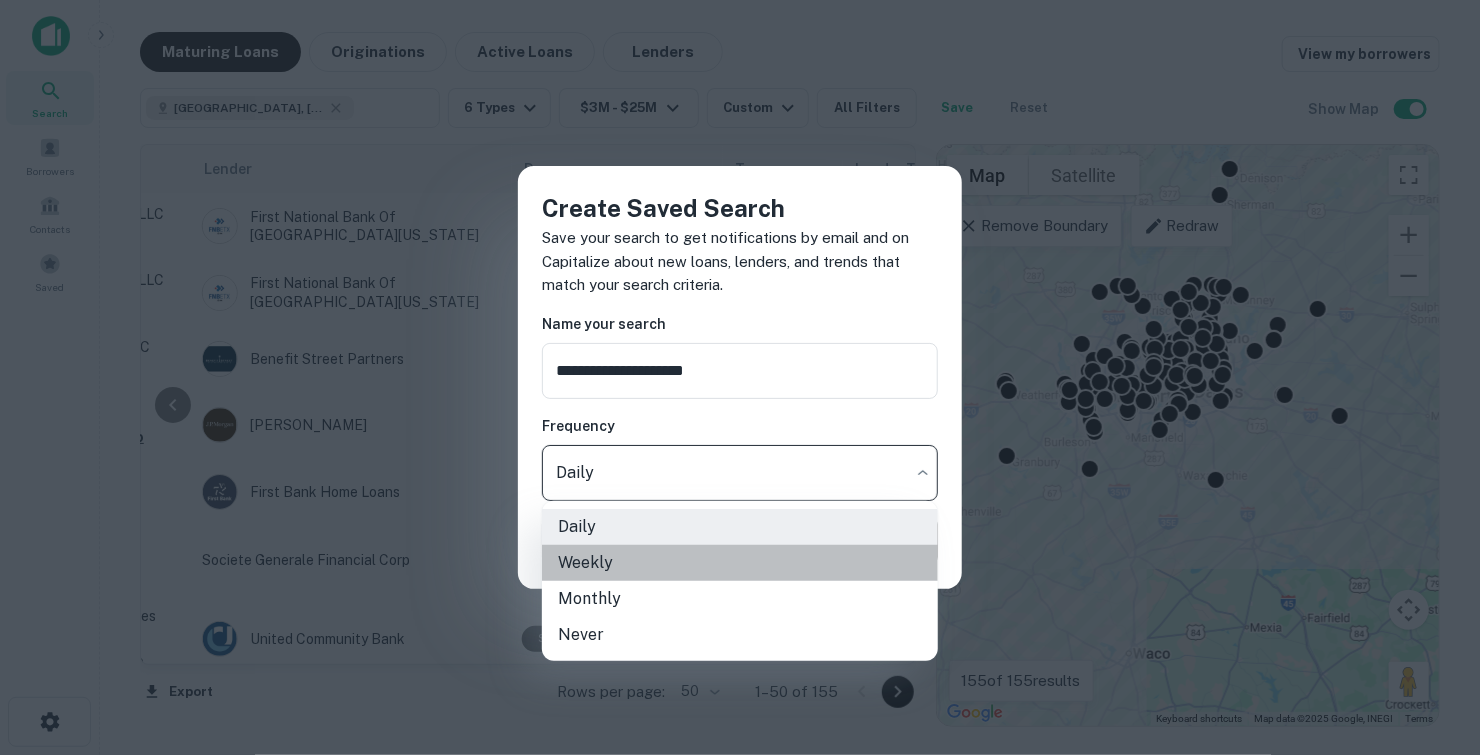 click on "Weekly" at bounding box center [740, 563] 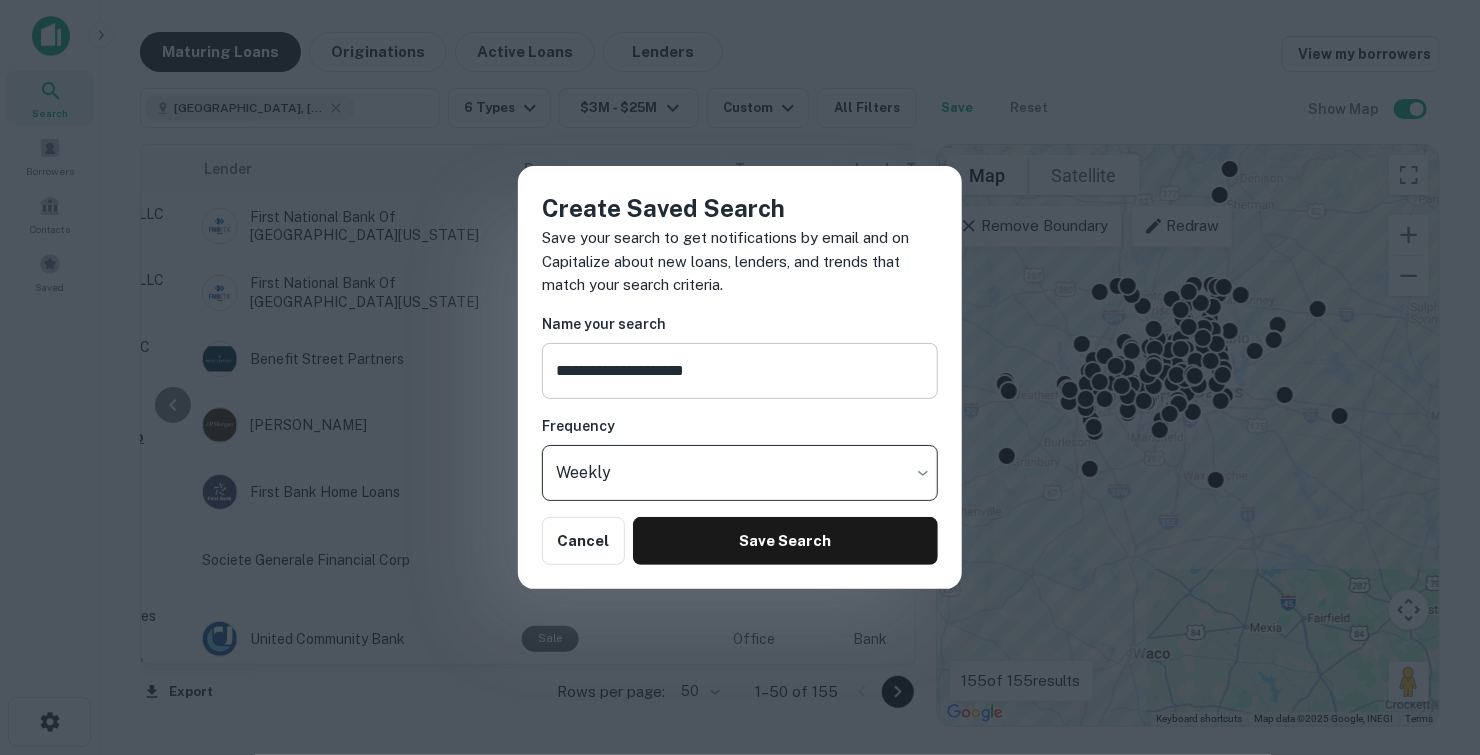 click on "**********" at bounding box center (740, 371) 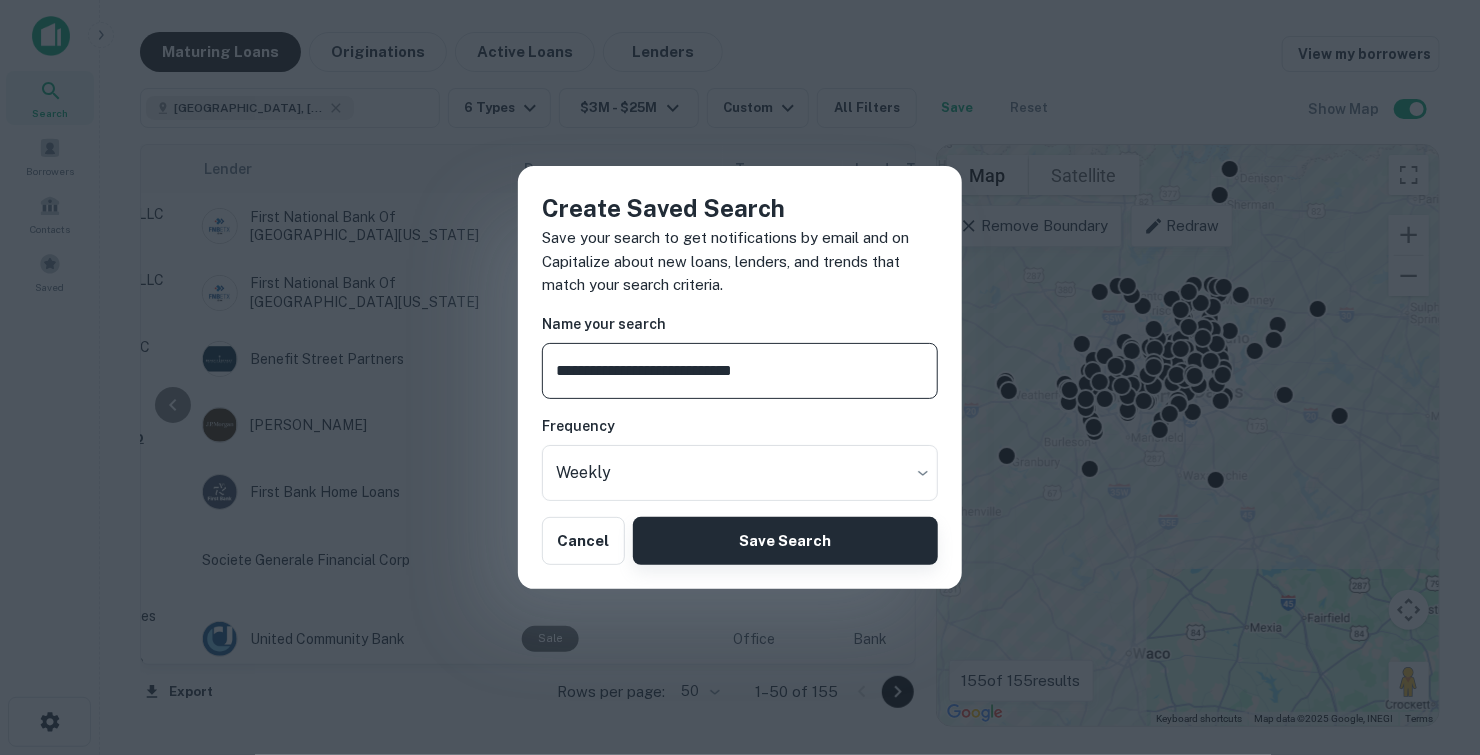 type on "**********" 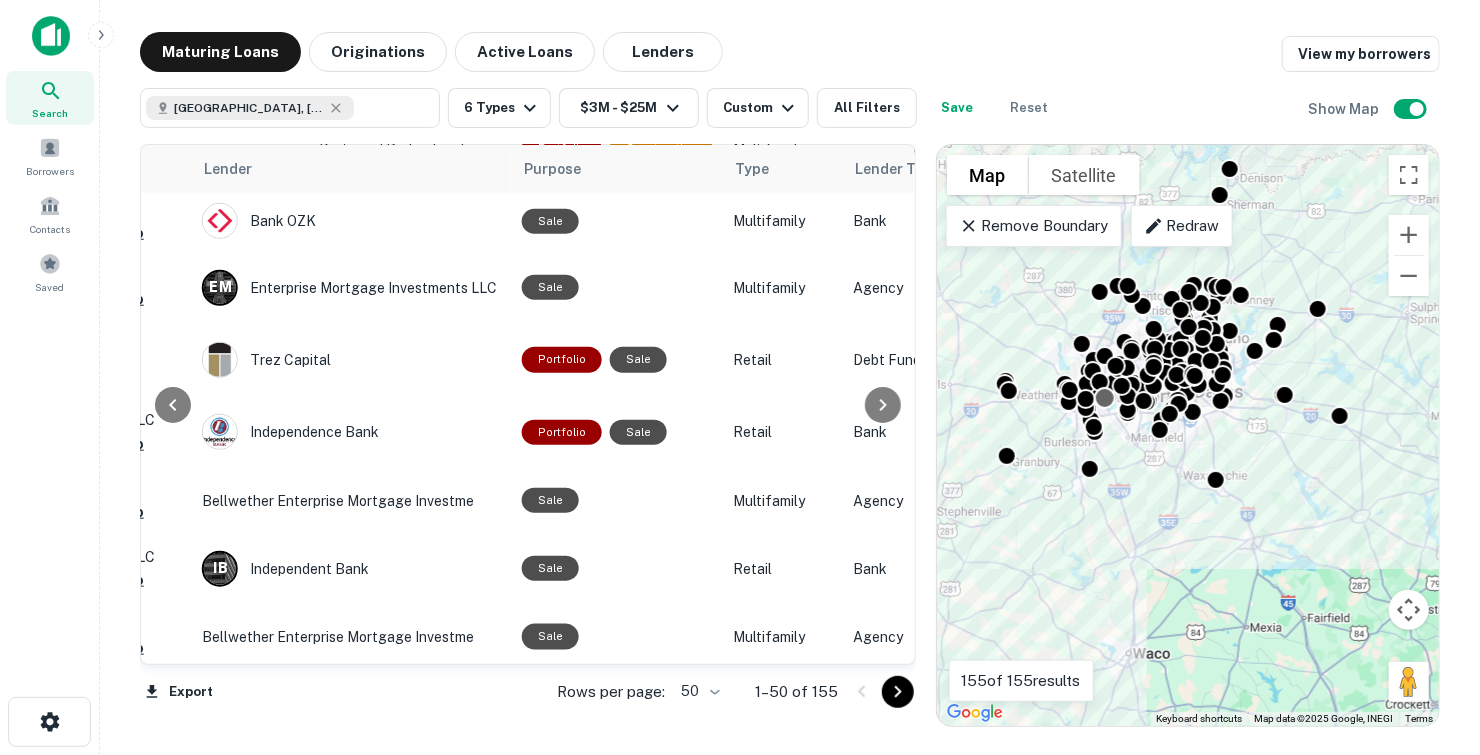 scroll, scrollTop: 900, scrollLeft: 839, axis: both 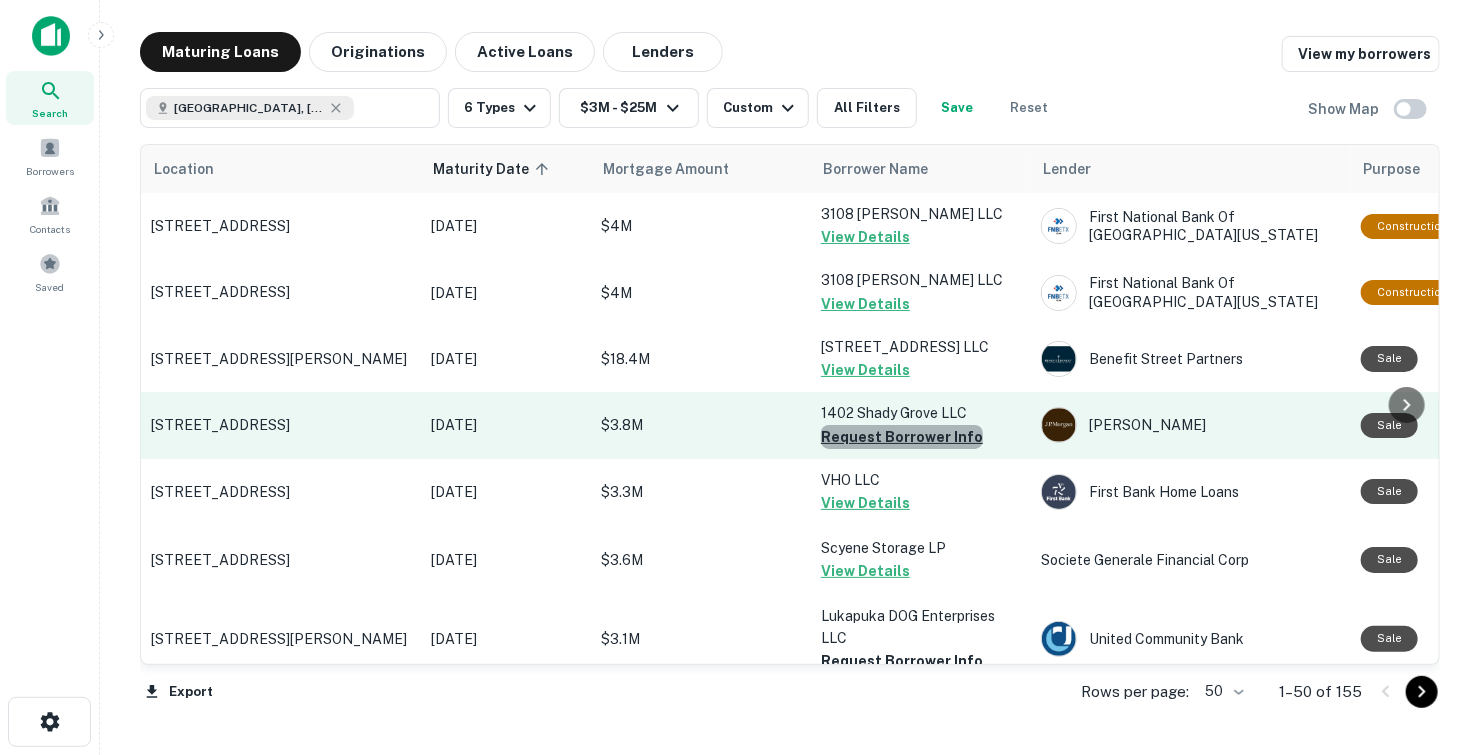 click on "Request Borrower Info" at bounding box center [902, 437] 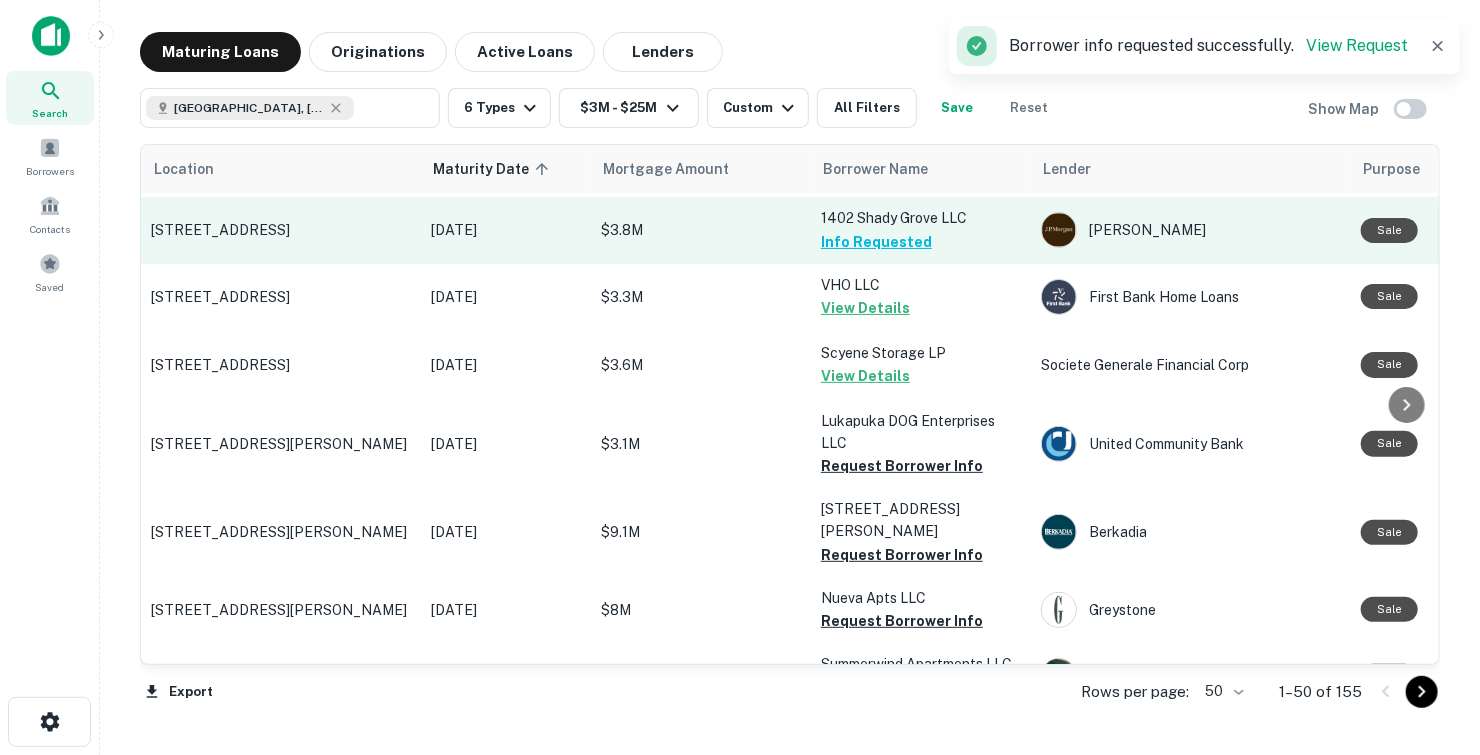 scroll, scrollTop: 200, scrollLeft: 0, axis: vertical 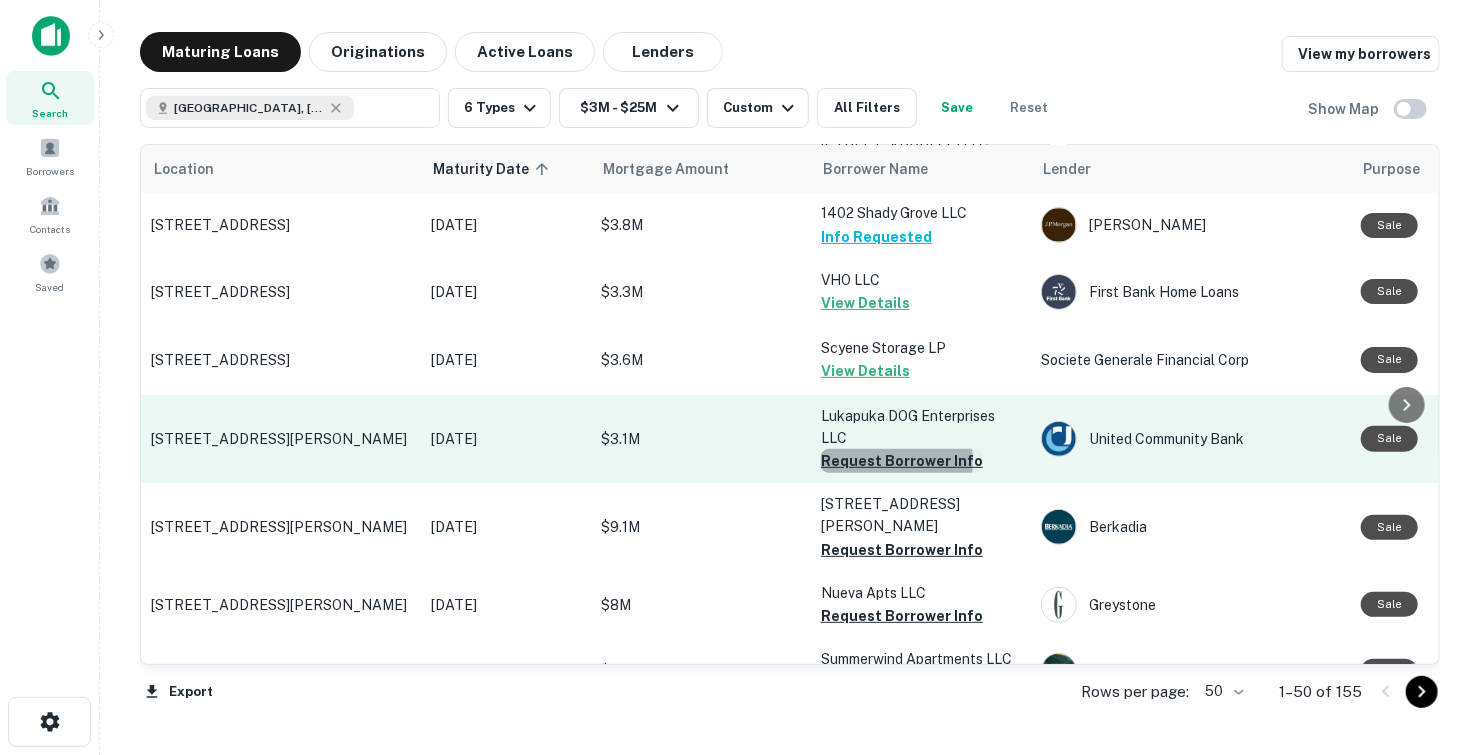 click on "Request Borrower Info" at bounding box center [902, 461] 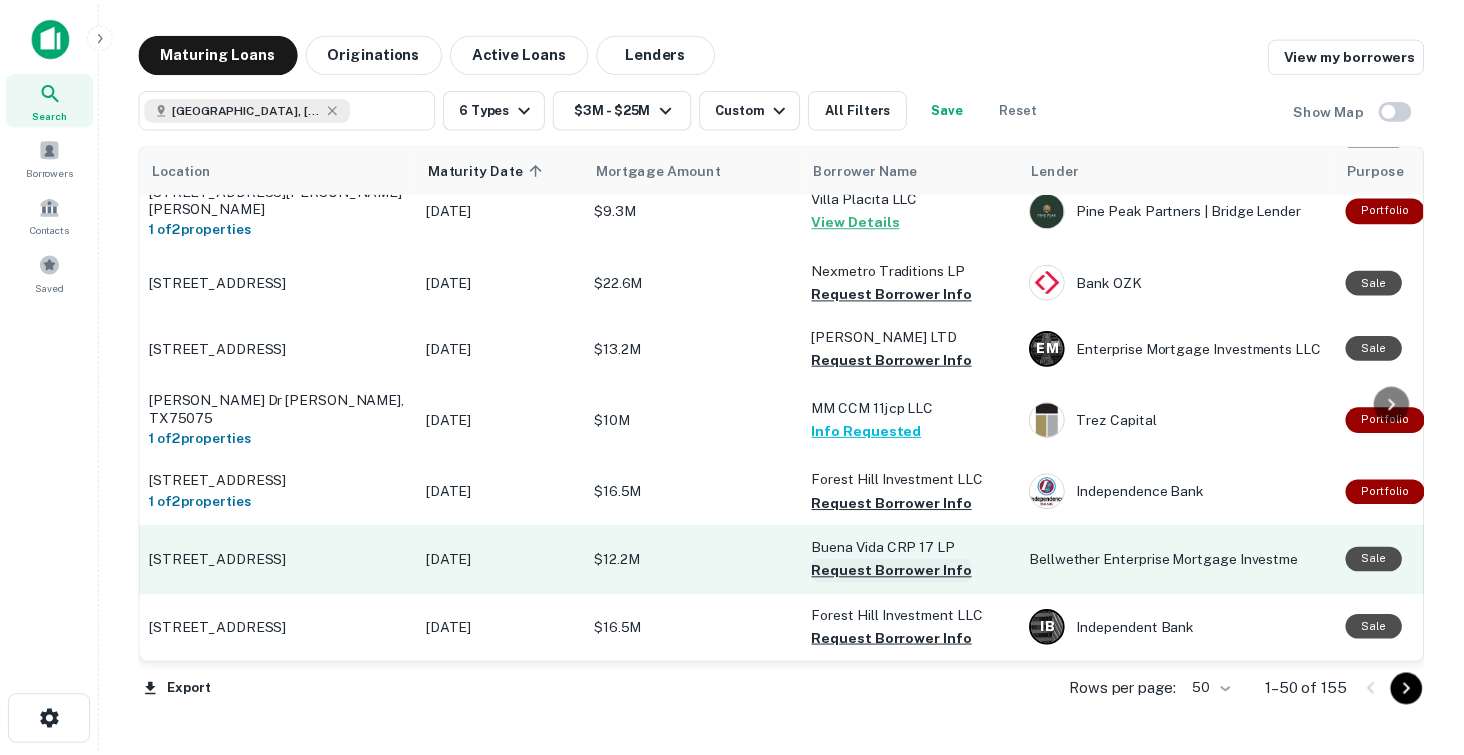 scroll, scrollTop: 900, scrollLeft: 0, axis: vertical 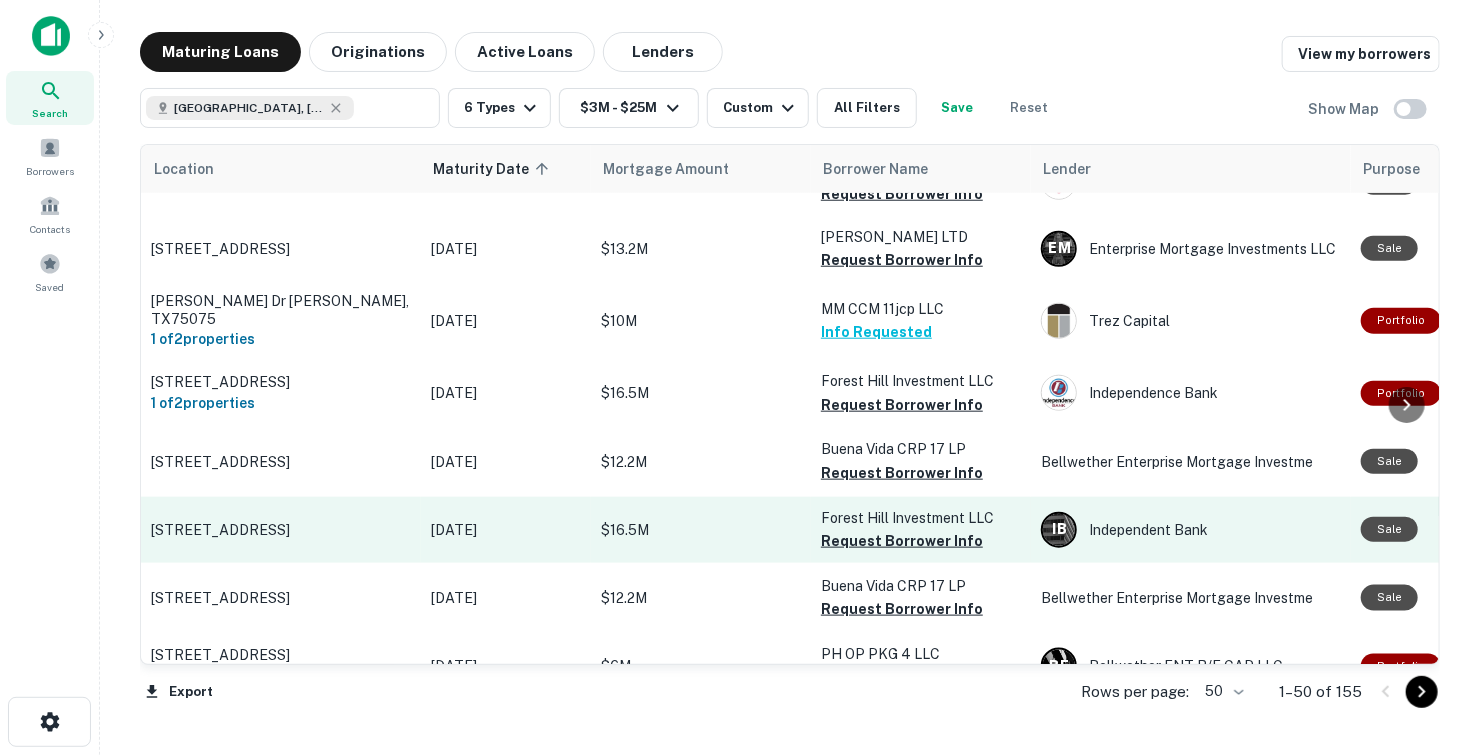click on "2410 W Red Bird Ln Dallas, TX75237" at bounding box center [281, 530] 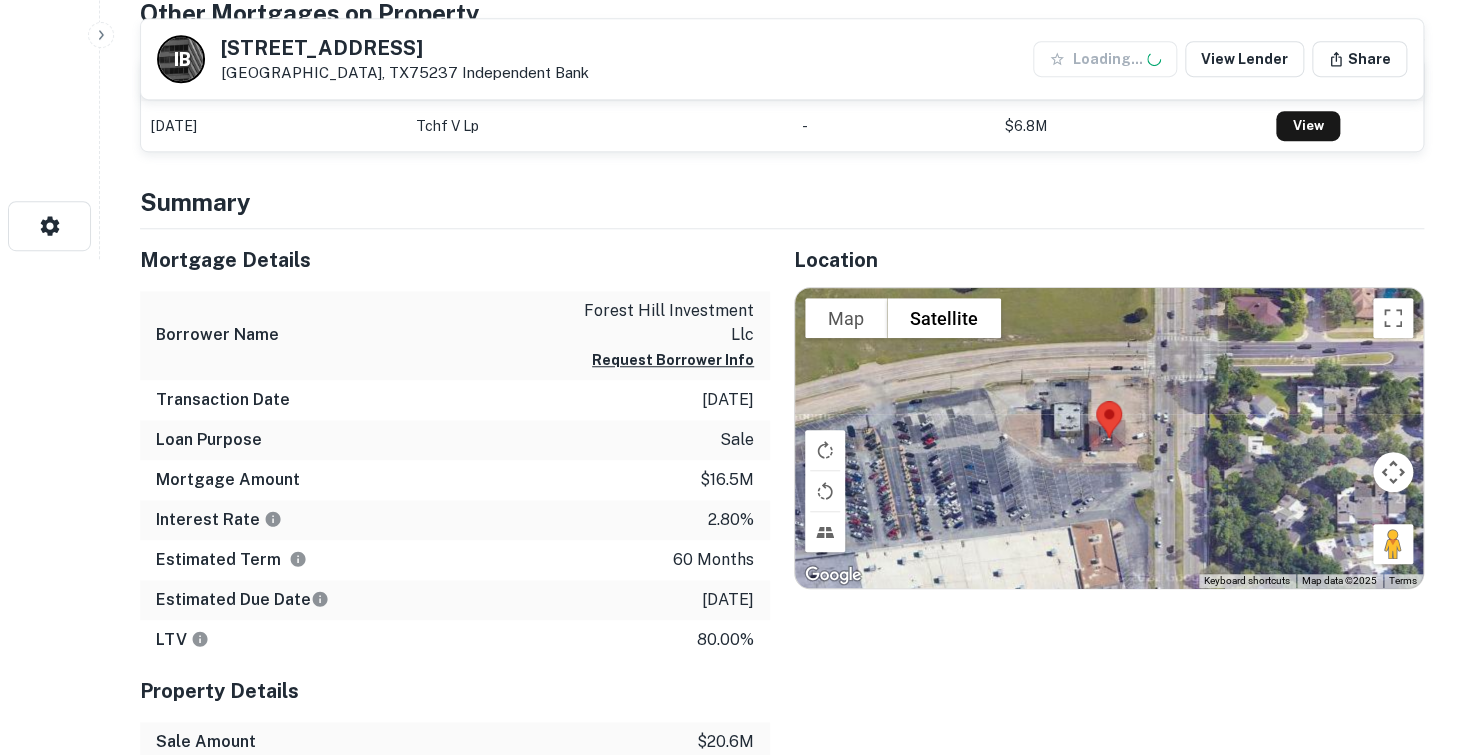scroll, scrollTop: 500, scrollLeft: 0, axis: vertical 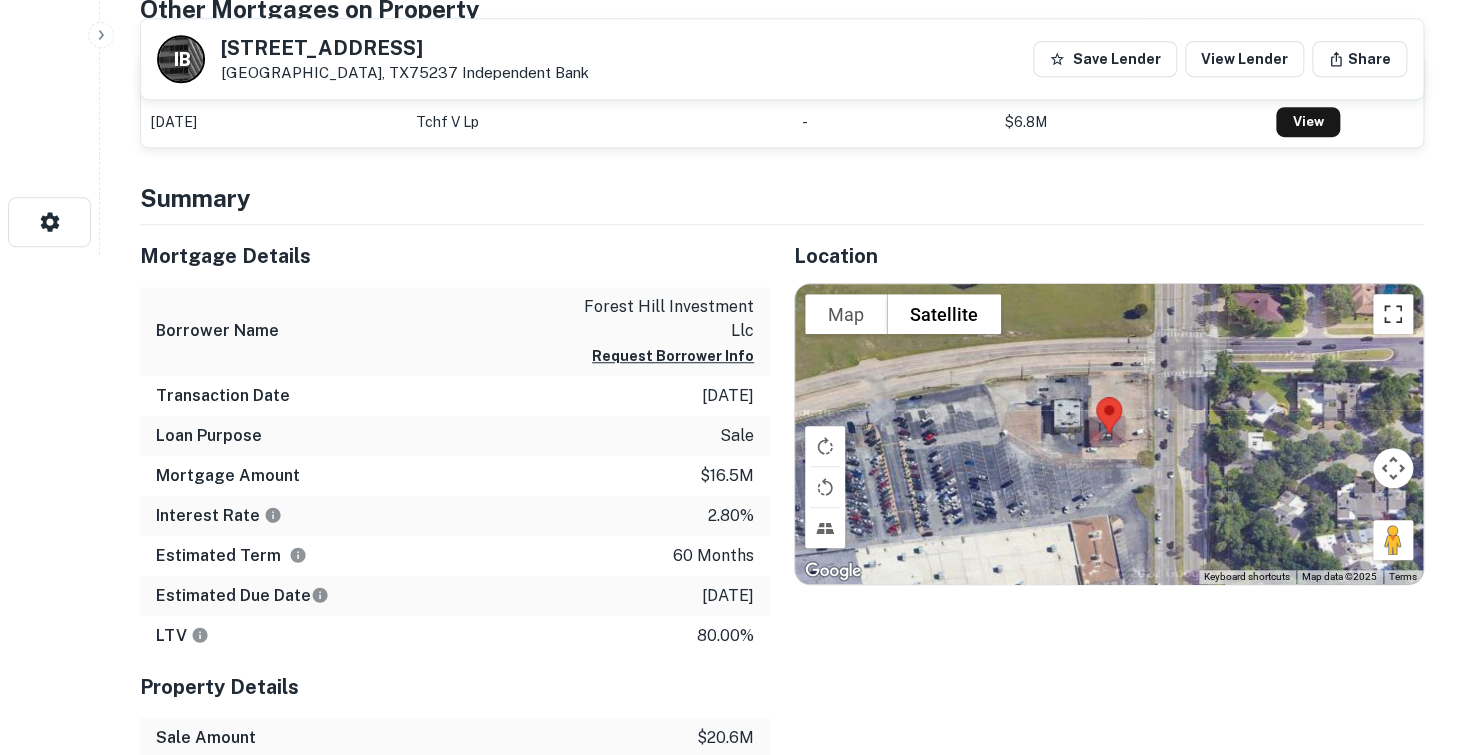 click at bounding box center [1393, 314] 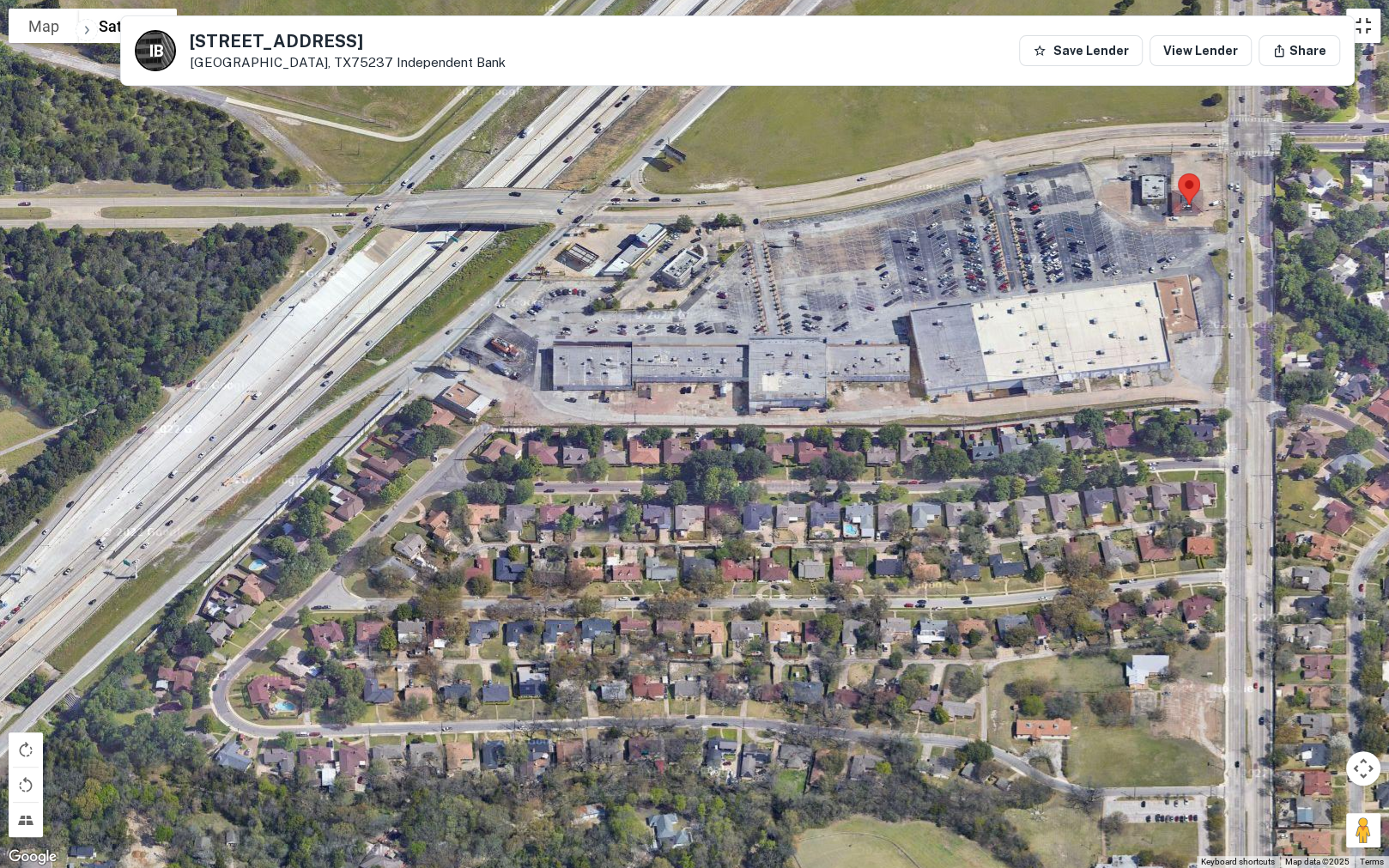 click at bounding box center (1363, 26) 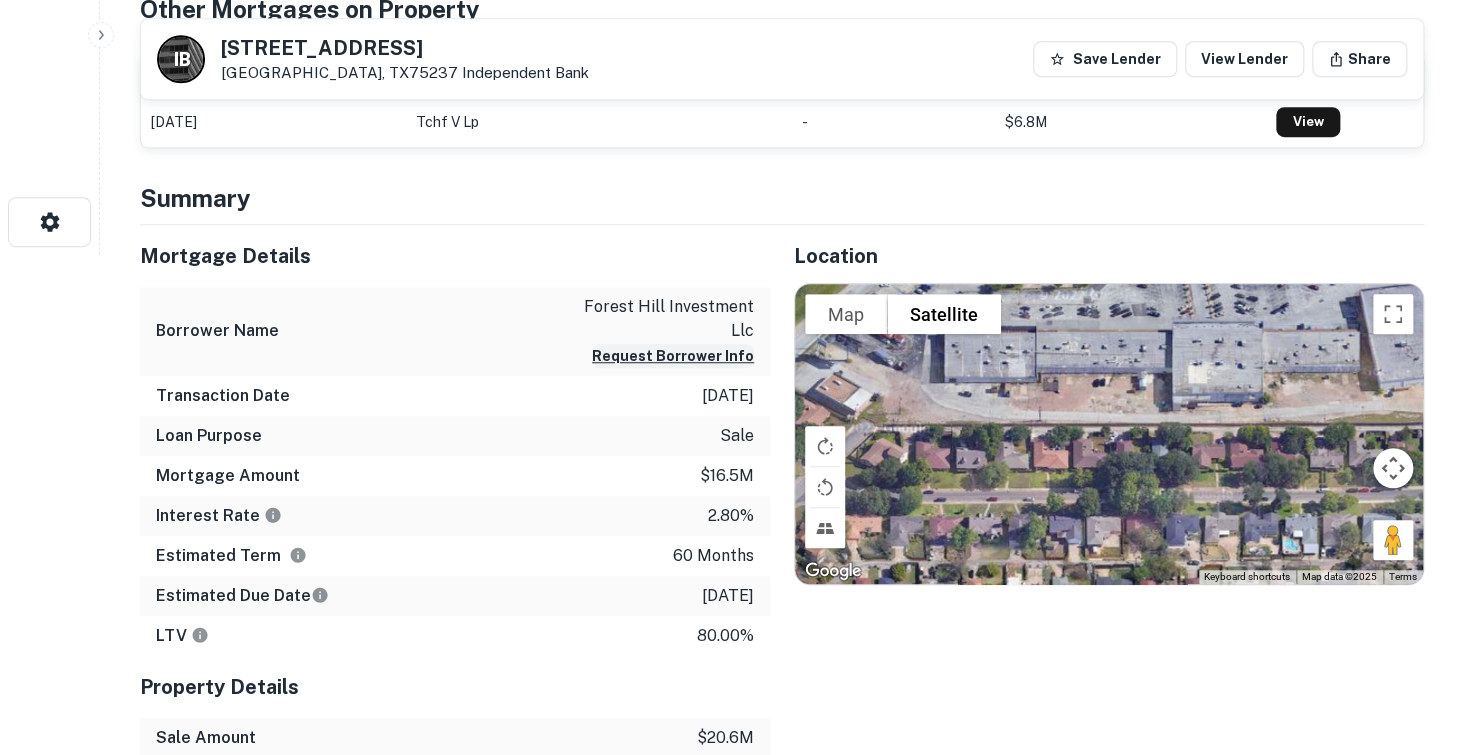 click on "Request Borrower Info" at bounding box center [673, 356] 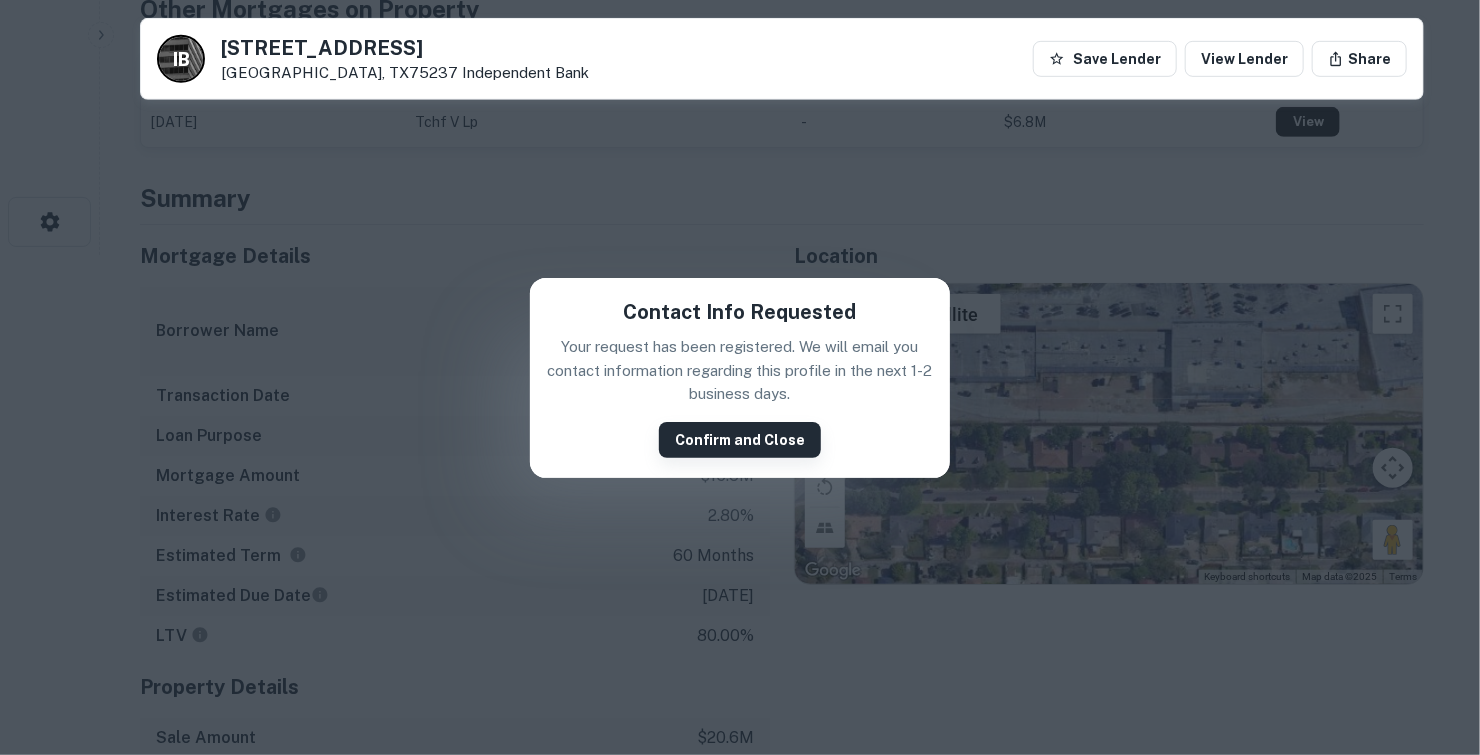click on "Confirm and Close" at bounding box center [740, 440] 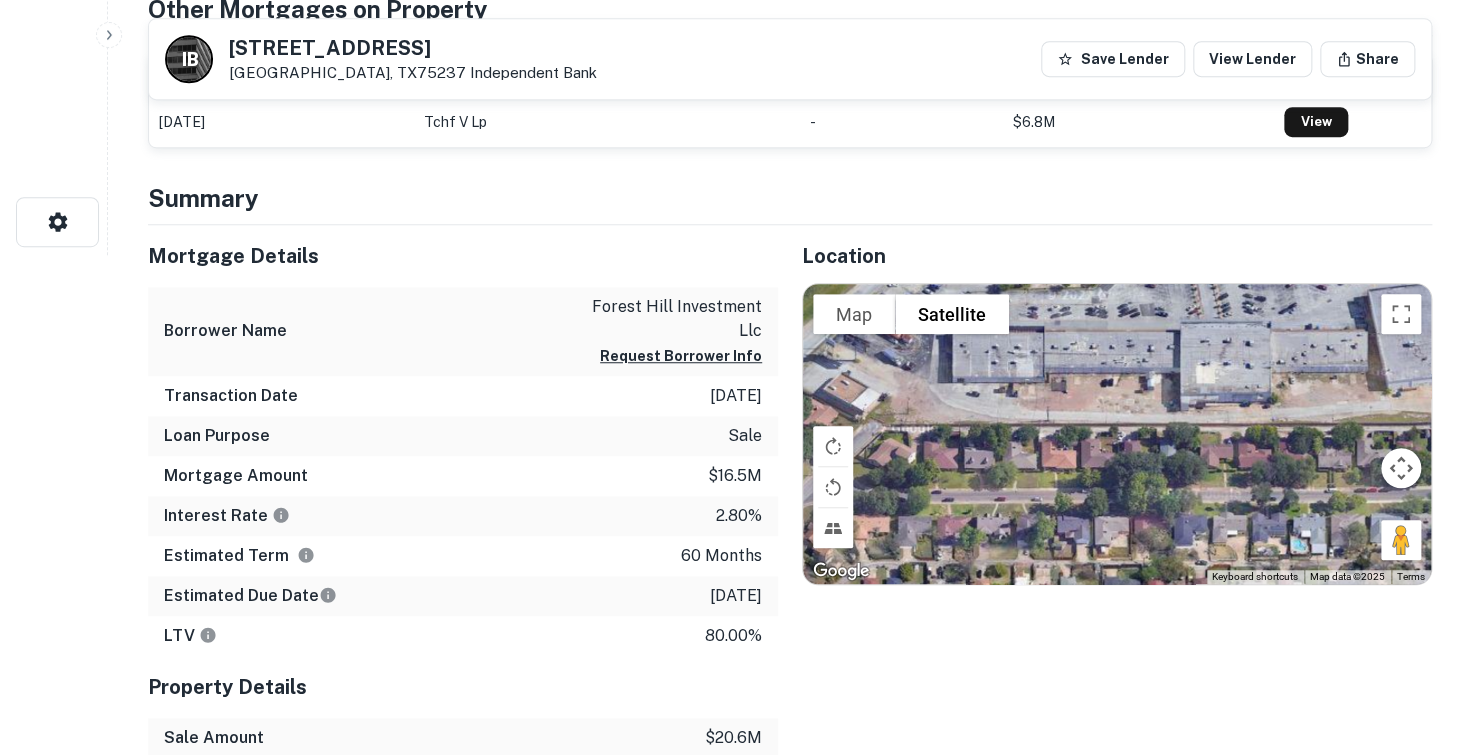 scroll, scrollTop: 0, scrollLeft: 0, axis: both 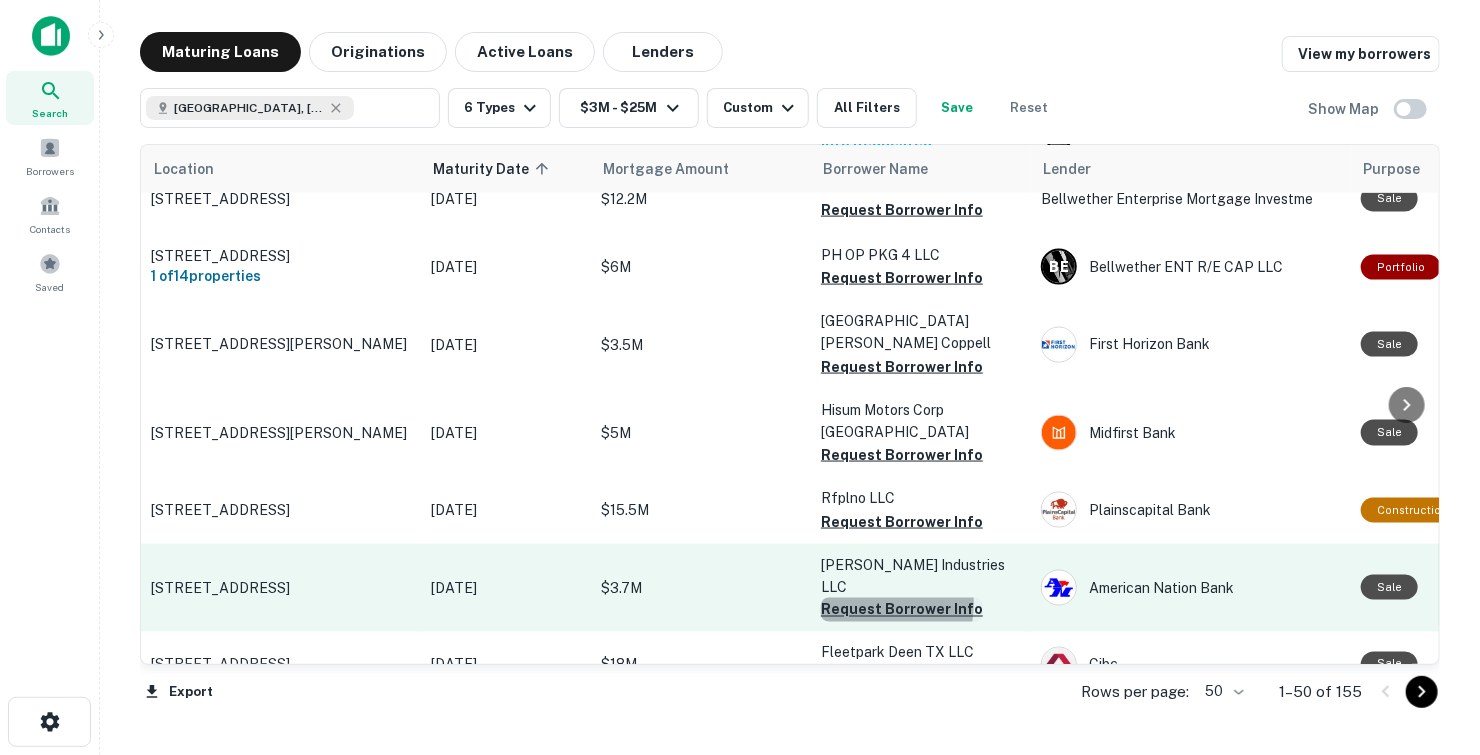 click on "Request Borrower Info" at bounding box center [902, 610] 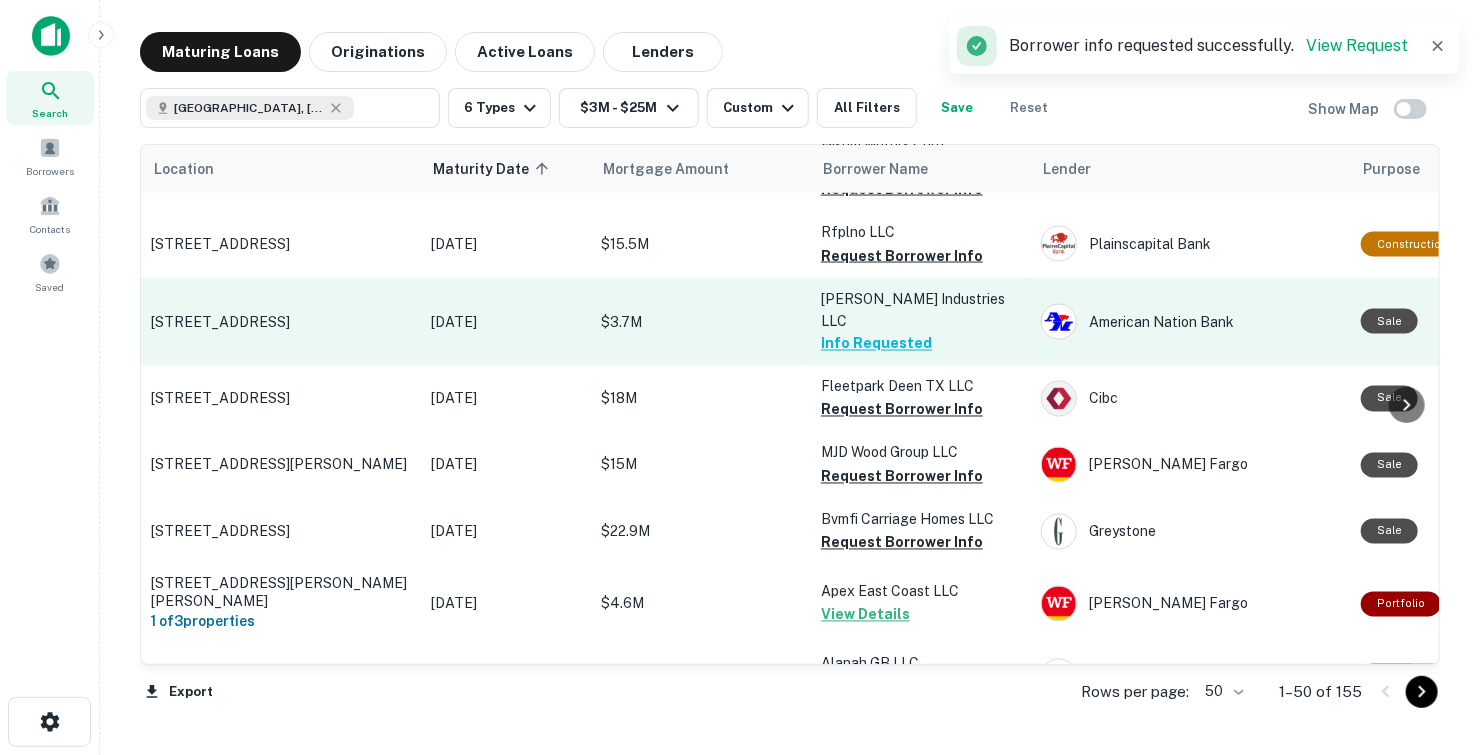 scroll, scrollTop: 1599, scrollLeft: 0, axis: vertical 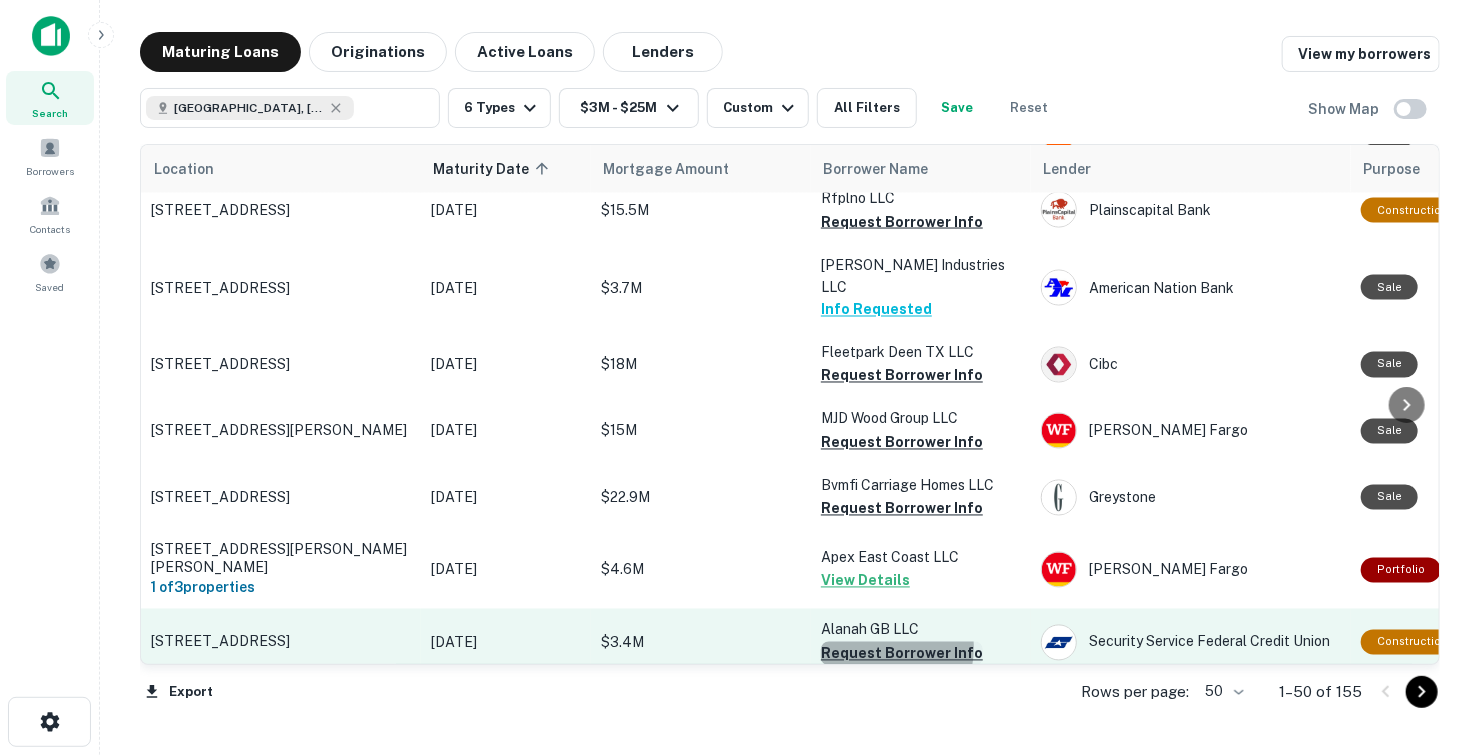 click on "Request Borrower Info" at bounding box center (902, 654) 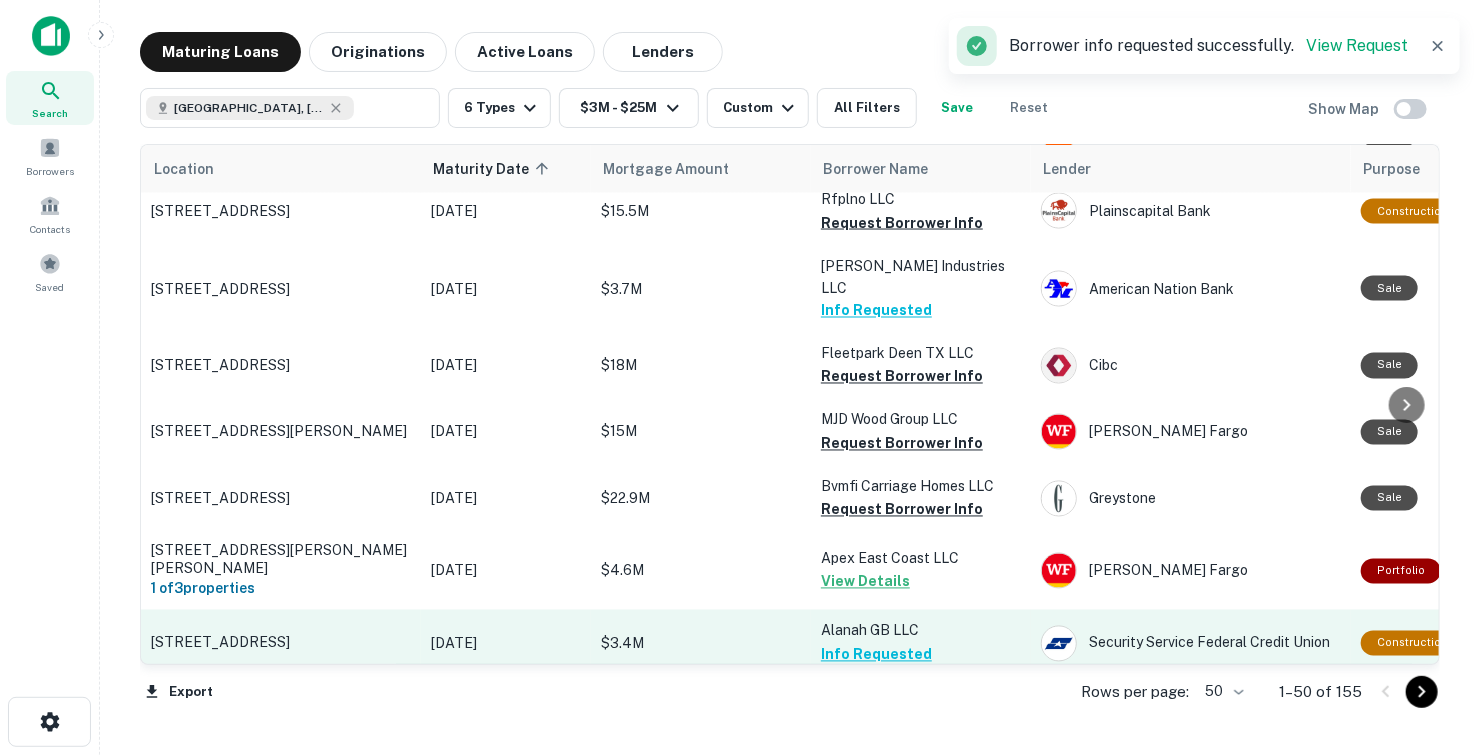 scroll, scrollTop: 1698, scrollLeft: 0, axis: vertical 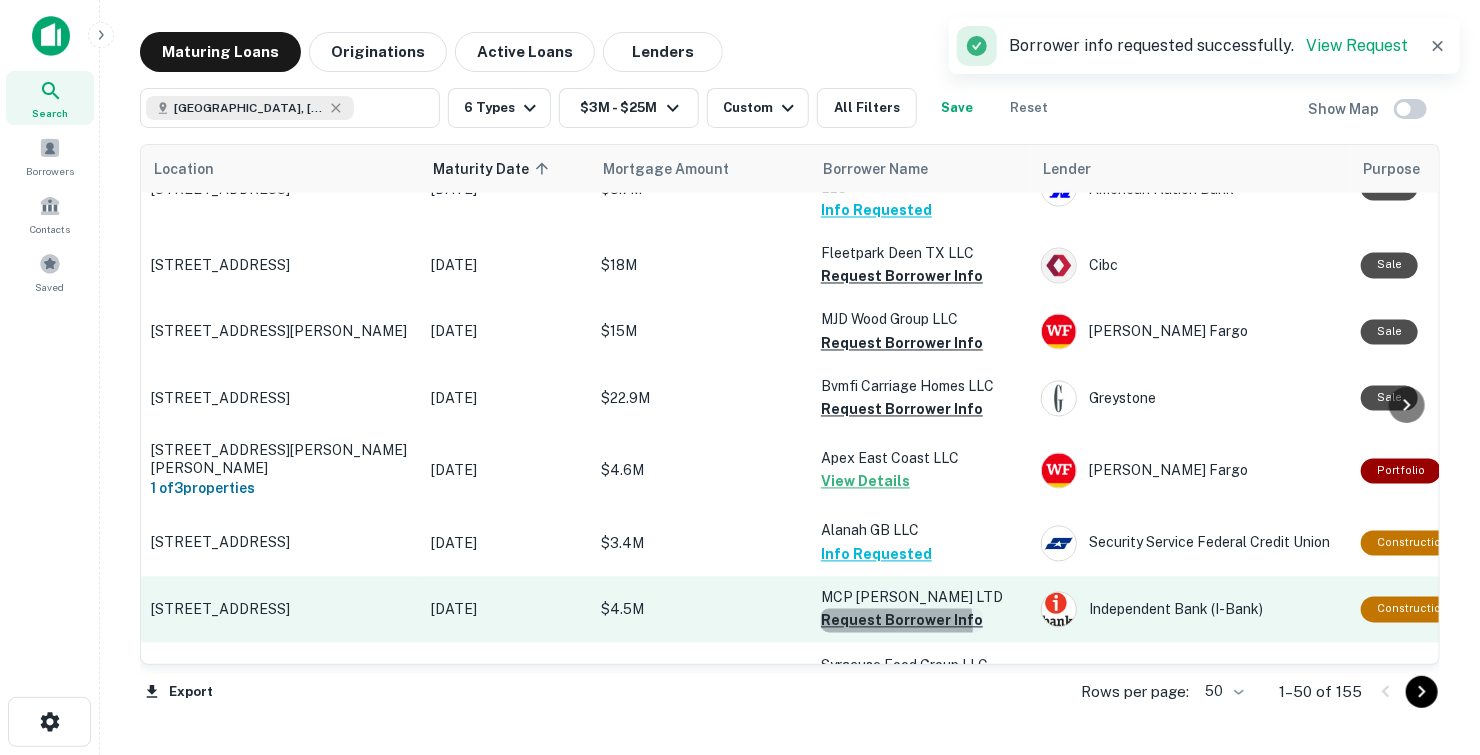 click on "Request Borrower Info" at bounding box center (902, 621) 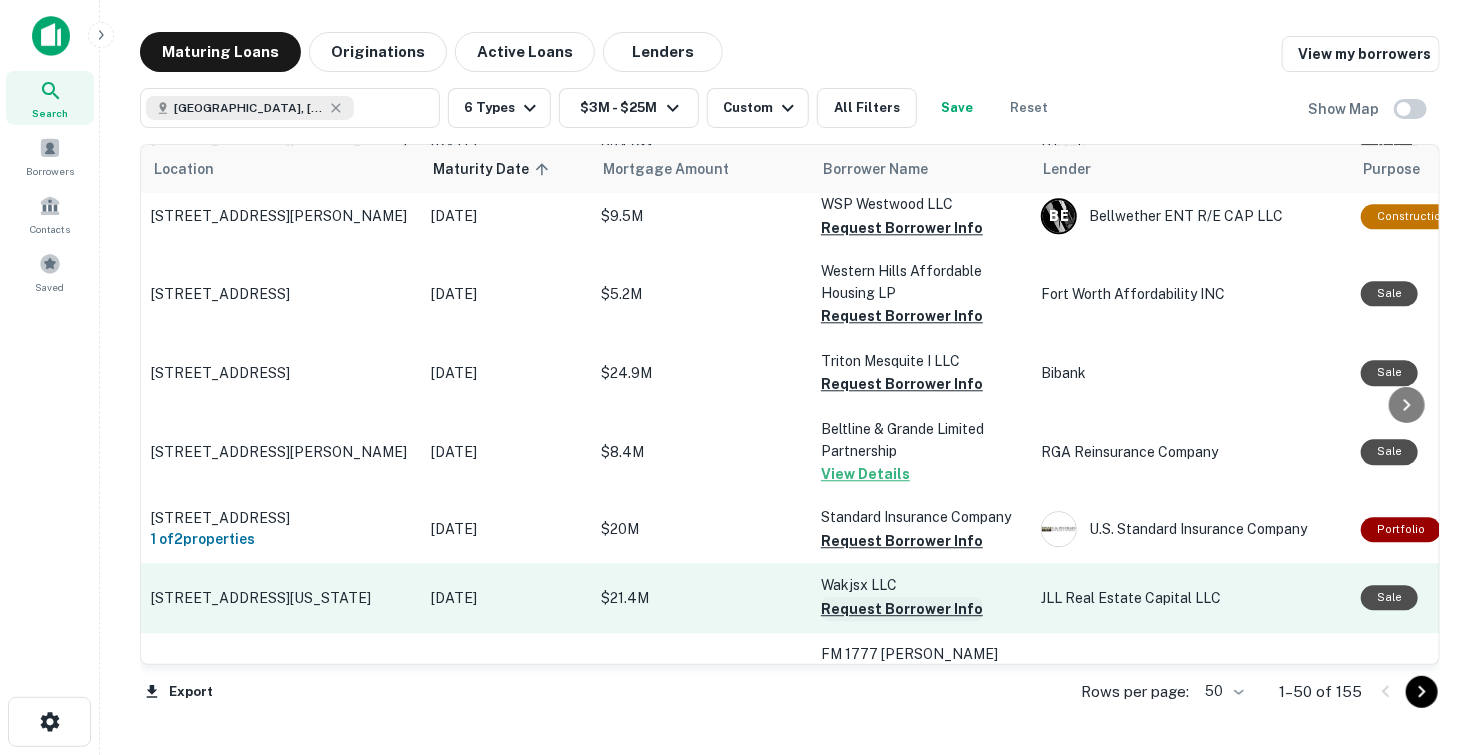 scroll, scrollTop: 2398, scrollLeft: 0, axis: vertical 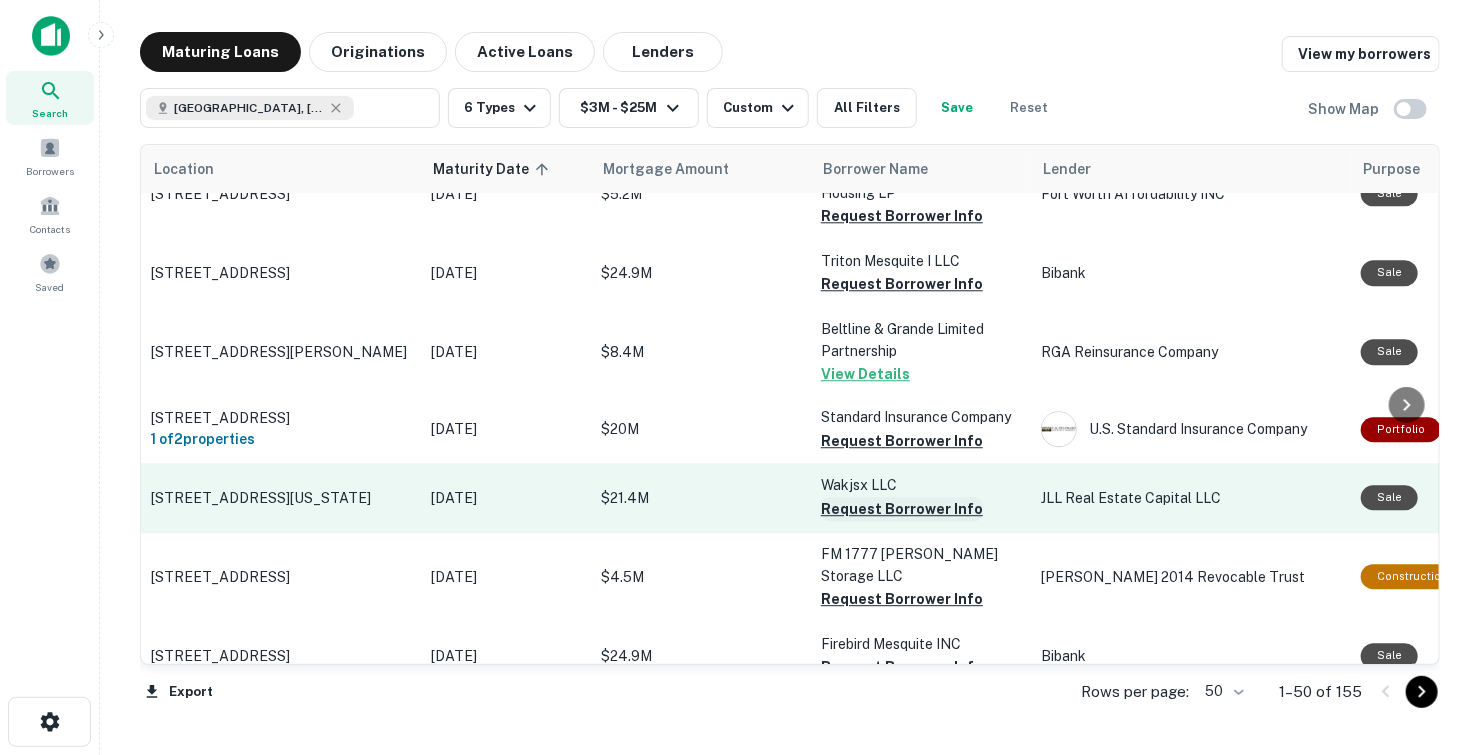 click on "Request Borrower Info" at bounding box center (902, 599) 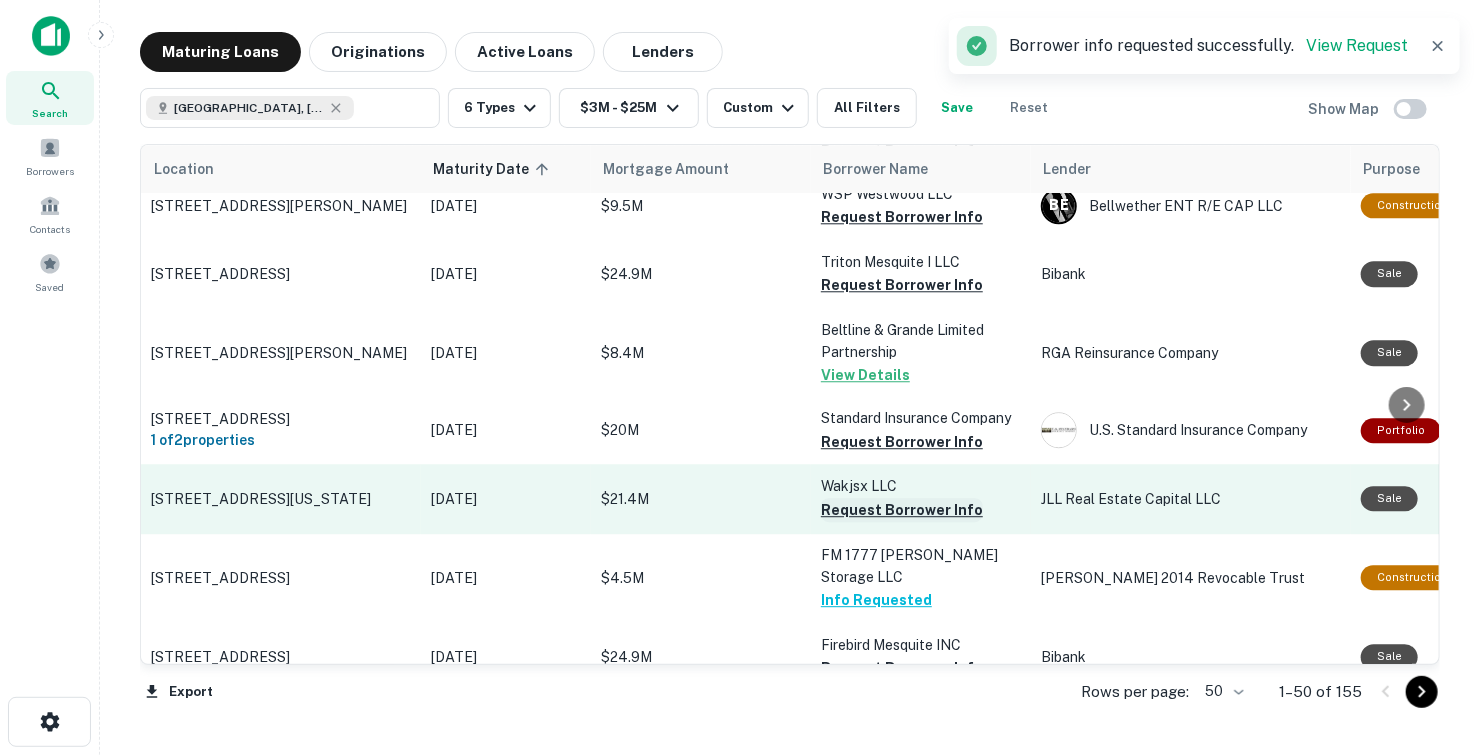 scroll, scrollTop: 2497, scrollLeft: 0, axis: vertical 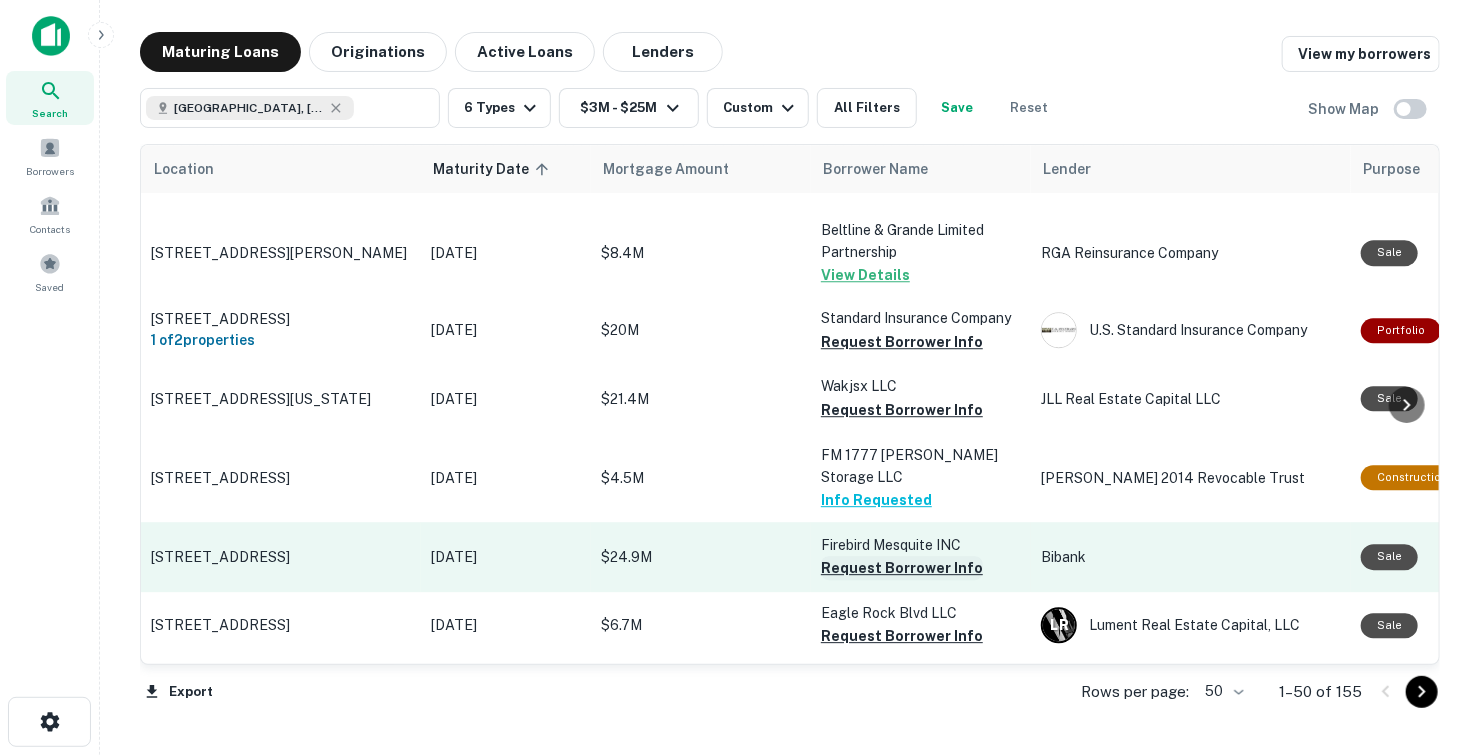 click on "Request Borrower Info" at bounding box center (902, 568) 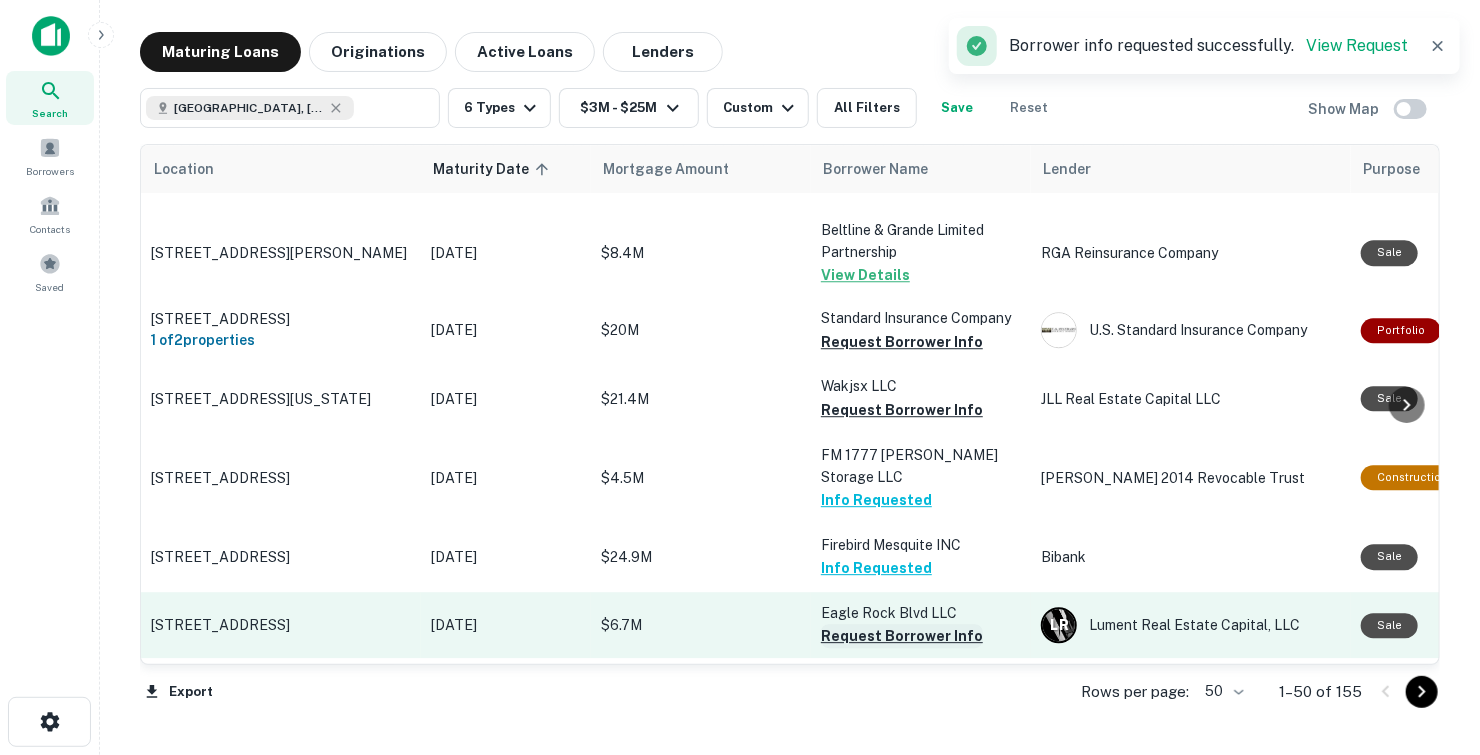 click on "Request Borrower Info" at bounding box center (902, 636) 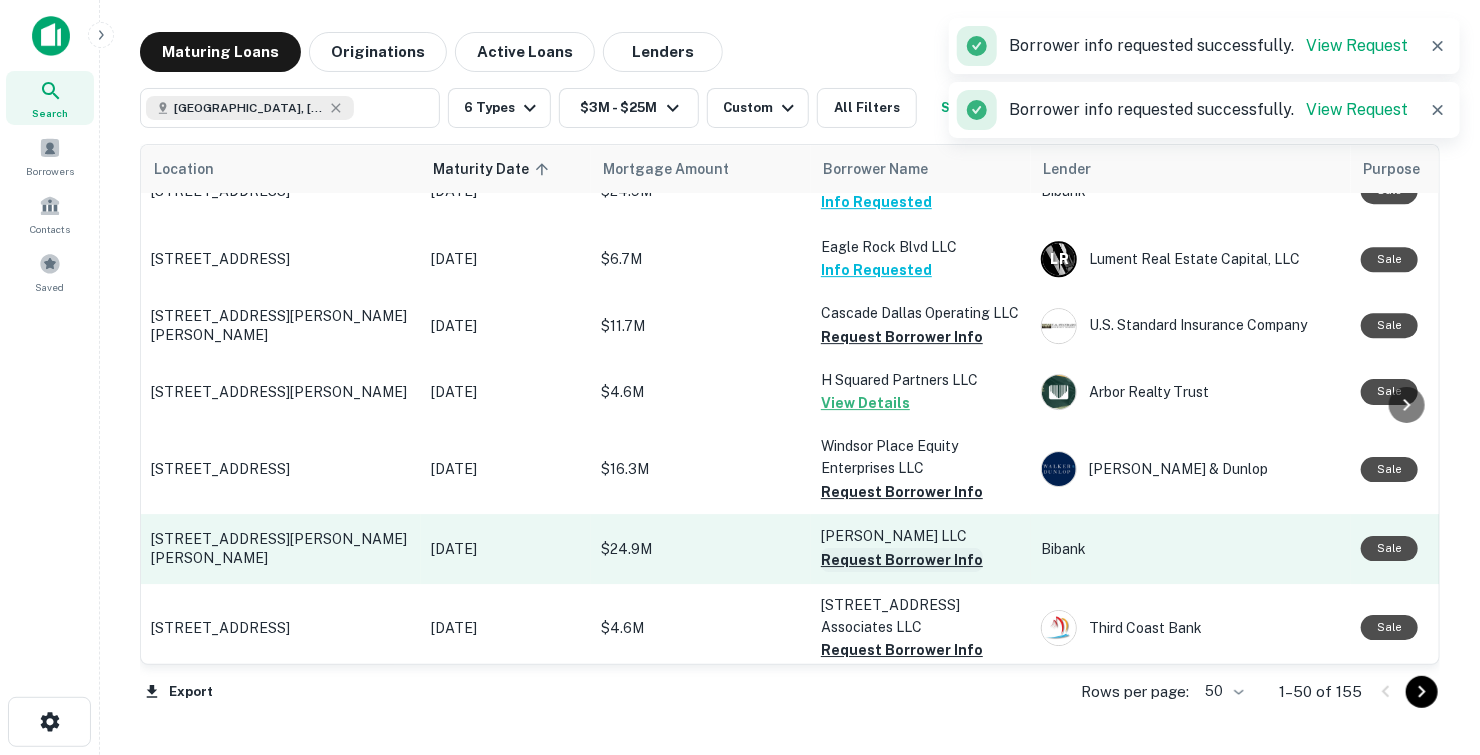 scroll, scrollTop: 2897, scrollLeft: 0, axis: vertical 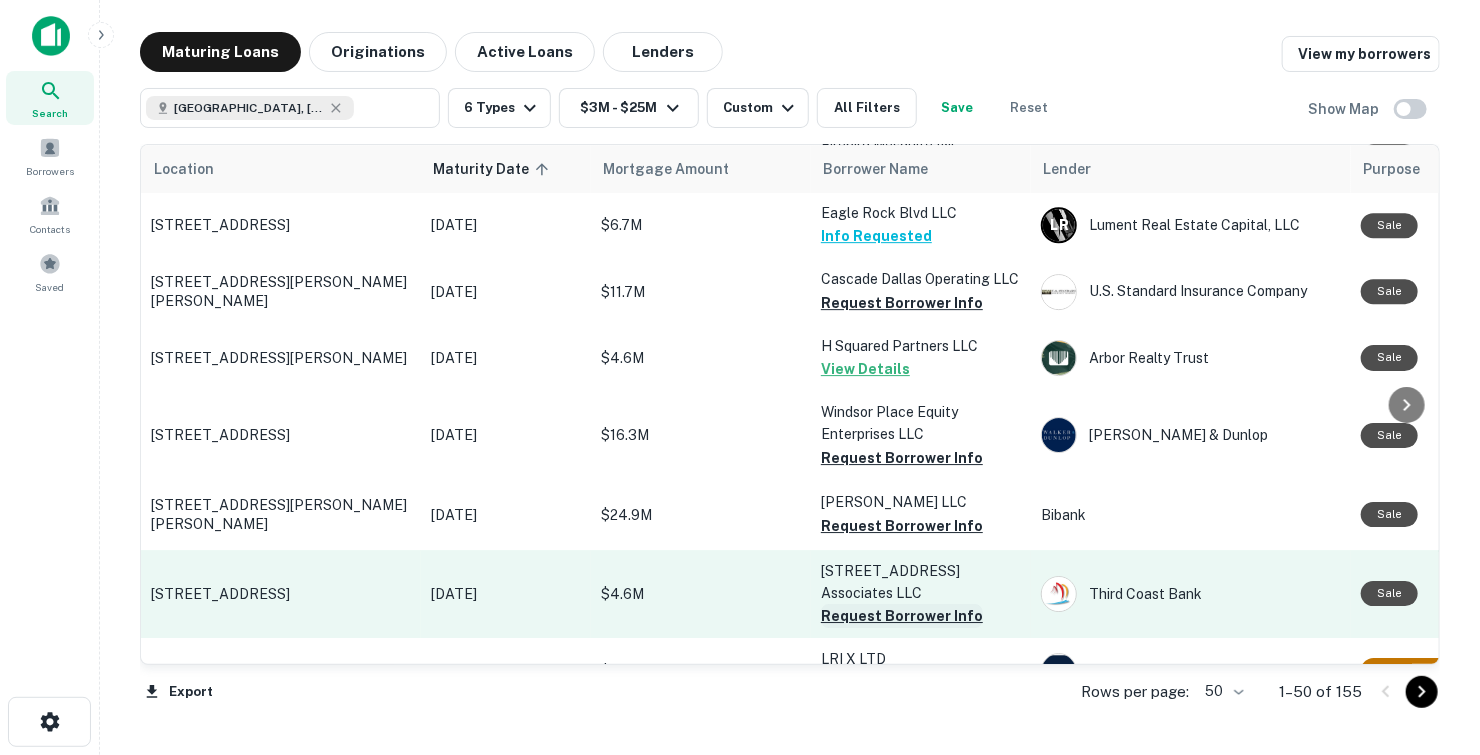 click on "Request Borrower Info" at bounding box center [902, 616] 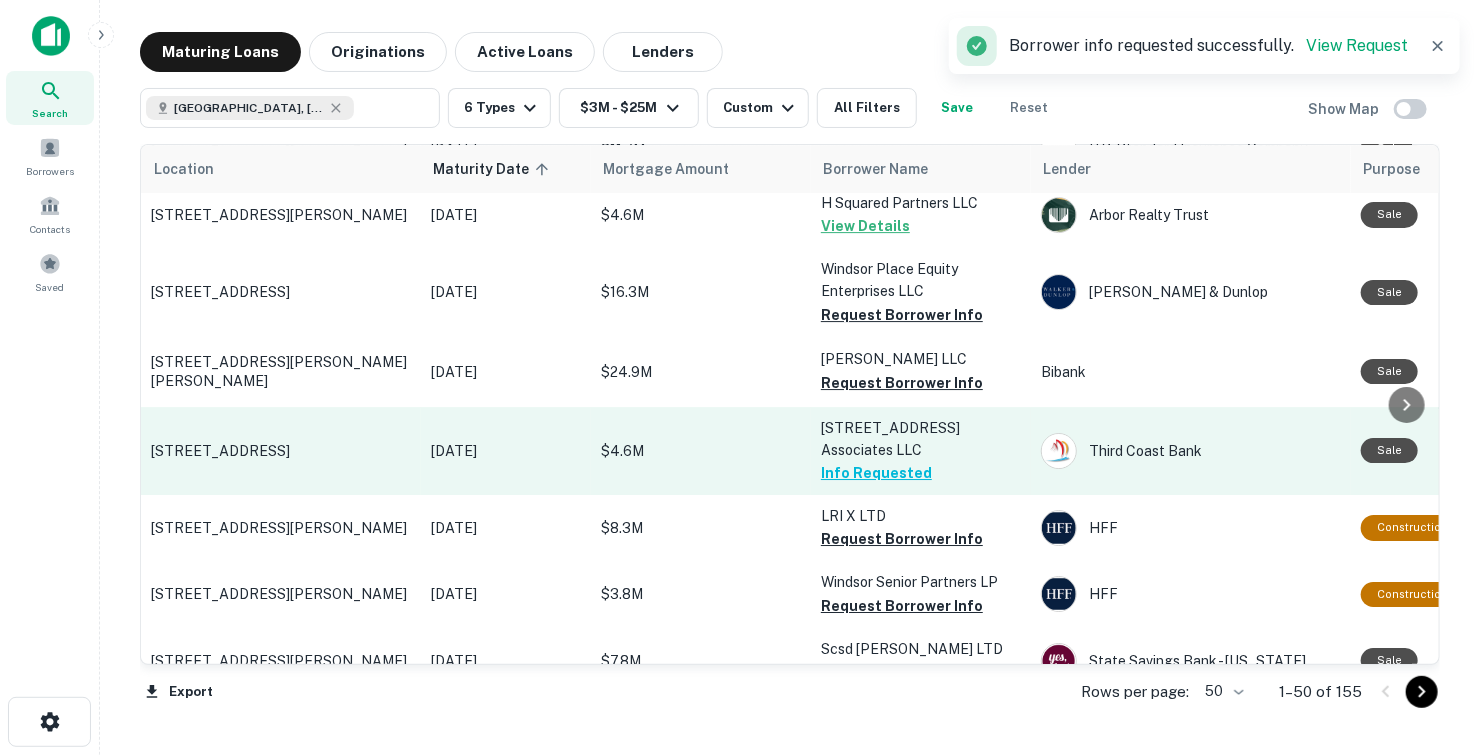 scroll, scrollTop: 3062, scrollLeft: 0, axis: vertical 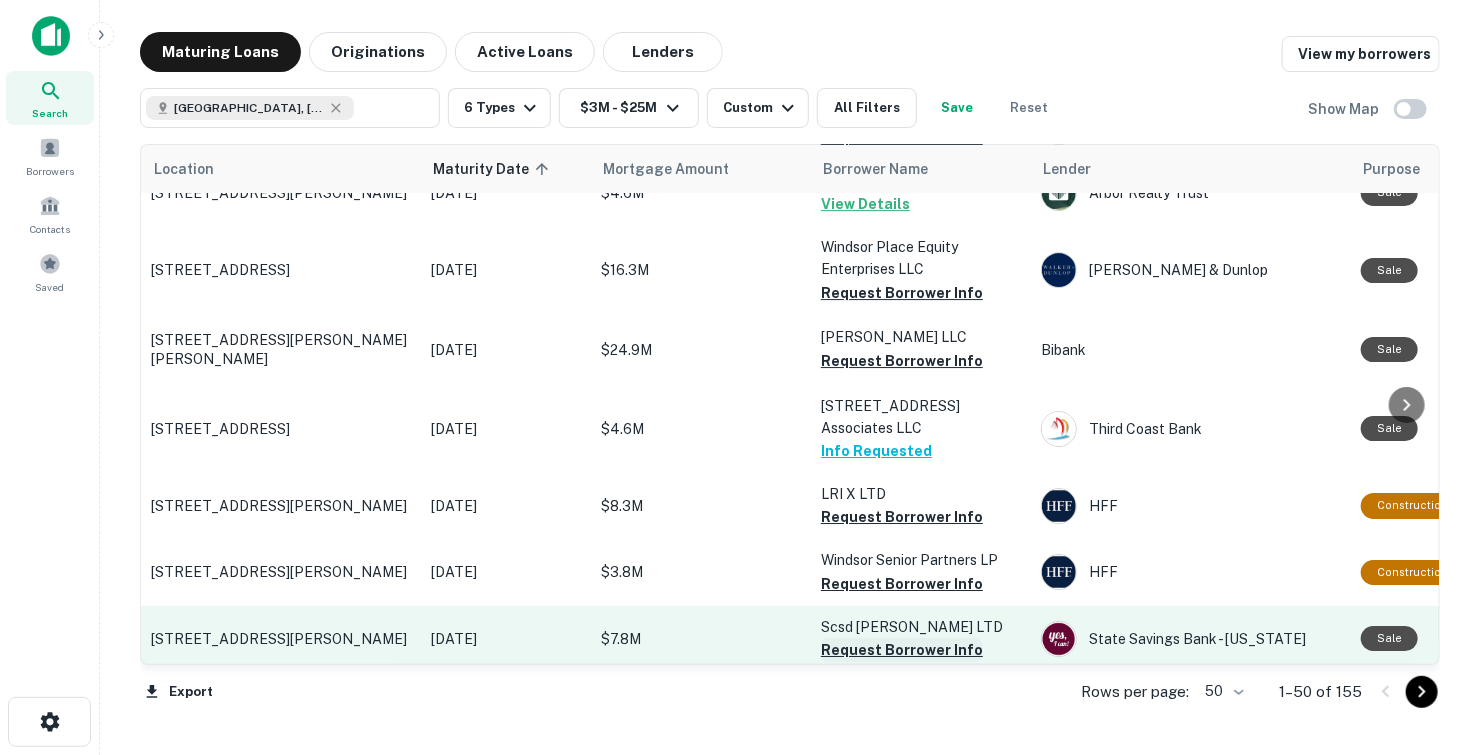 click on "Request Borrower Info" at bounding box center [902, 650] 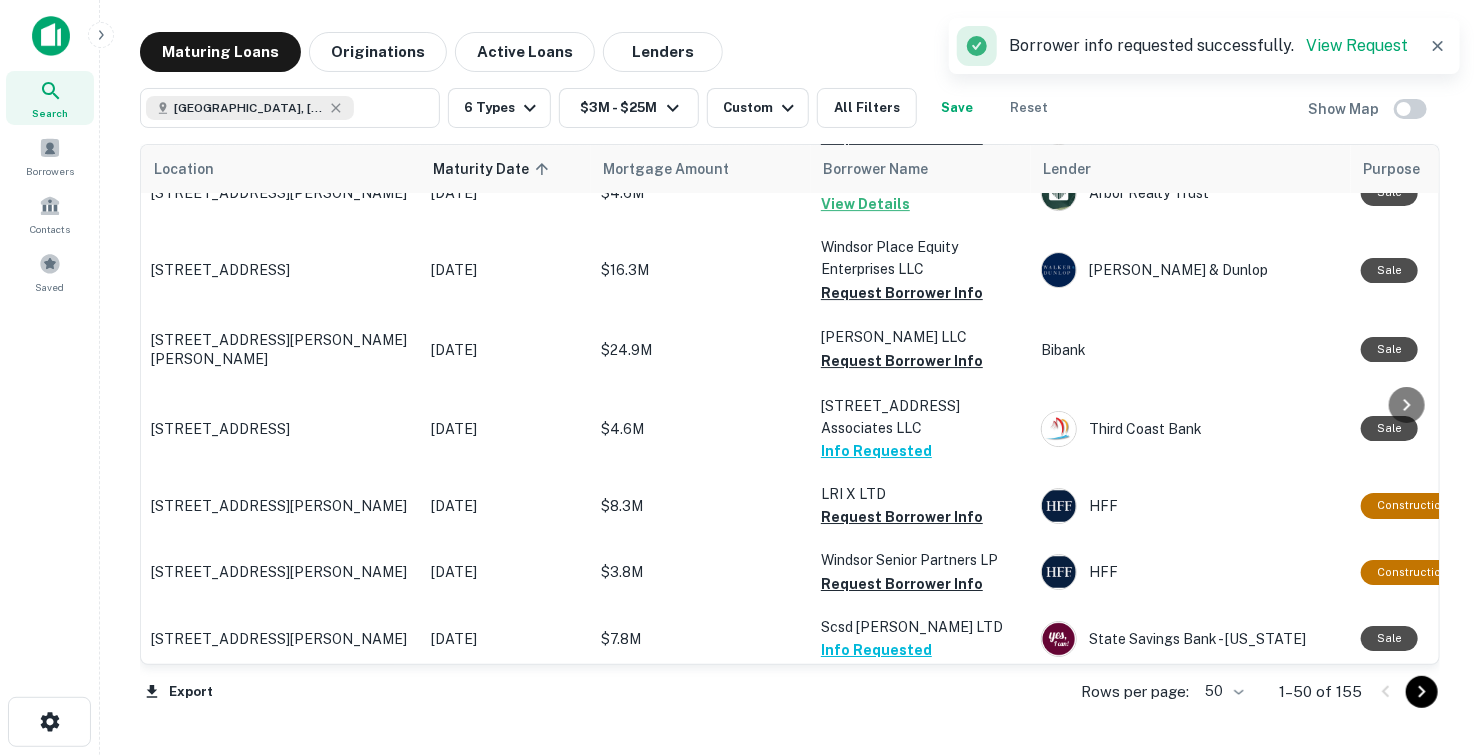 click 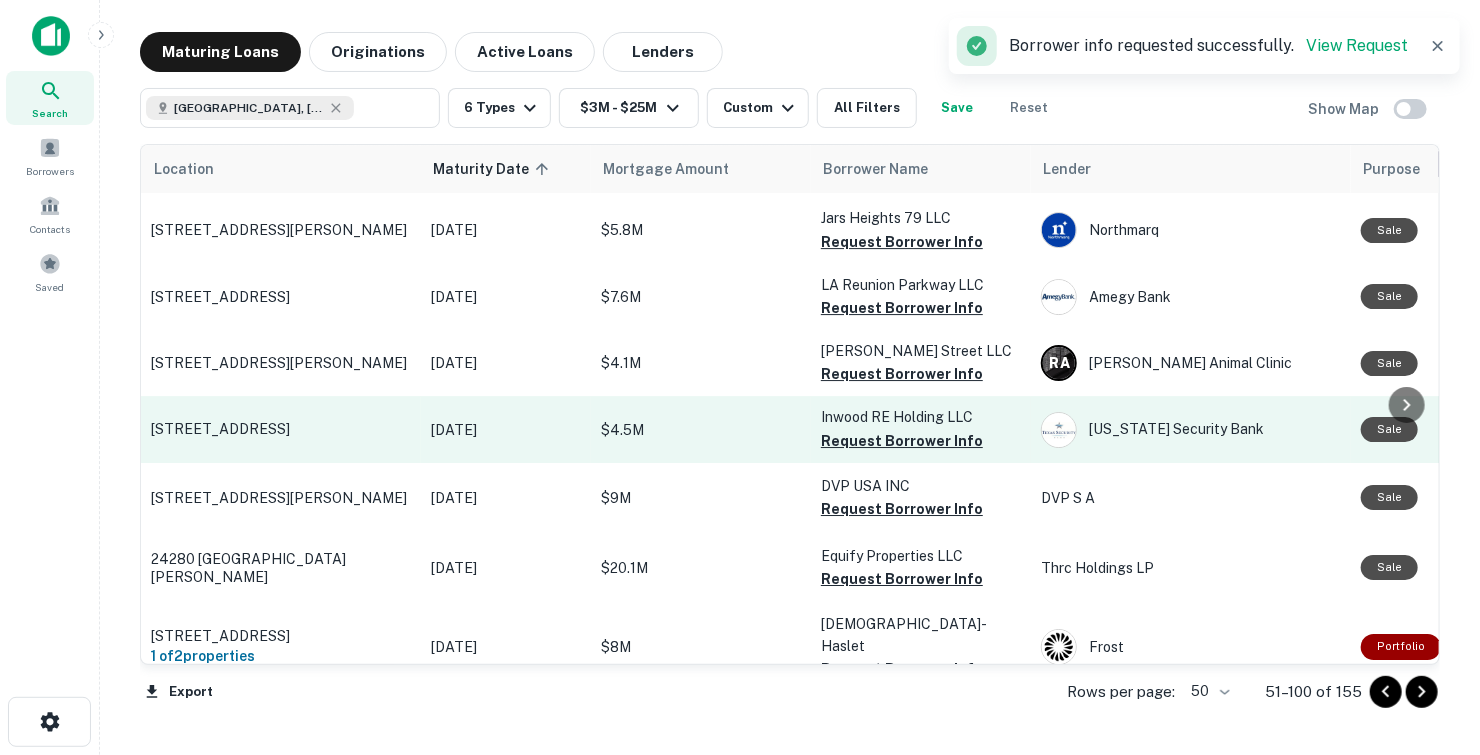 scroll, scrollTop: 3034, scrollLeft: 0, axis: vertical 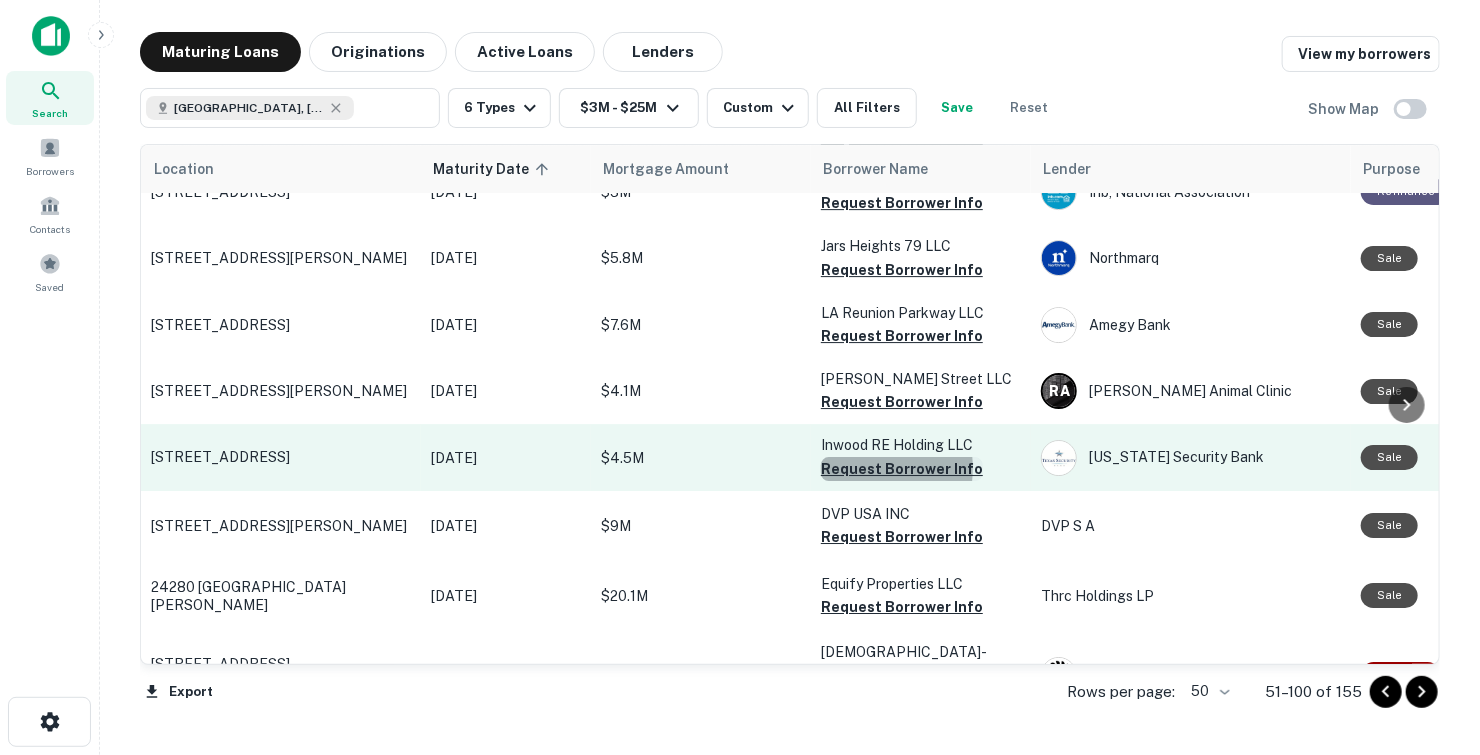 click on "Request Borrower Info" at bounding box center (902, 469) 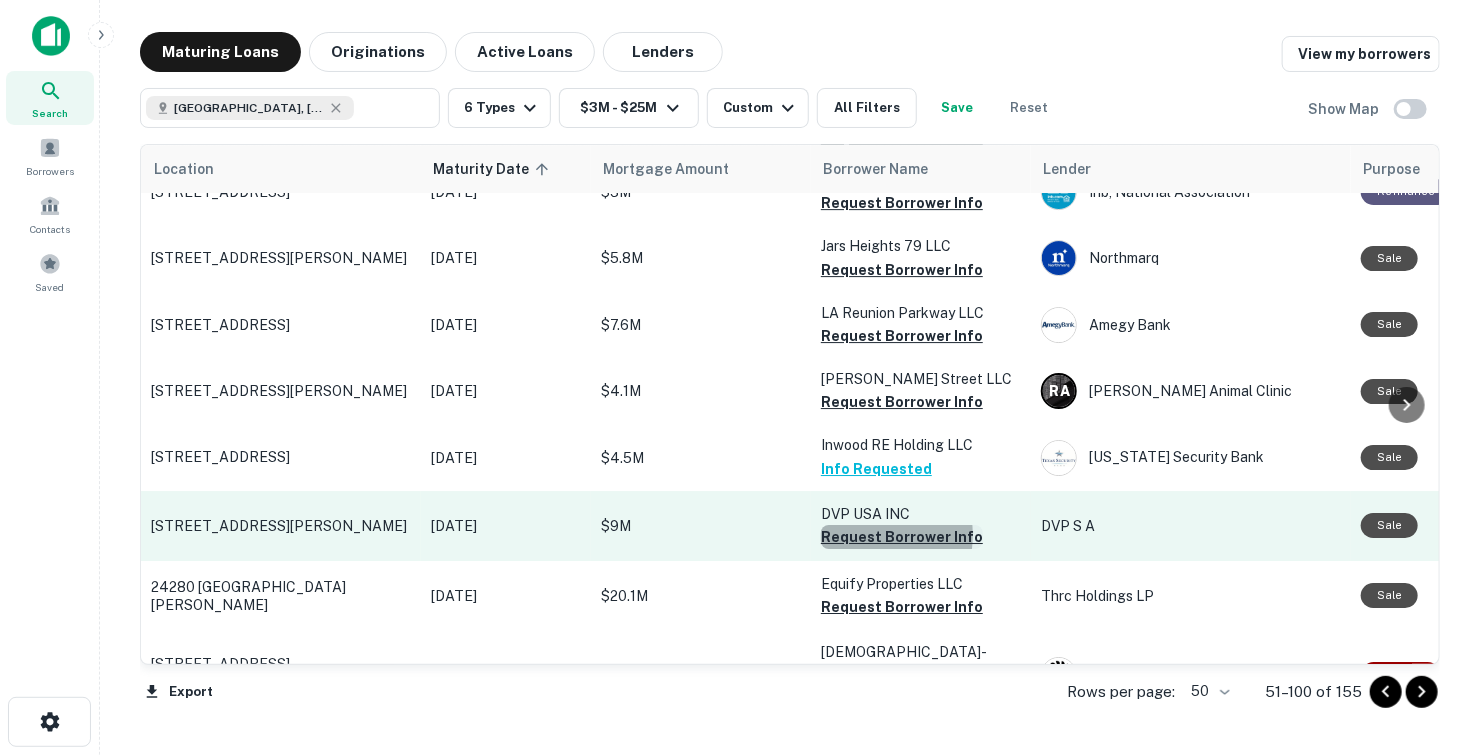 click on "Request Borrower Info" at bounding box center (902, 537) 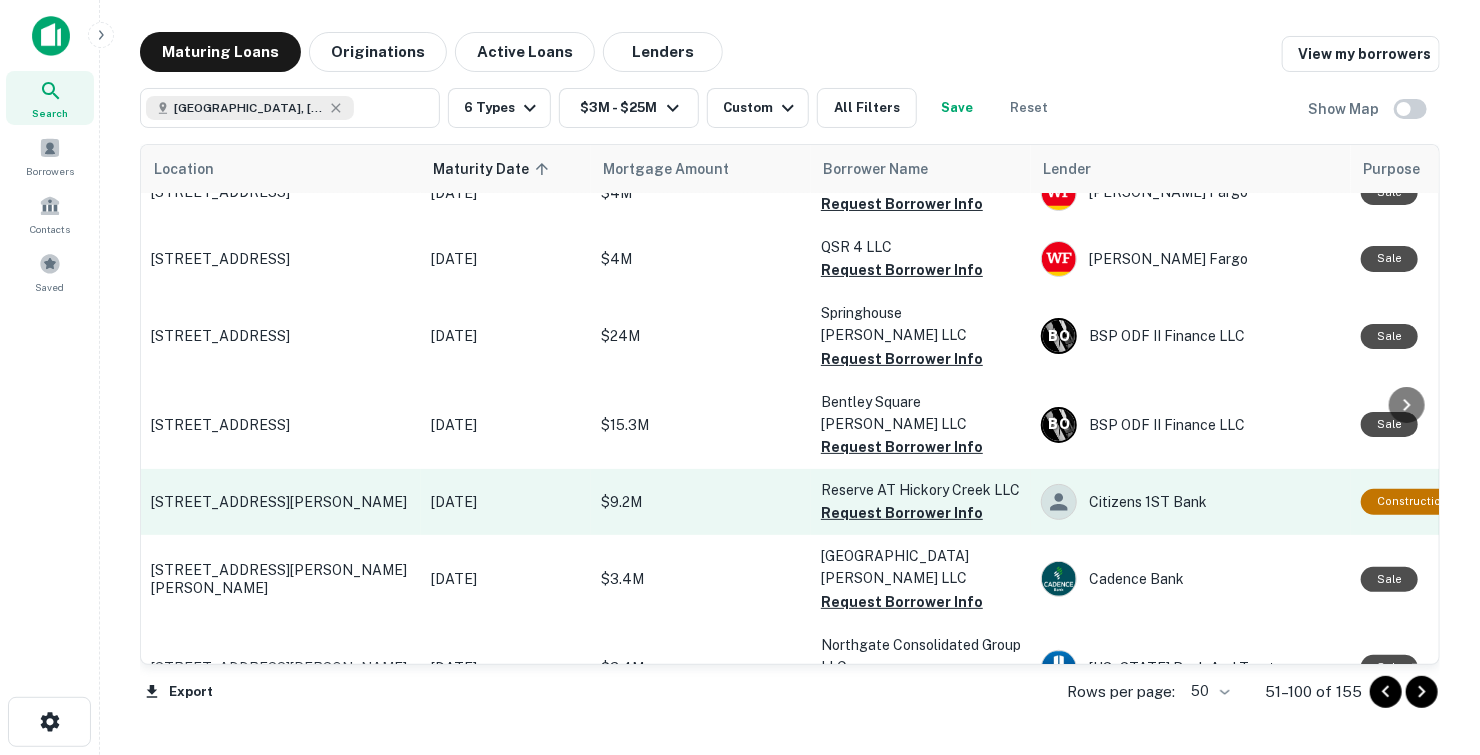 scroll, scrollTop: 200, scrollLeft: 0, axis: vertical 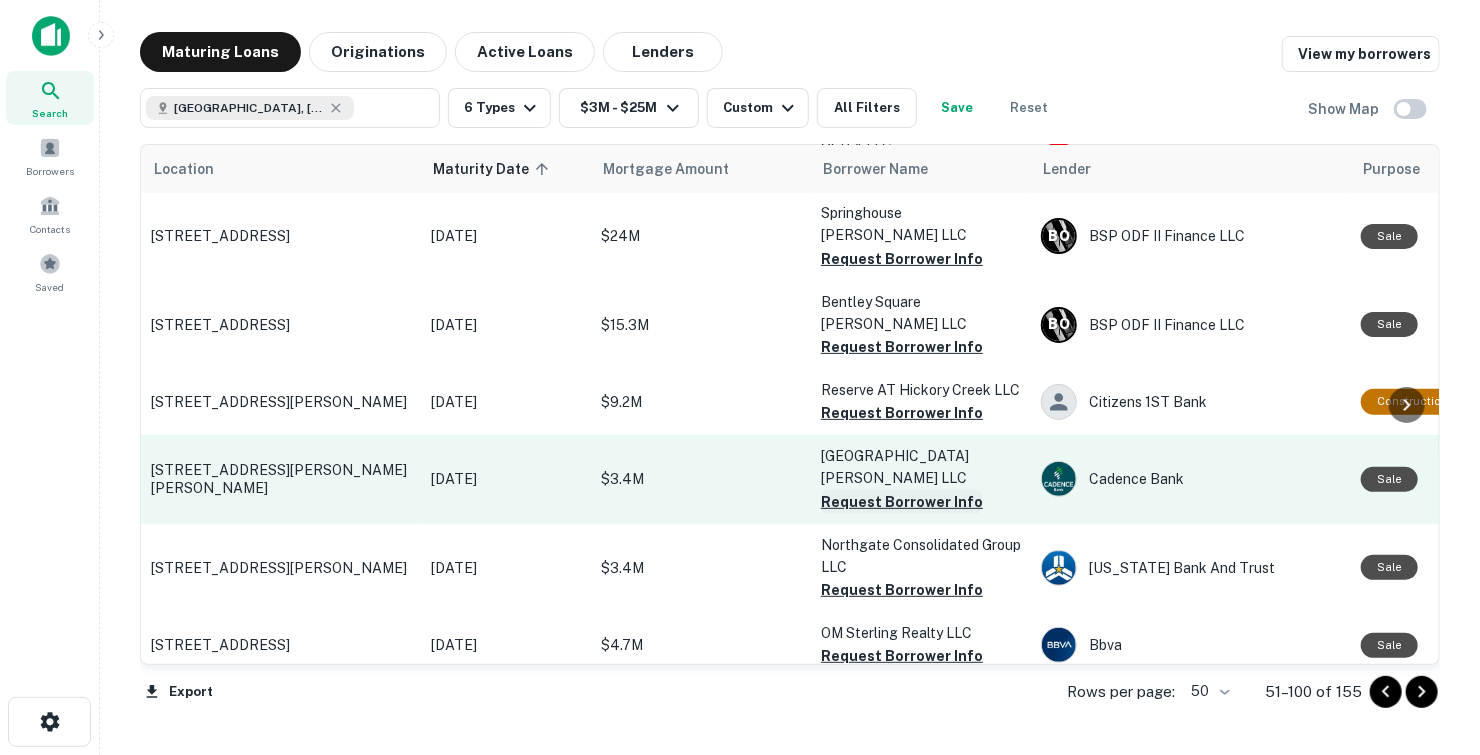 click on "Request Borrower Info" at bounding box center (902, 502) 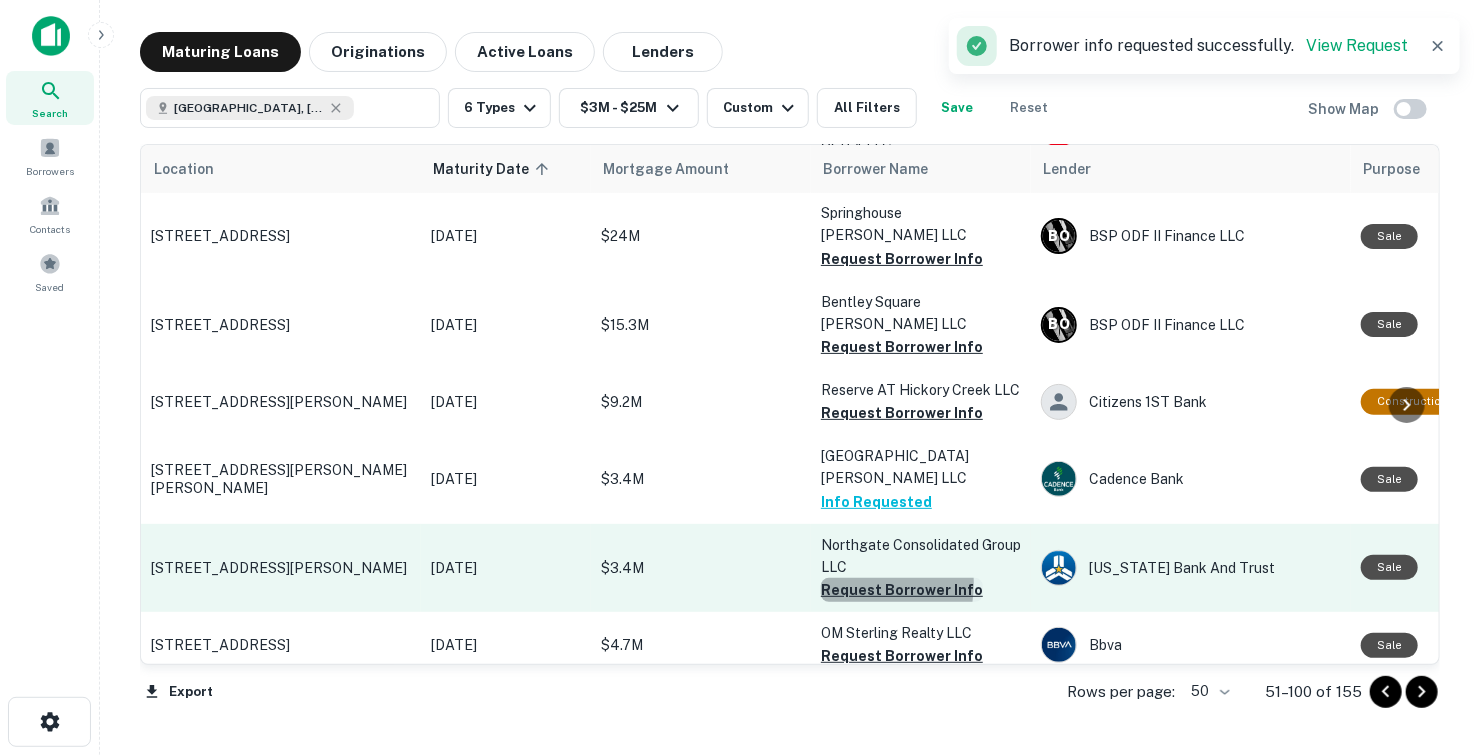 click on "Request Borrower Info" at bounding box center (902, 590) 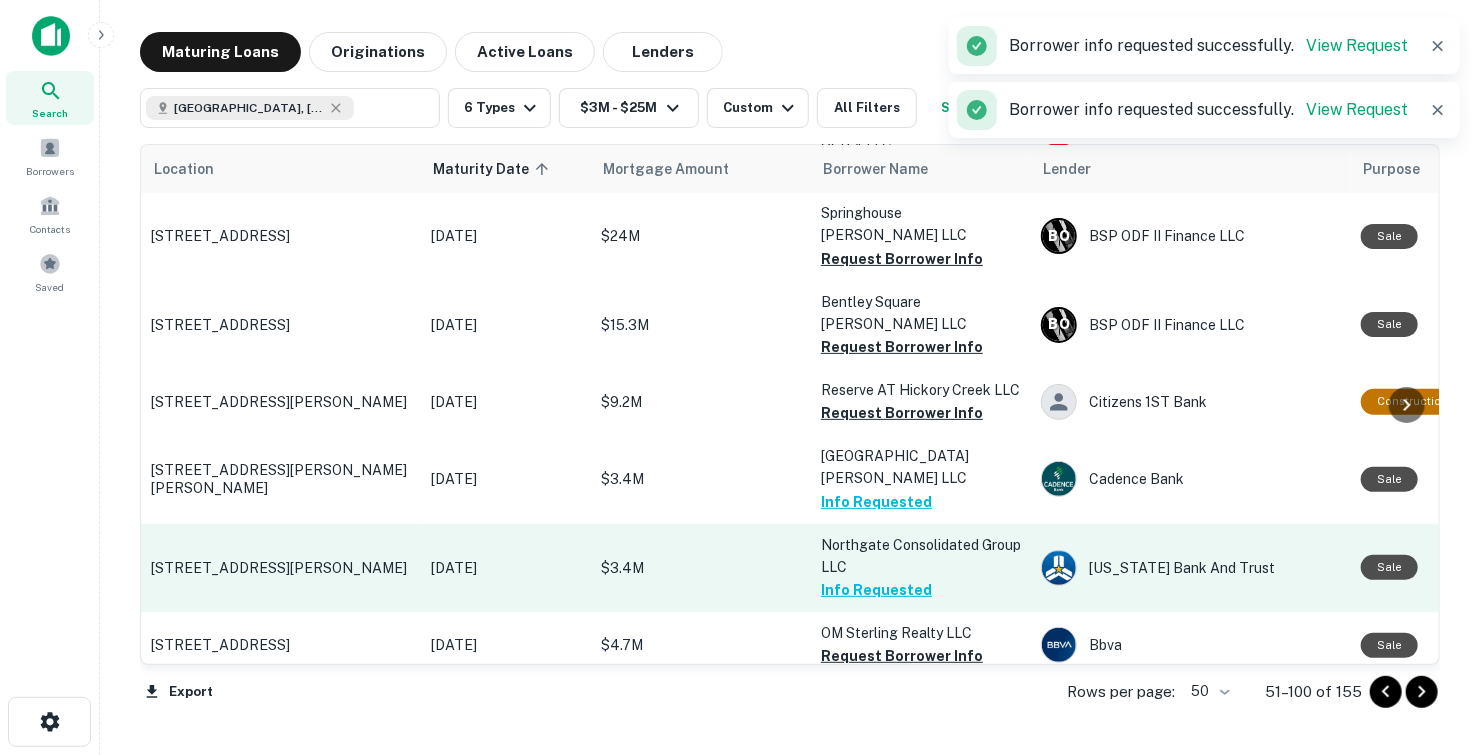 scroll, scrollTop: 299, scrollLeft: 0, axis: vertical 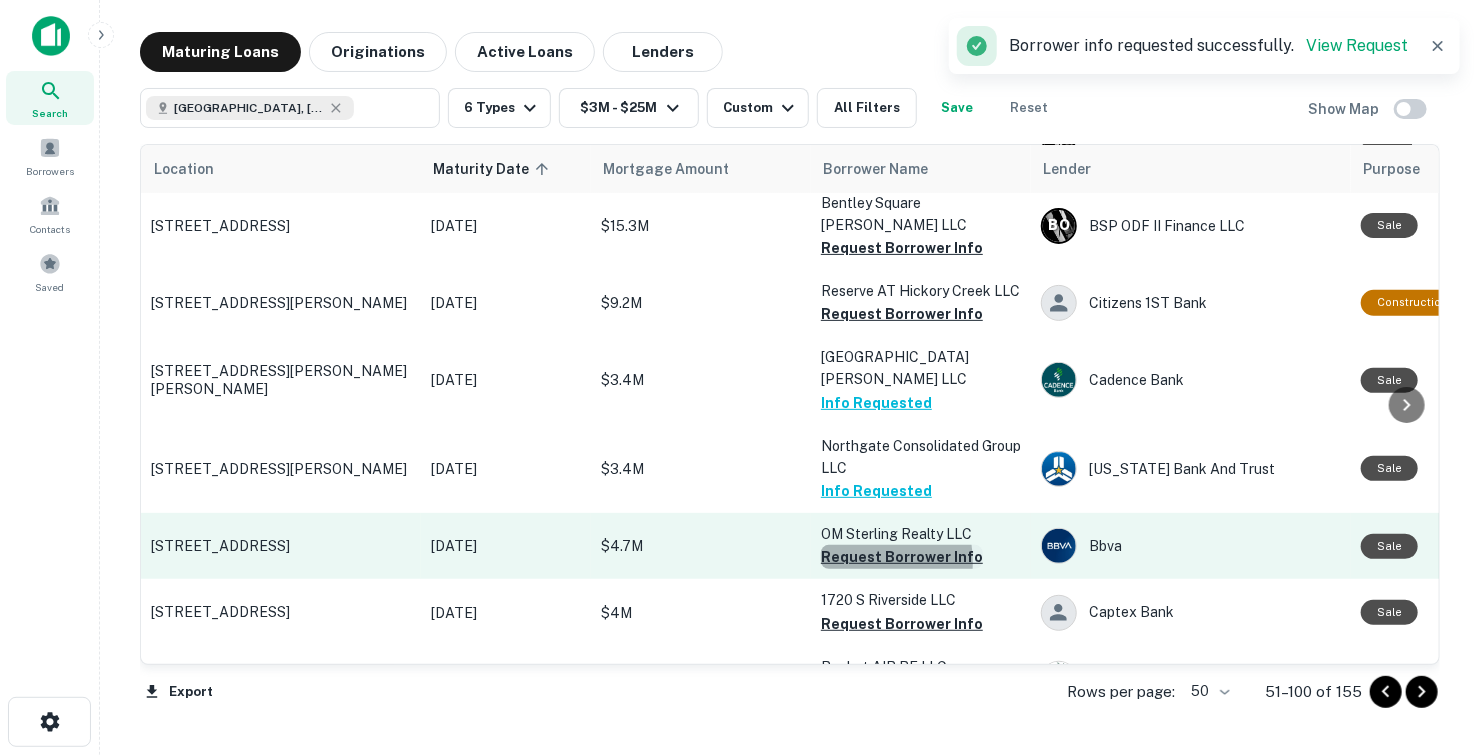 click on "Request Borrower Info" at bounding box center [902, 557] 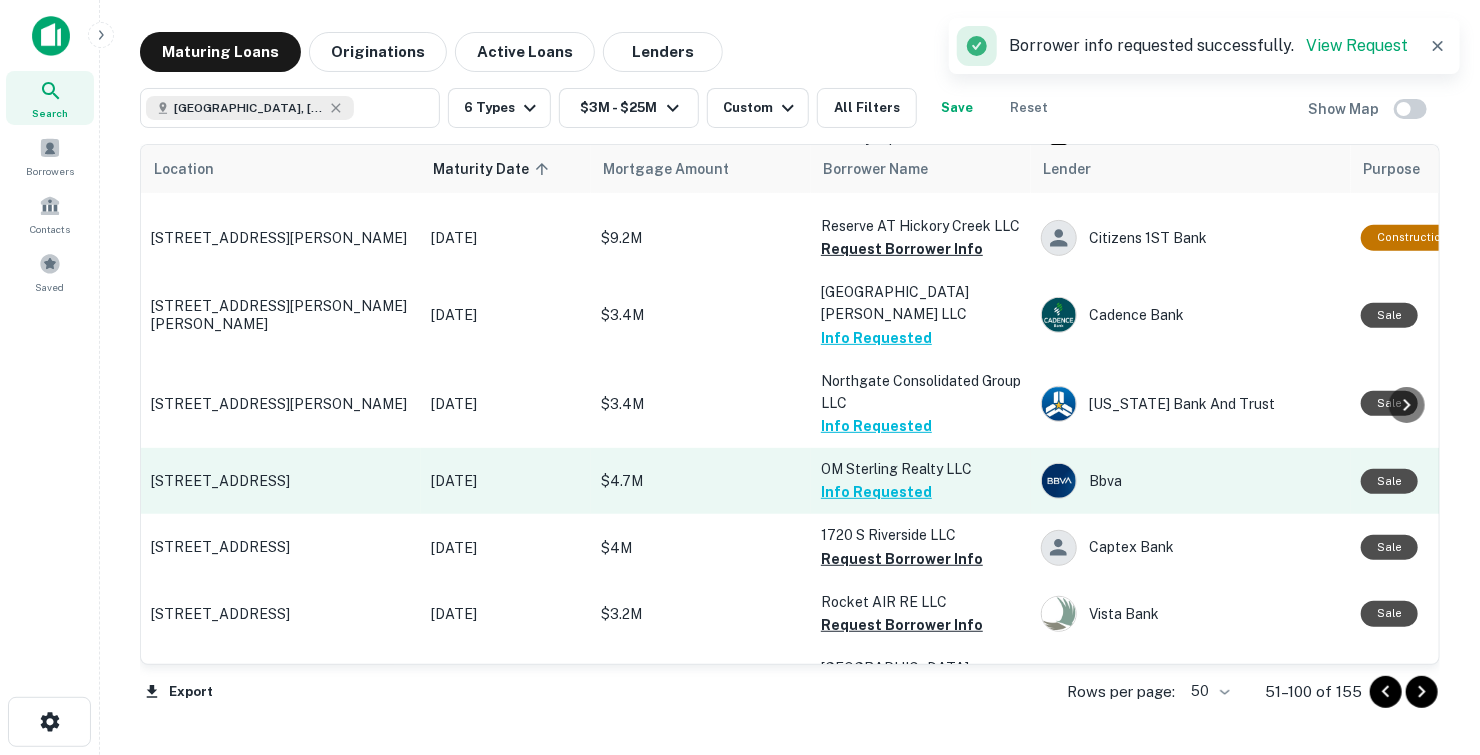 scroll, scrollTop: 399, scrollLeft: 0, axis: vertical 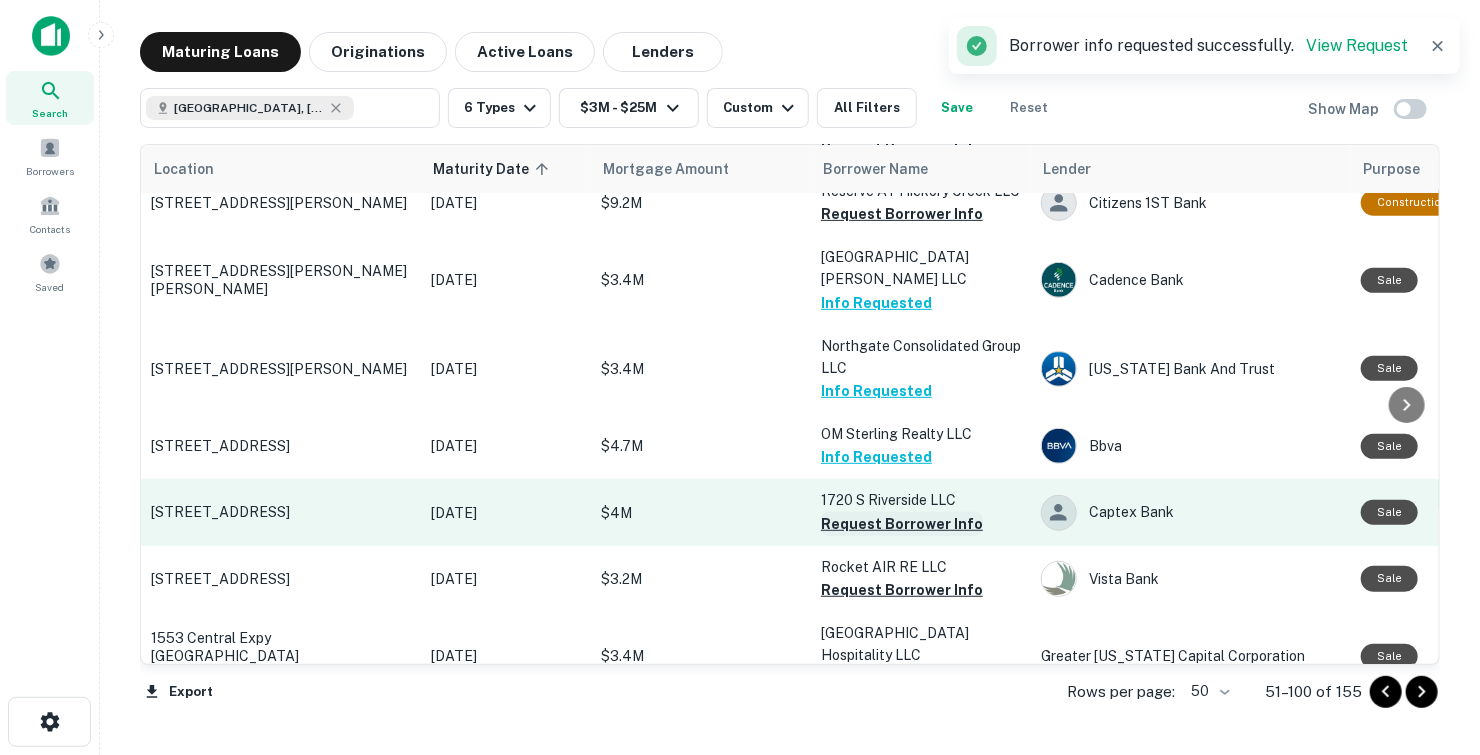 click on "Request Borrower Info" at bounding box center (902, 524) 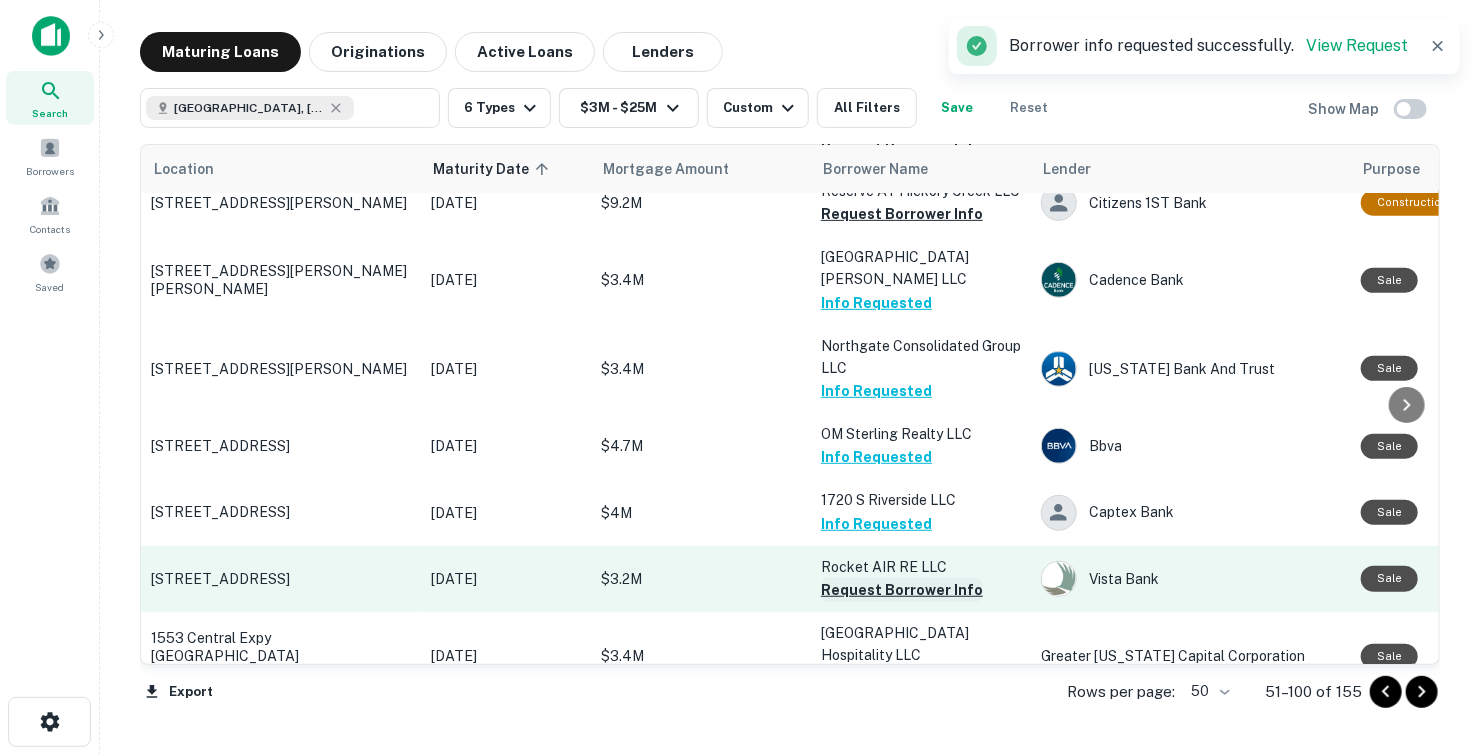 click on "Request Borrower Info" at bounding box center (902, 590) 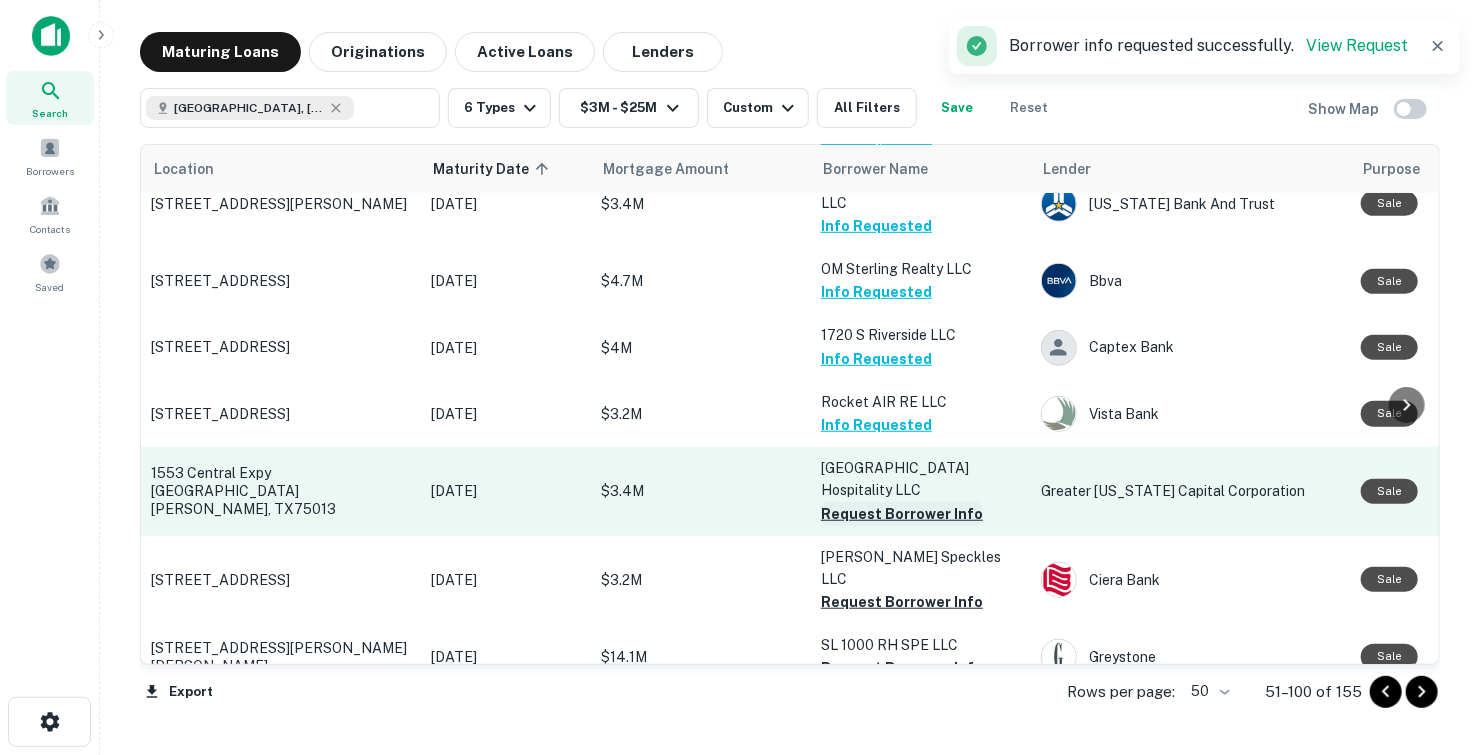 scroll, scrollTop: 599, scrollLeft: 0, axis: vertical 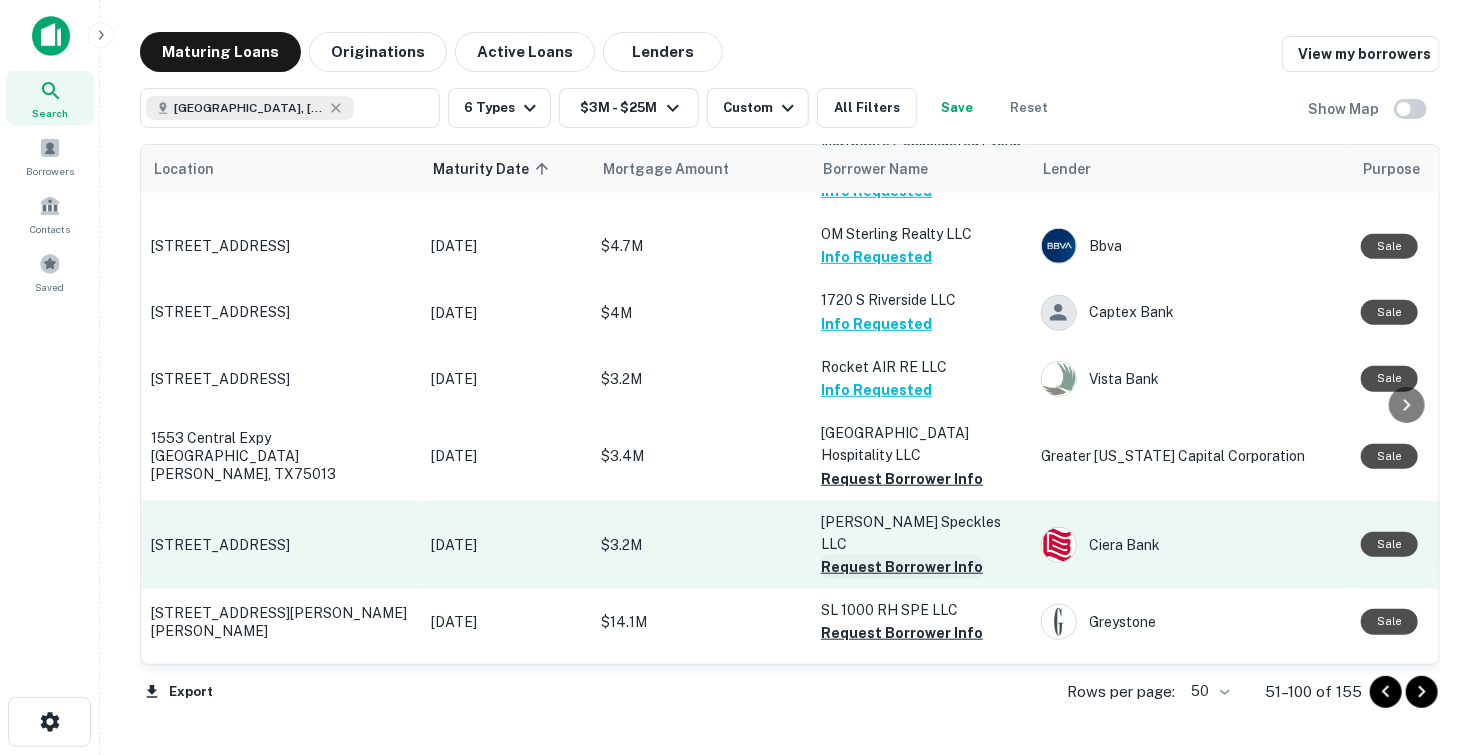 click on "Request Borrower Info" at bounding box center [902, 567] 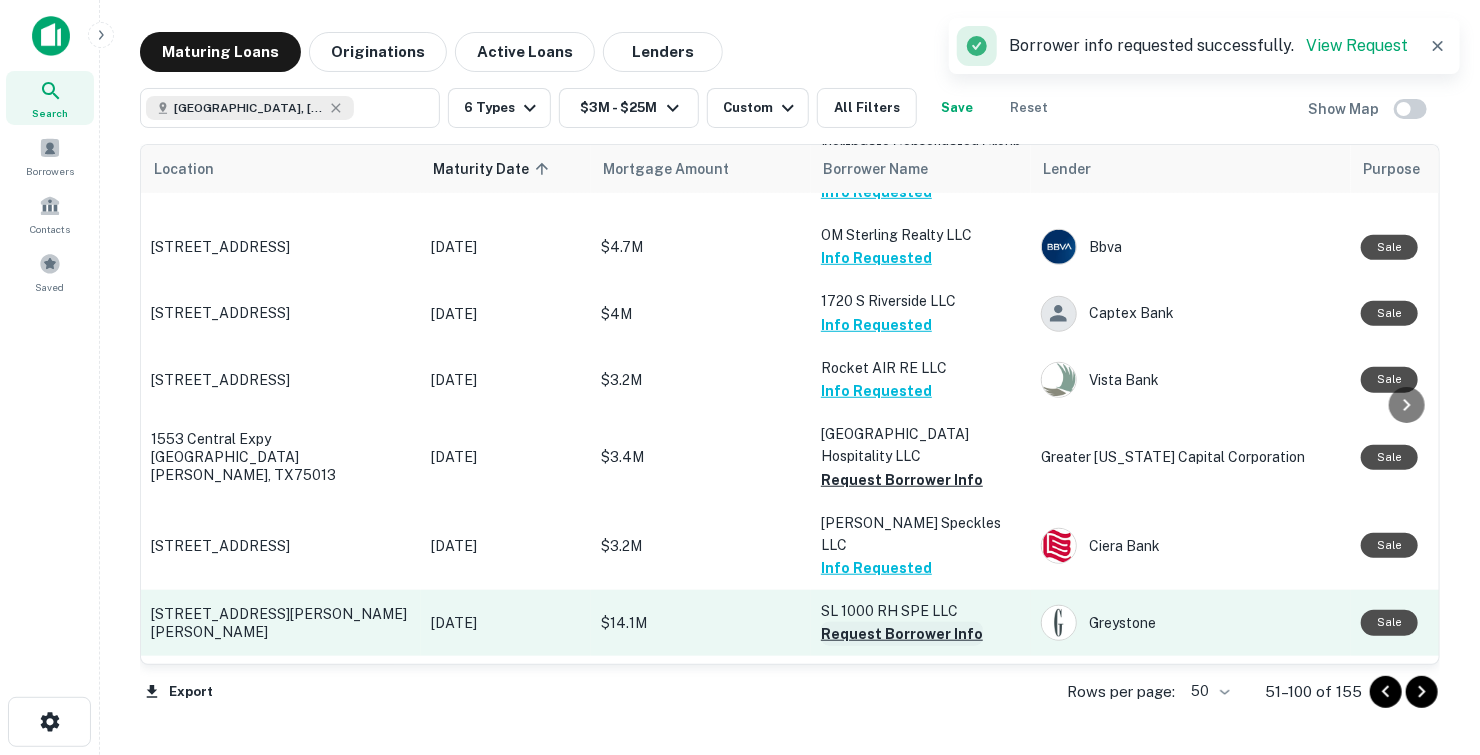 scroll, scrollTop: 698, scrollLeft: 0, axis: vertical 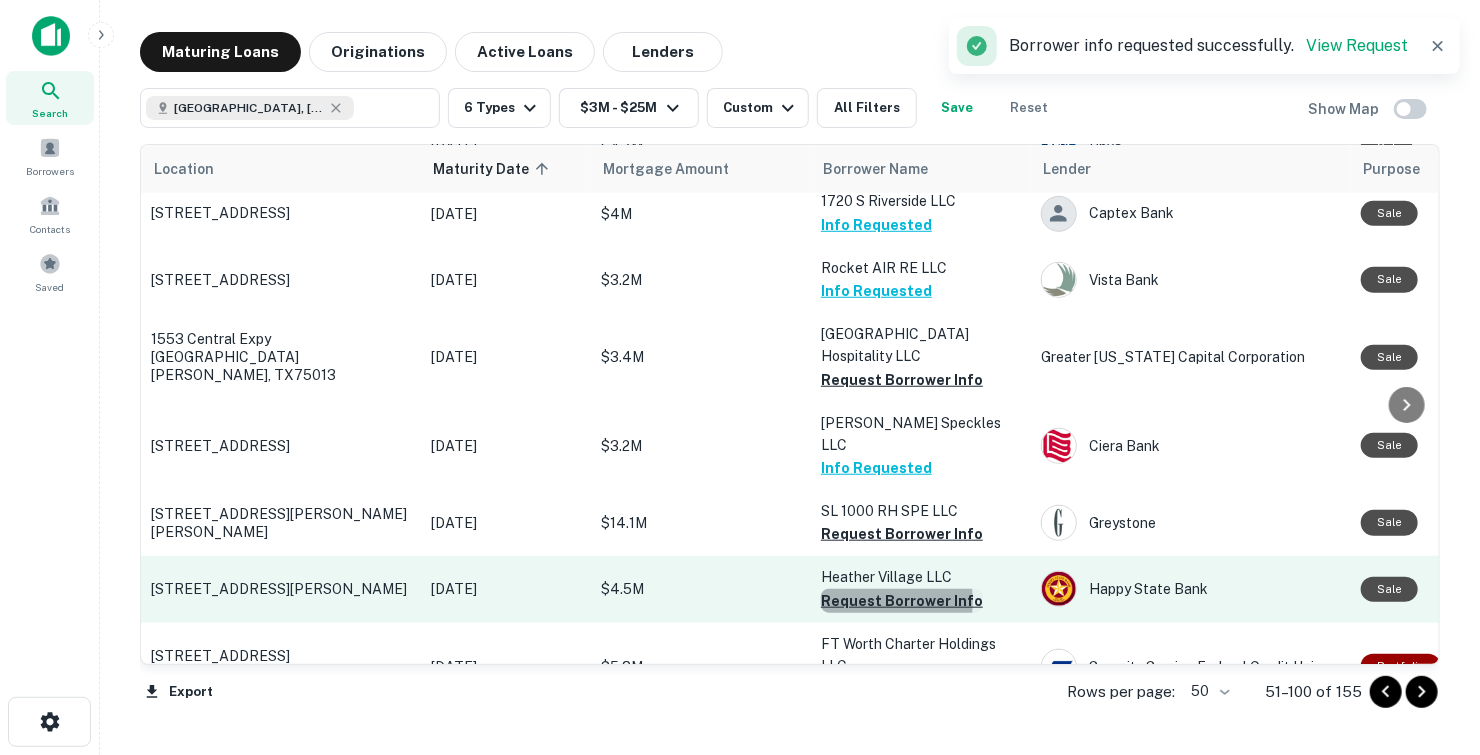 click on "Request Borrower Info" at bounding box center [902, 601] 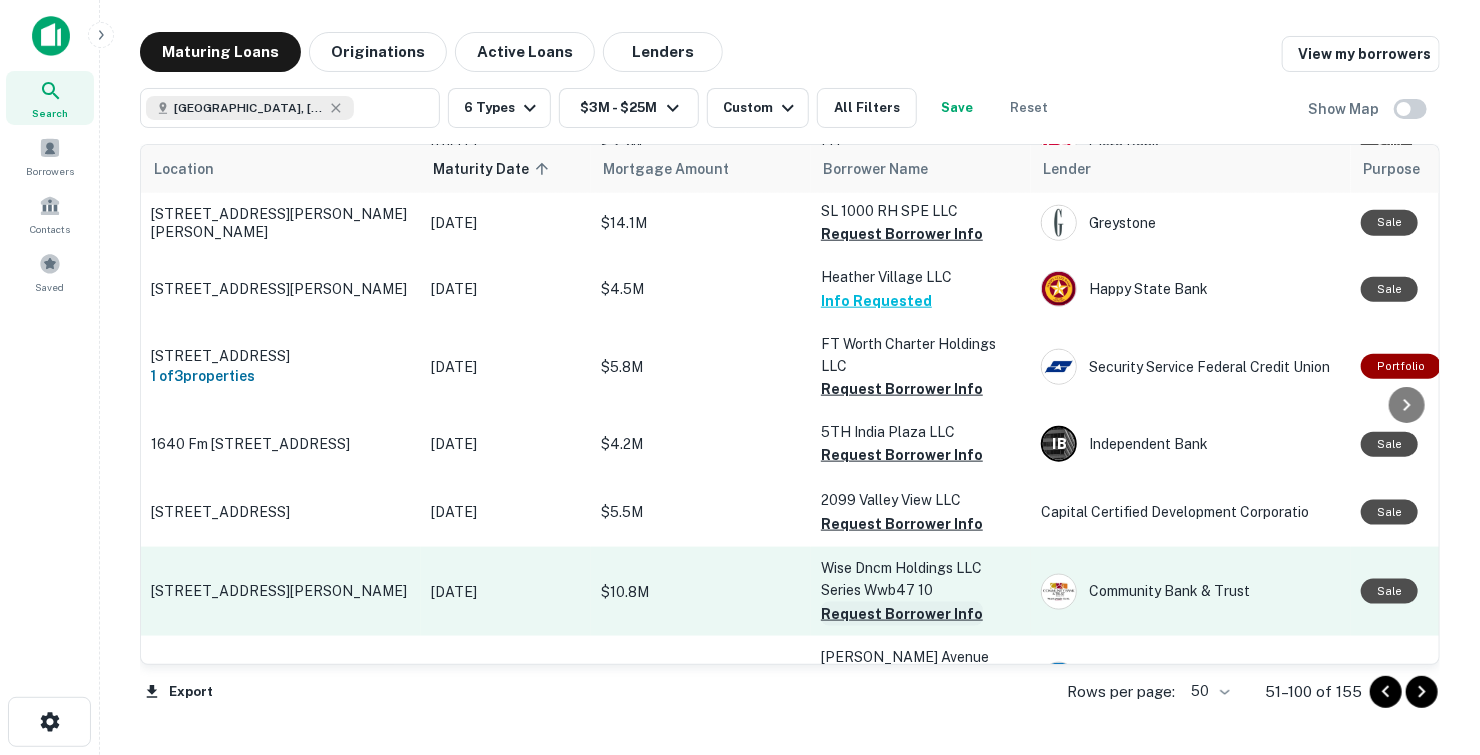 scroll, scrollTop: 1098, scrollLeft: 0, axis: vertical 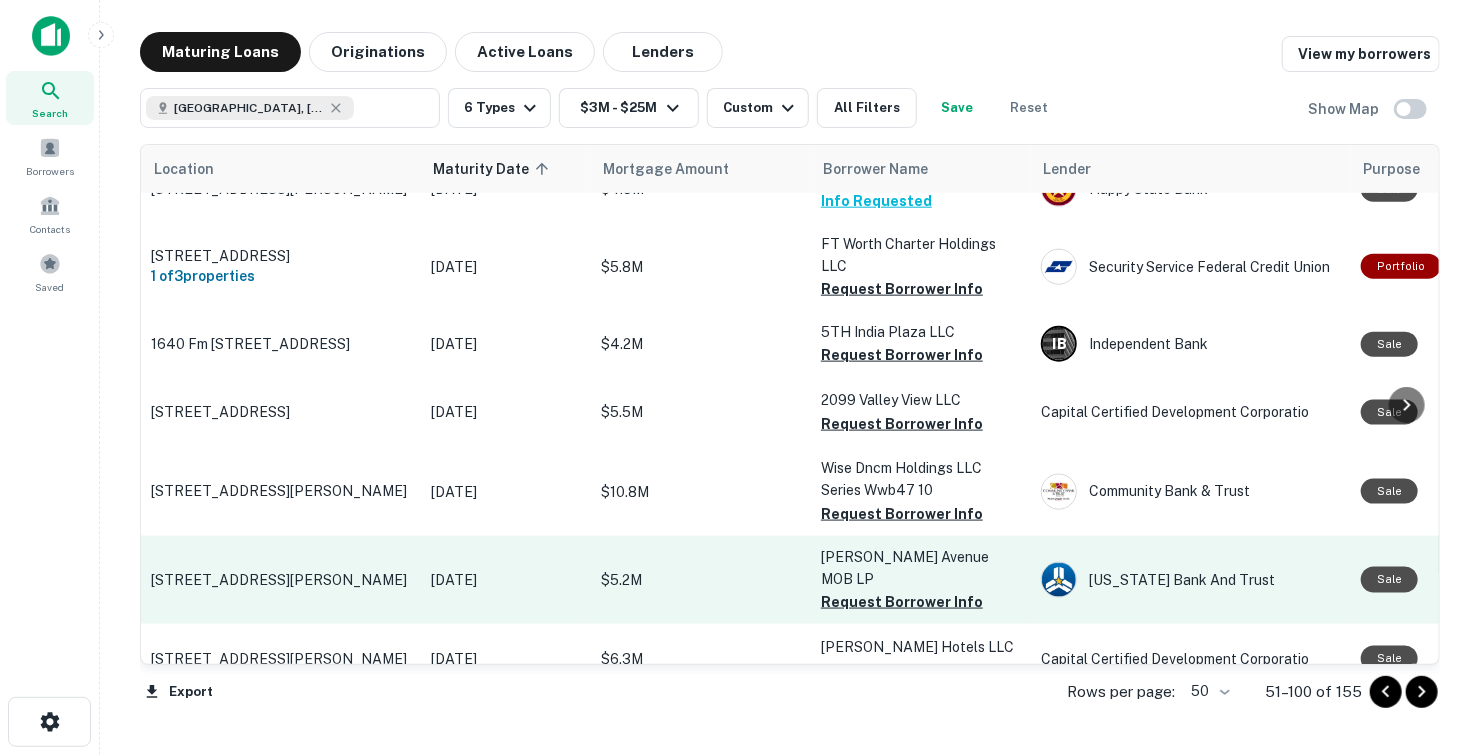 click on "Carroll Avenue MOB LP Request Borrower Info" at bounding box center [921, 580] 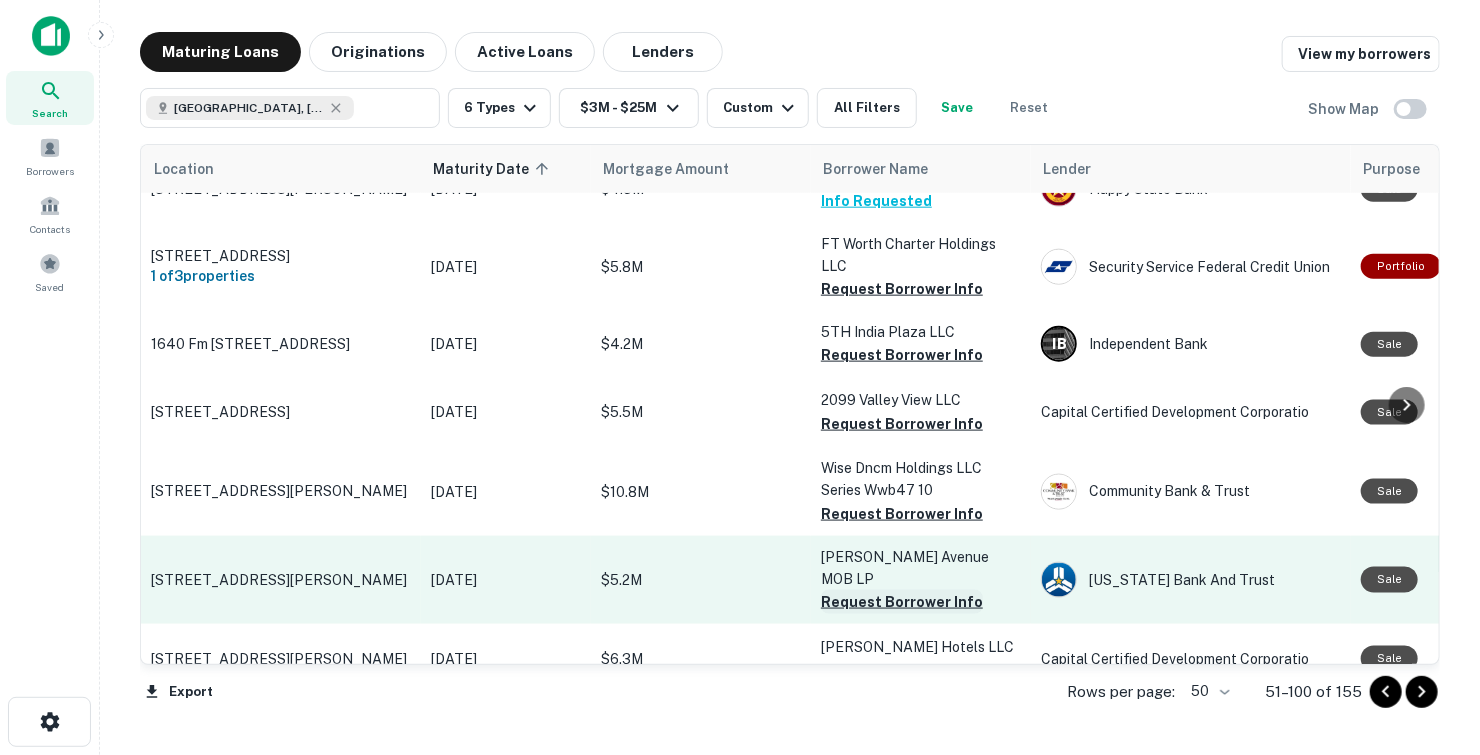 click on "Request Borrower Info" at bounding box center [902, 602] 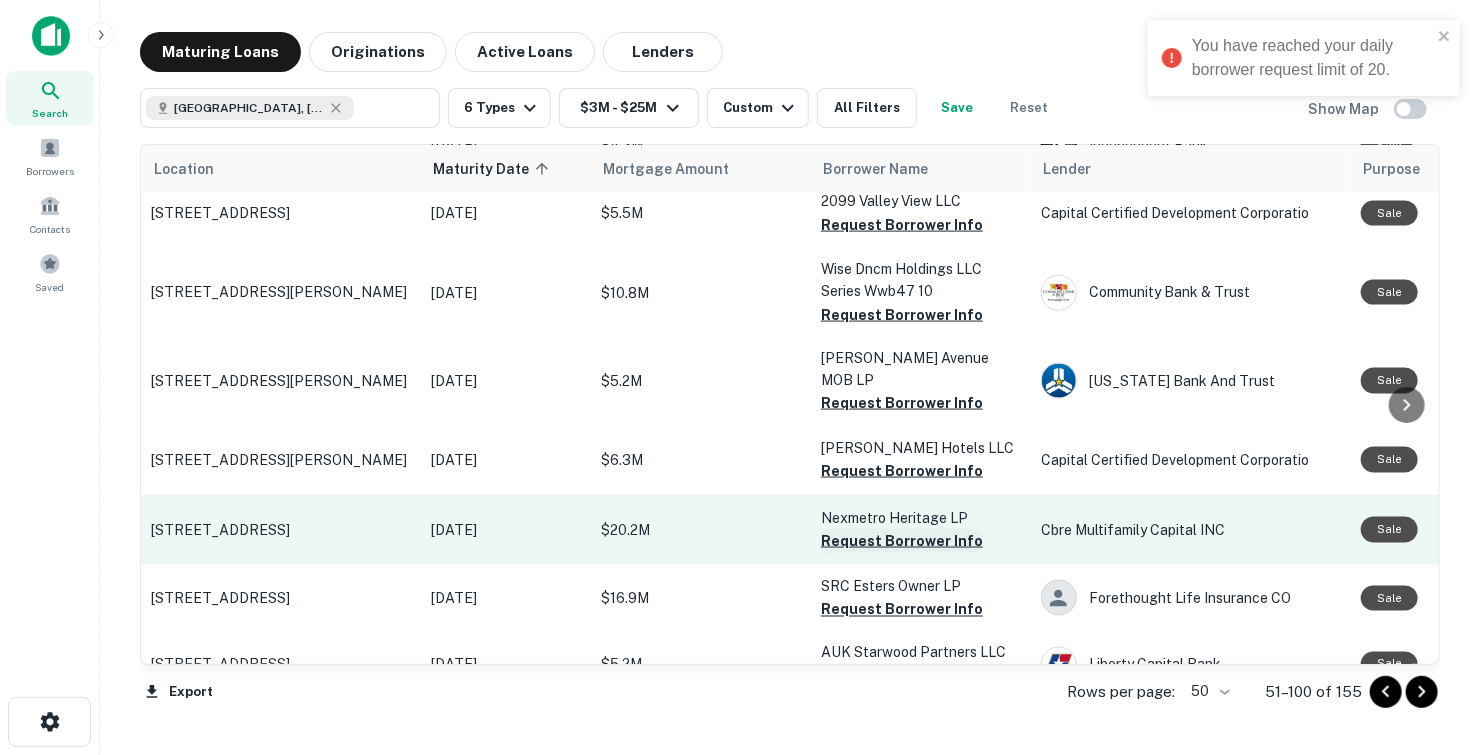 scroll, scrollTop: 1298, scrollLeft: 0, axis: vertical 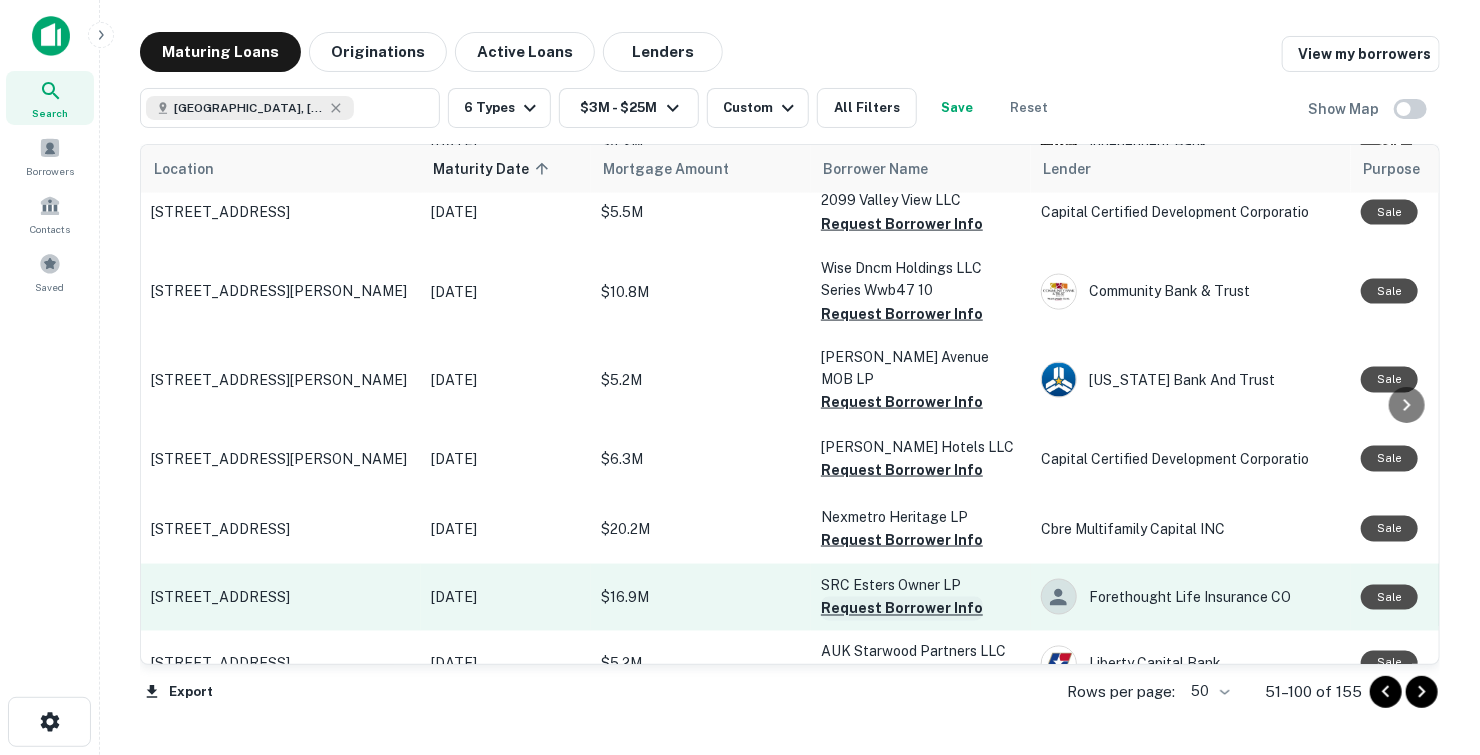 click on "Request Borrower Info" at bounding box center (902, 609) 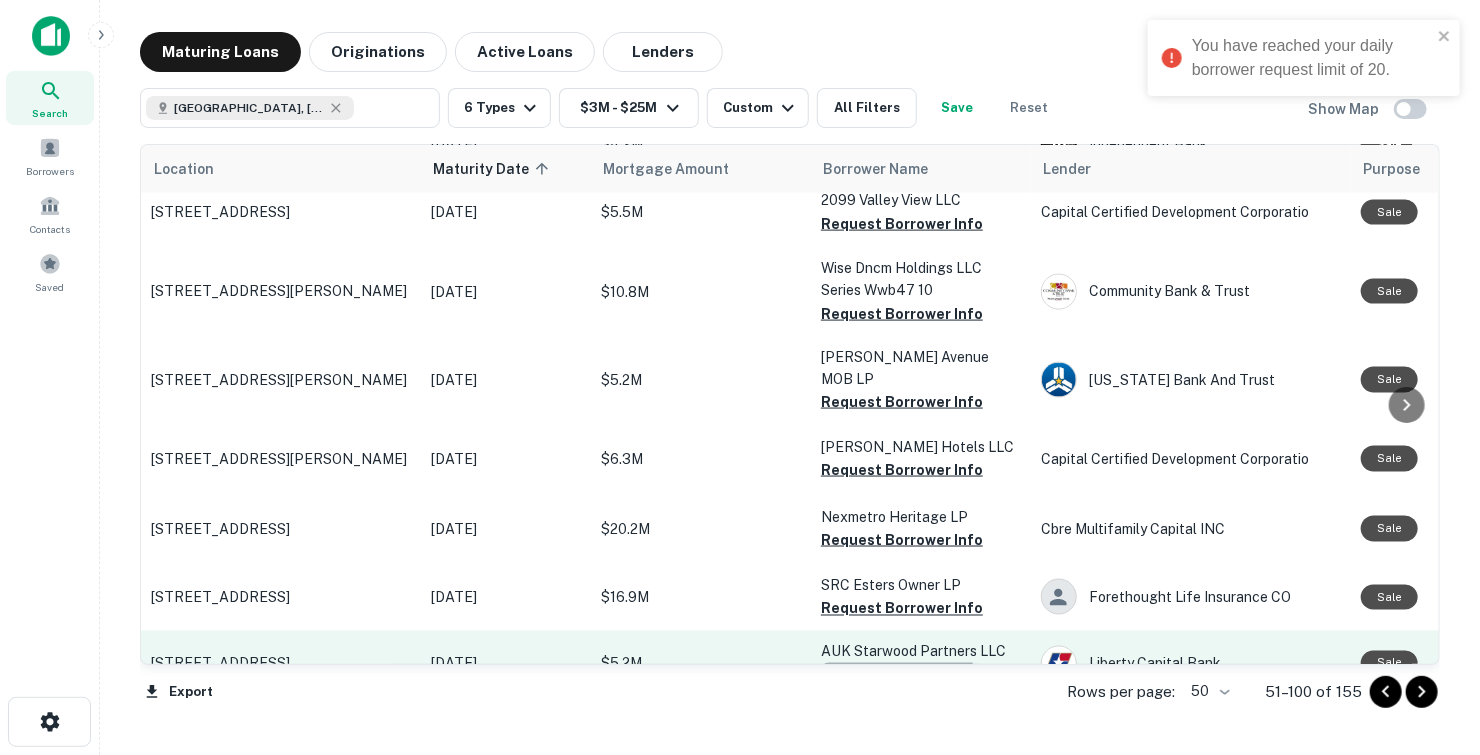 click on "Request Borrower Info" at bounding box center (902, 675) 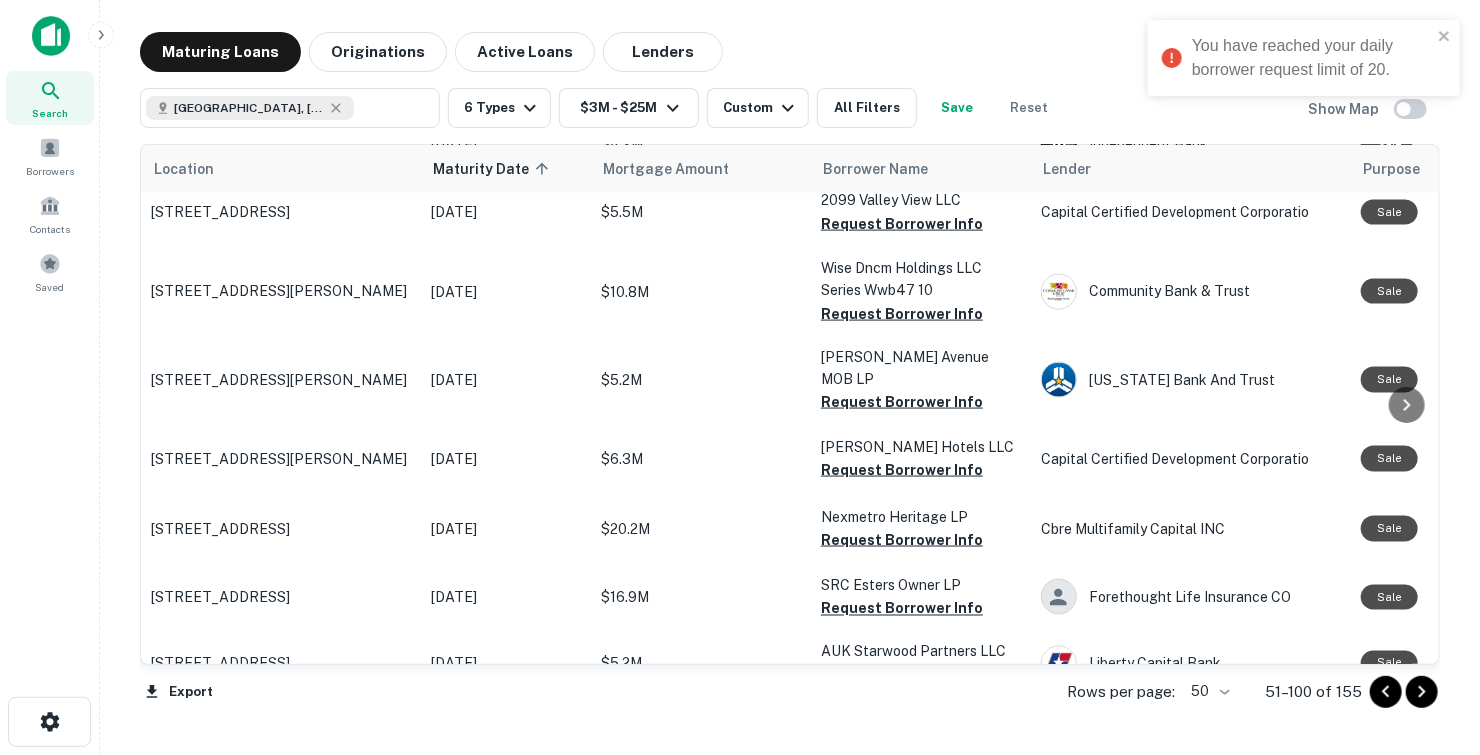 click on "Request Borrower Info" at bounding box center (902, 741) 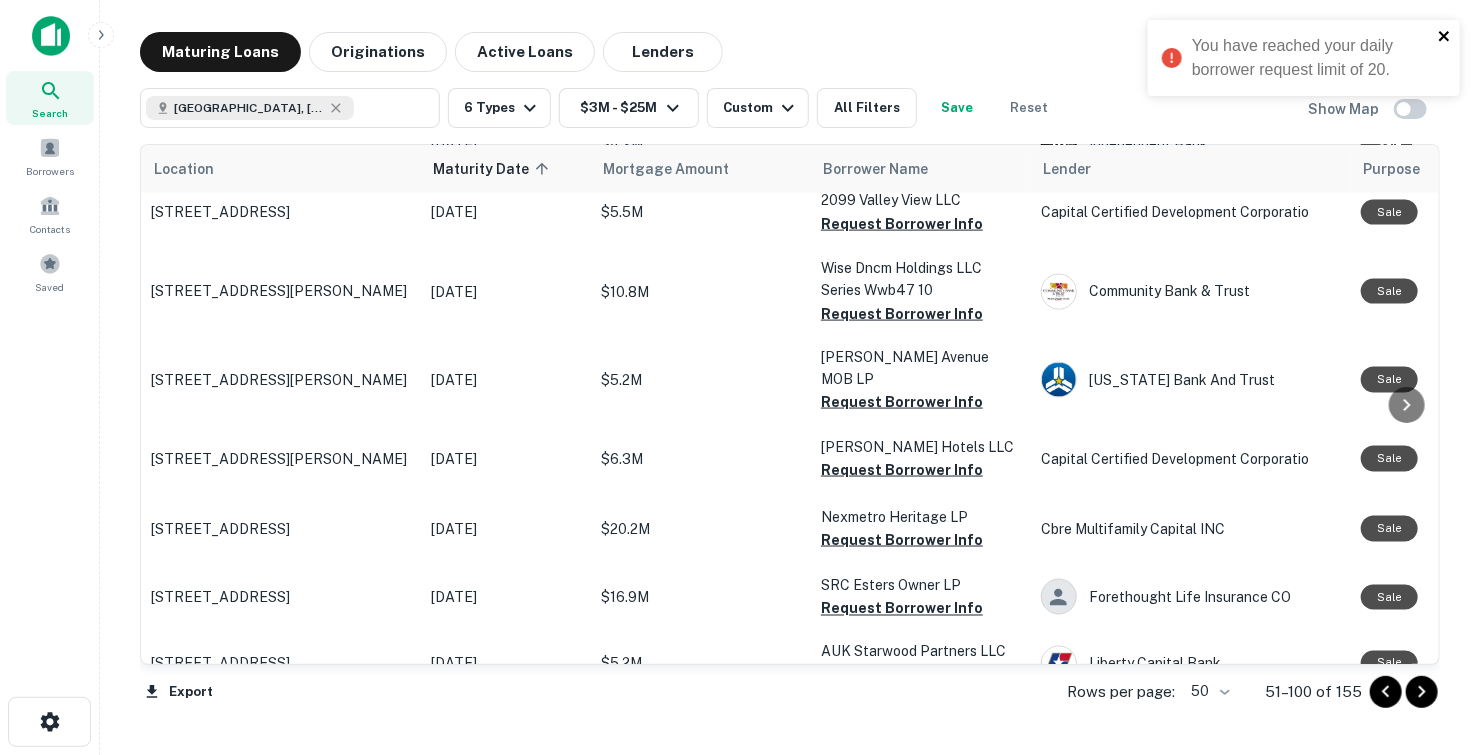 click 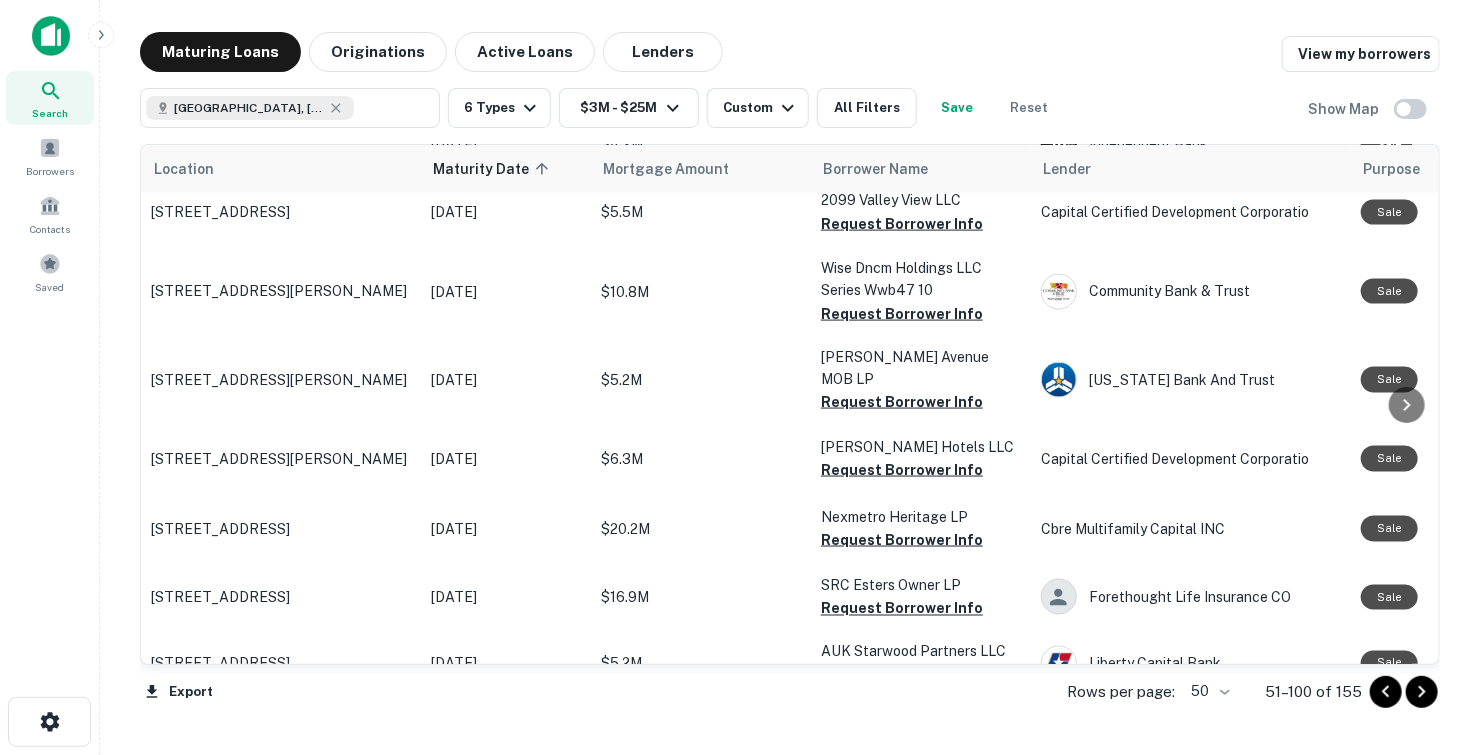 scroll, scrollTop: 0, scrollLeft: 0, axis: both 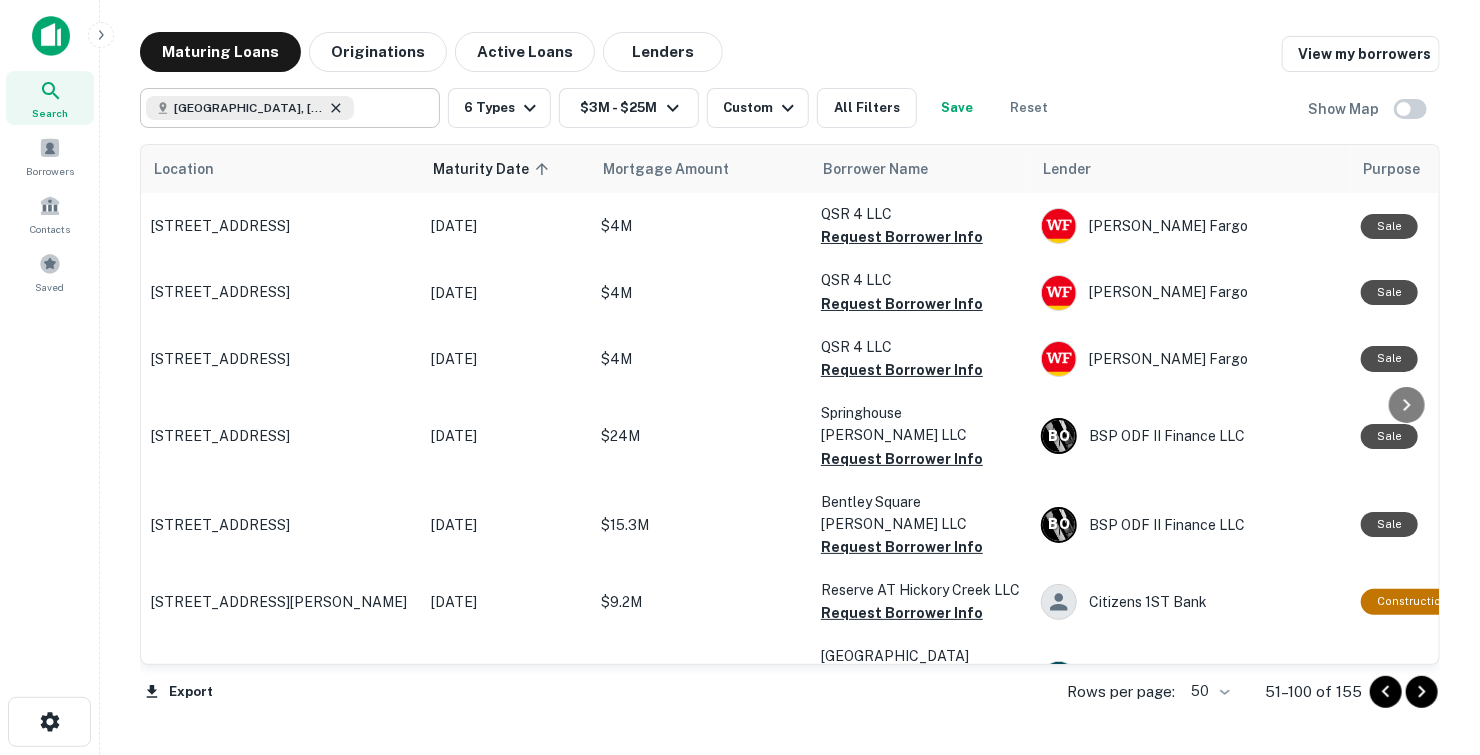 click 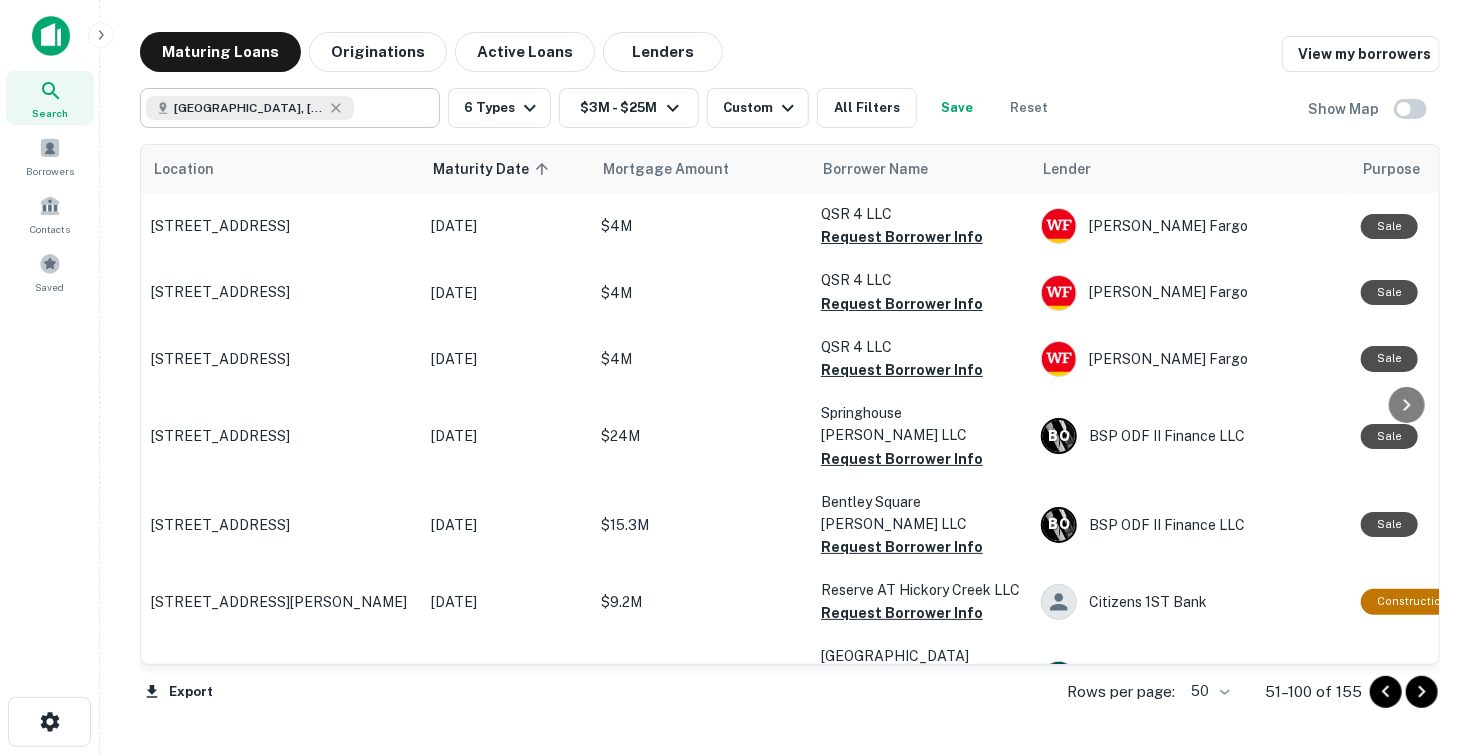 type on "**********" 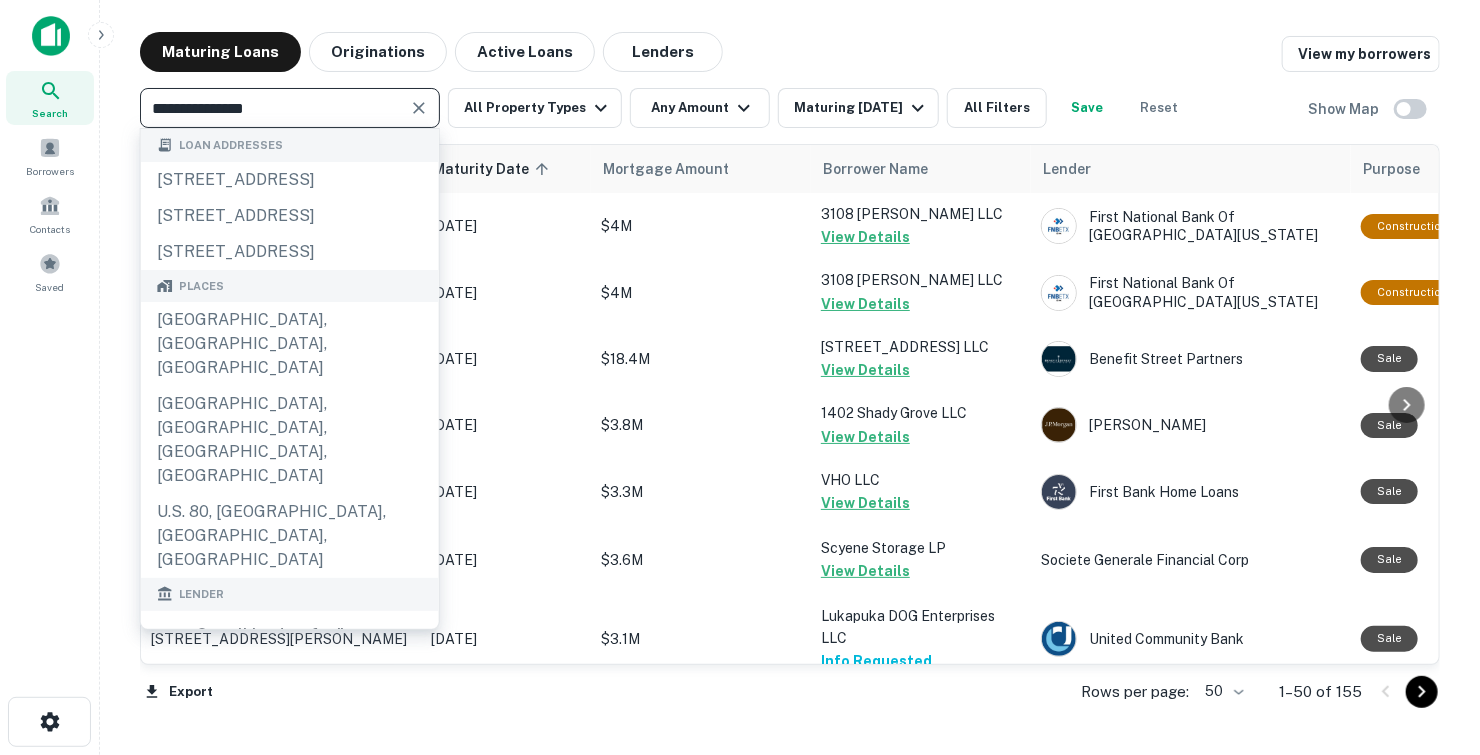 click on "**********" at bounding box center [790, 377] 